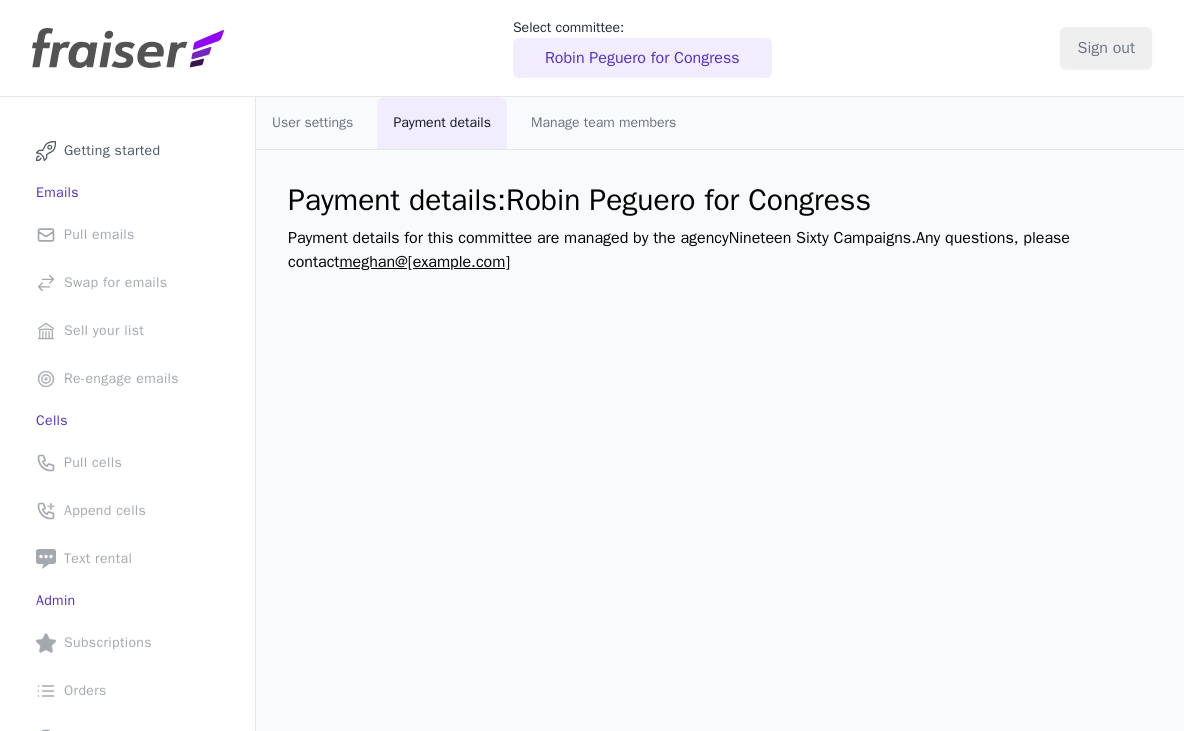 scroll, scrollTop: 0, scrollLeft: 0, axis: both 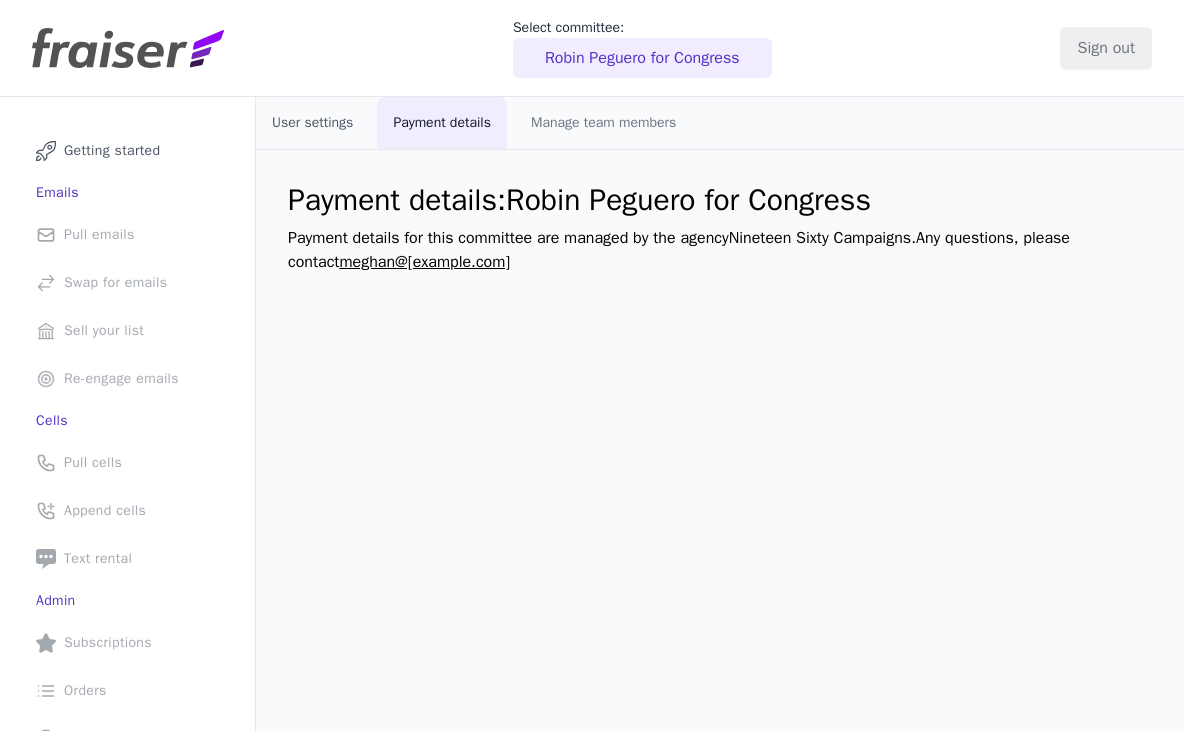 click on "User settings" at bounding box center (312, 123) 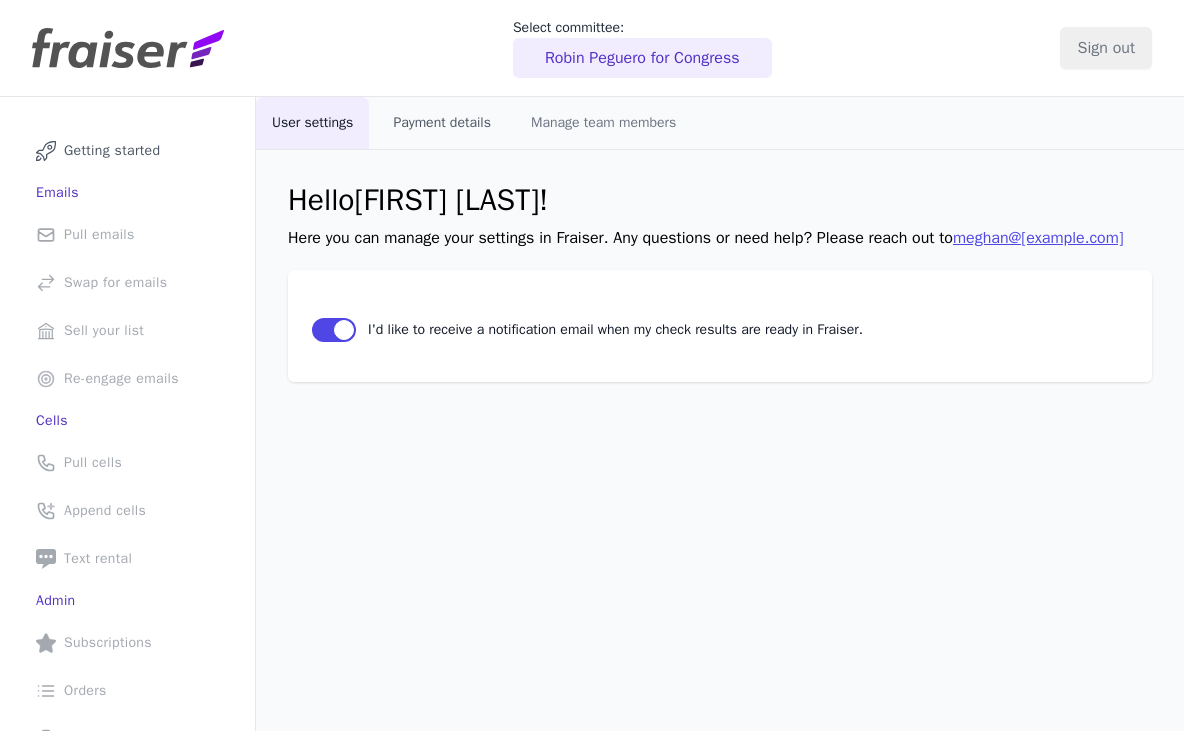 click on "Payment details" at bounding box center [442, 123] 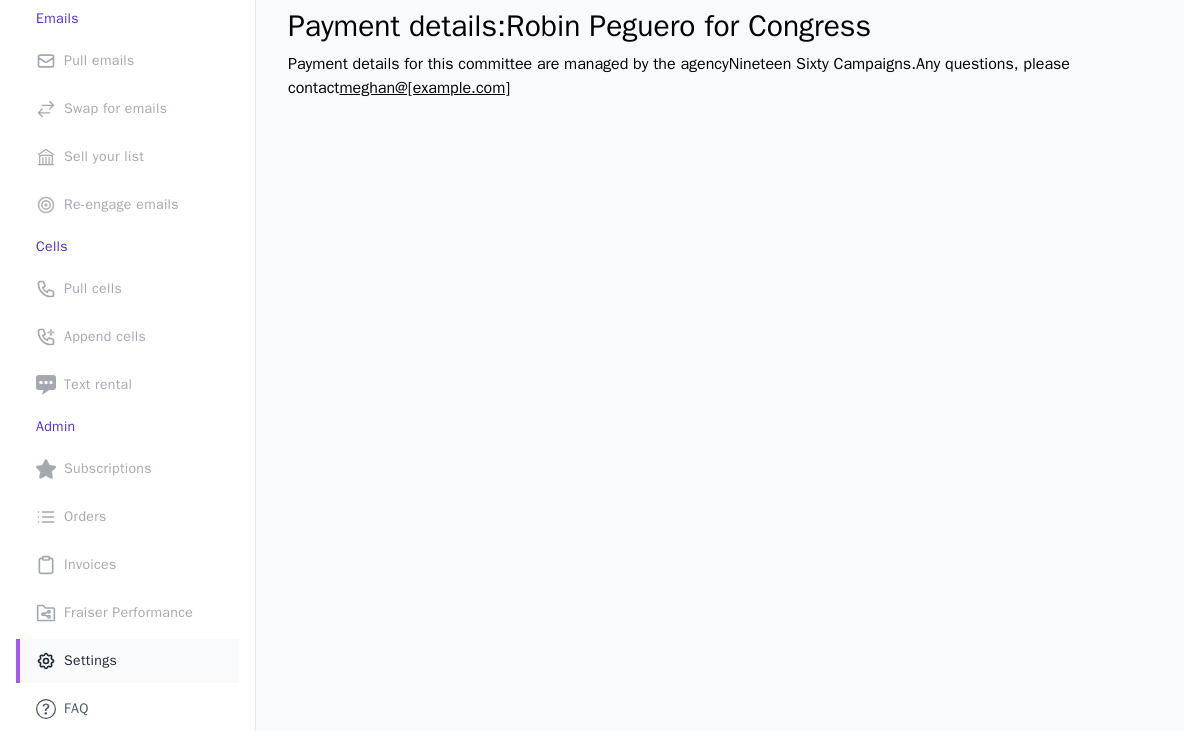 scroll, scrollTop: 0, scrollLeft: 0, axis: both 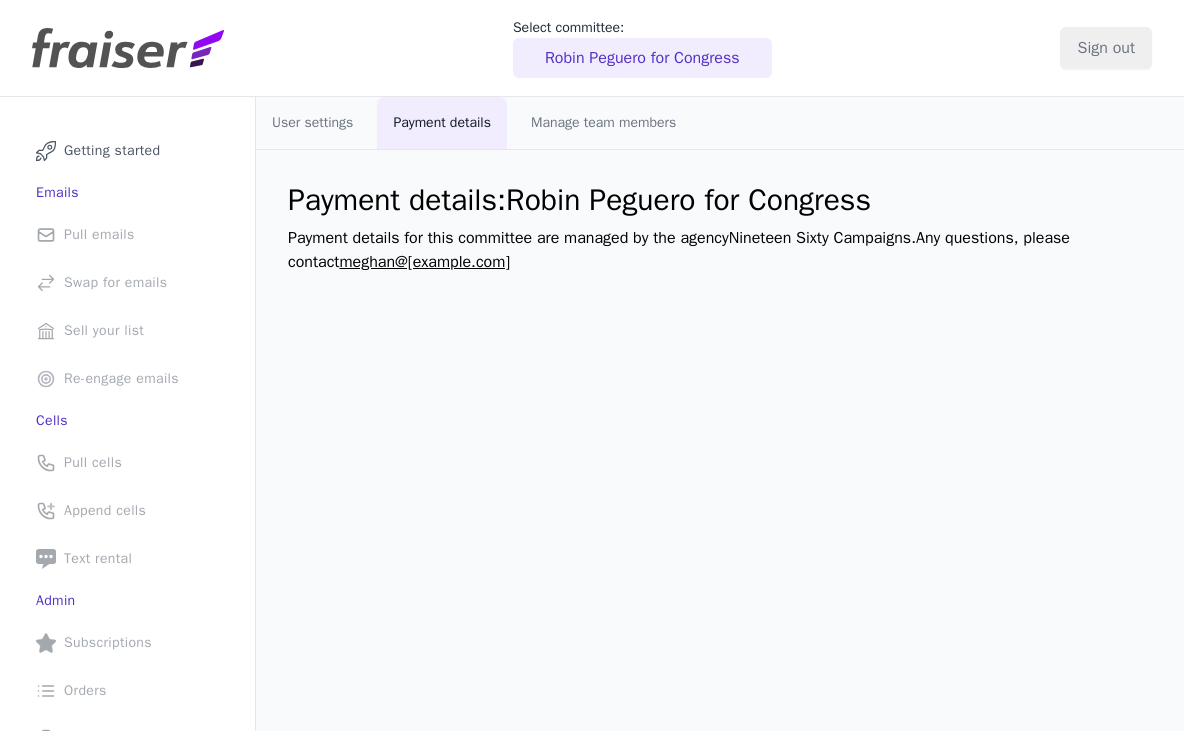 click at bounding box center [128, 48] 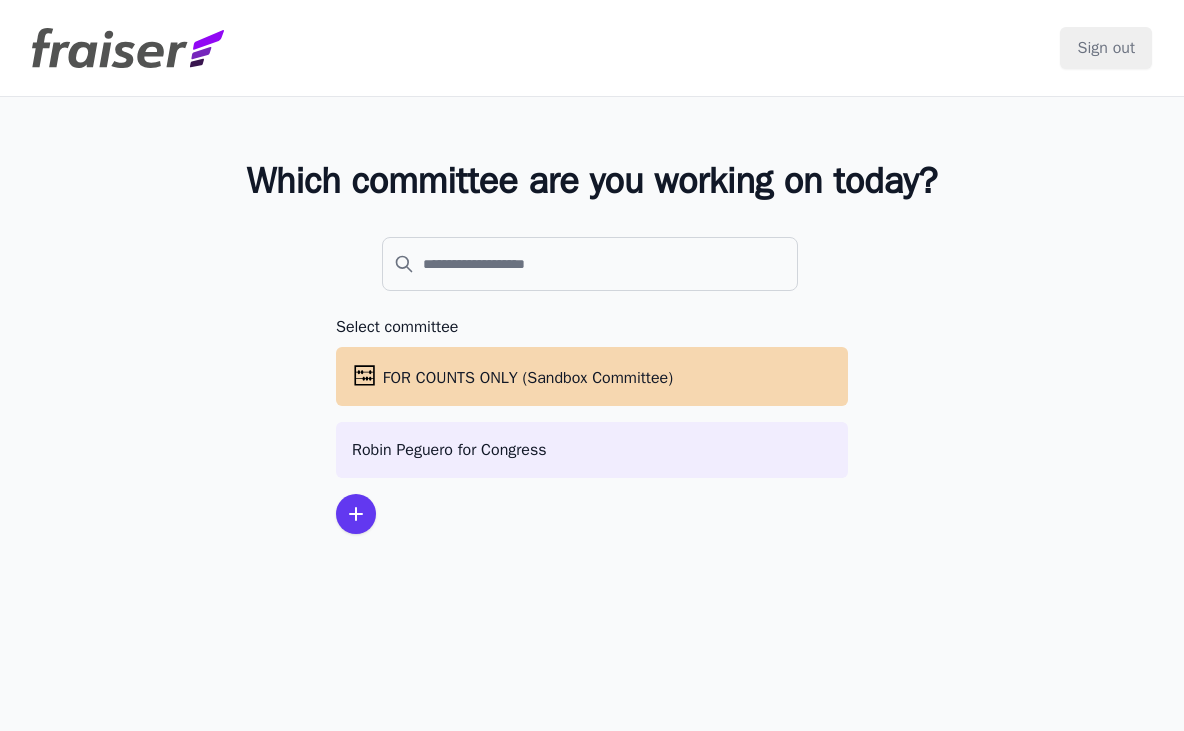scroll, scrollTop: 0, scrollLeft: 0, axis: both 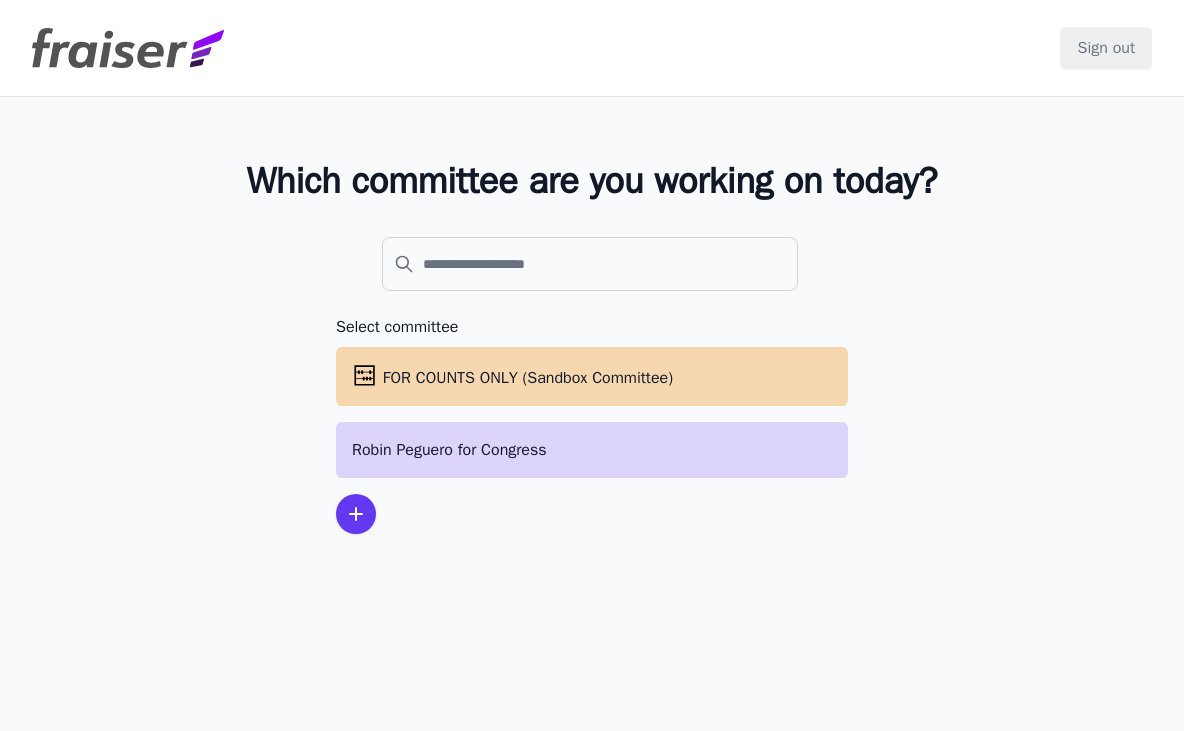 click on "Robin Peguero for Congress" at bounding box center (592, 450) 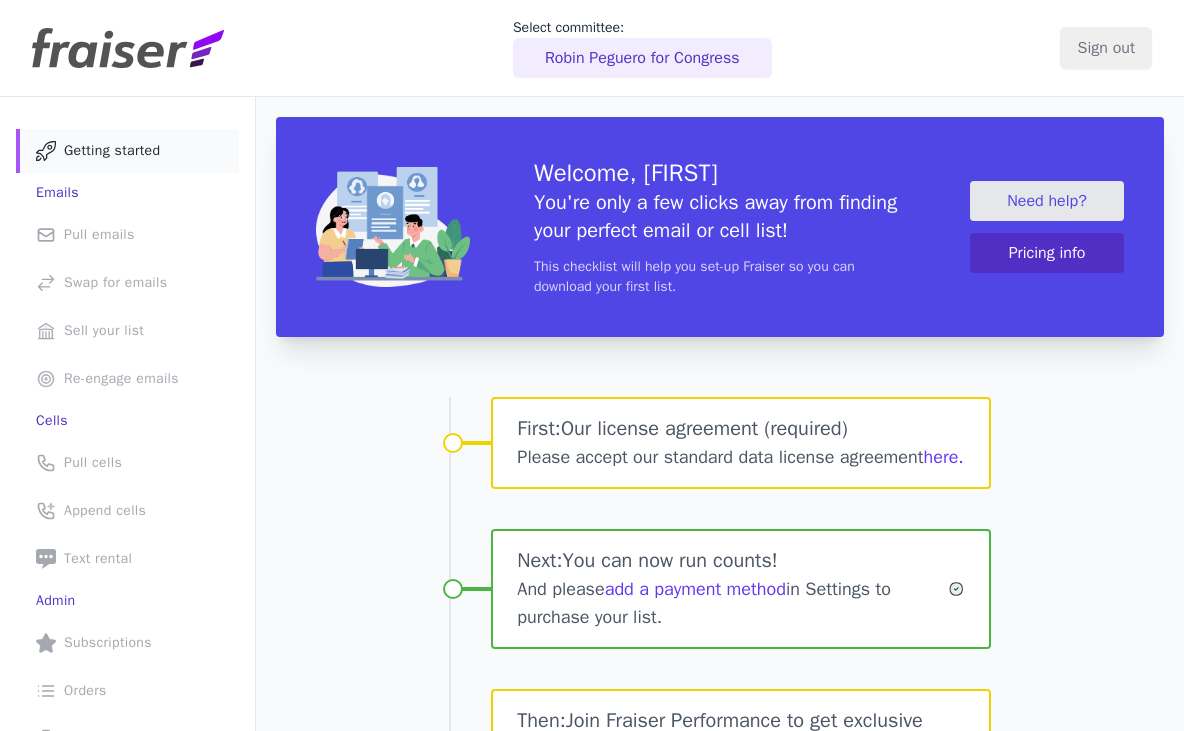 scroll, scrollTop: 0, scrollLeft: 0, axis: both 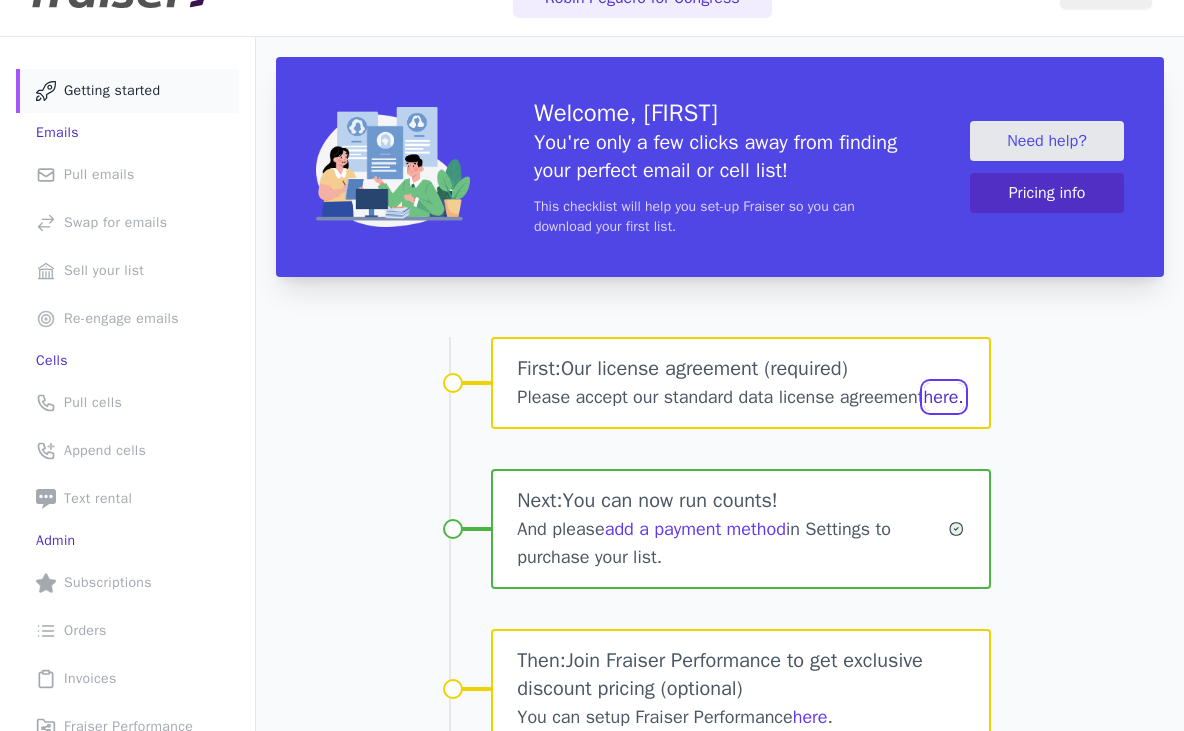 click on "here." at bounding box center [944, 397] 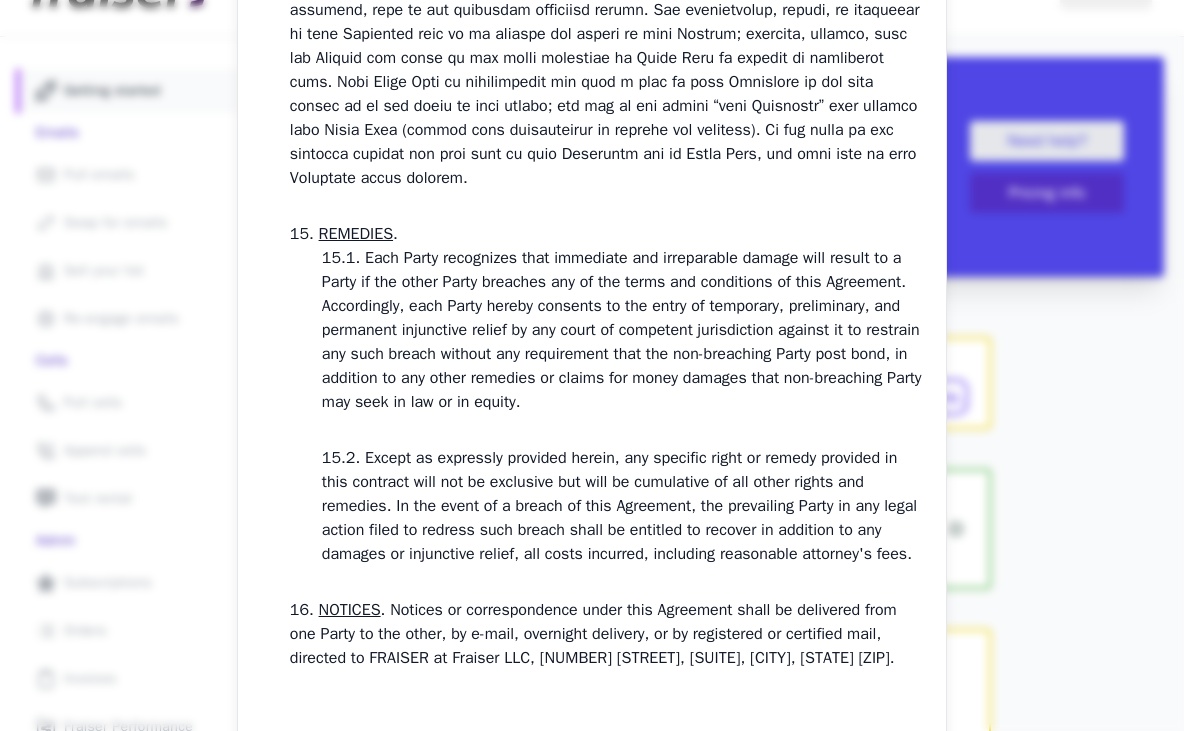 scroll, scrollTop: 5889, scrollLeft: 0, axis: vertical 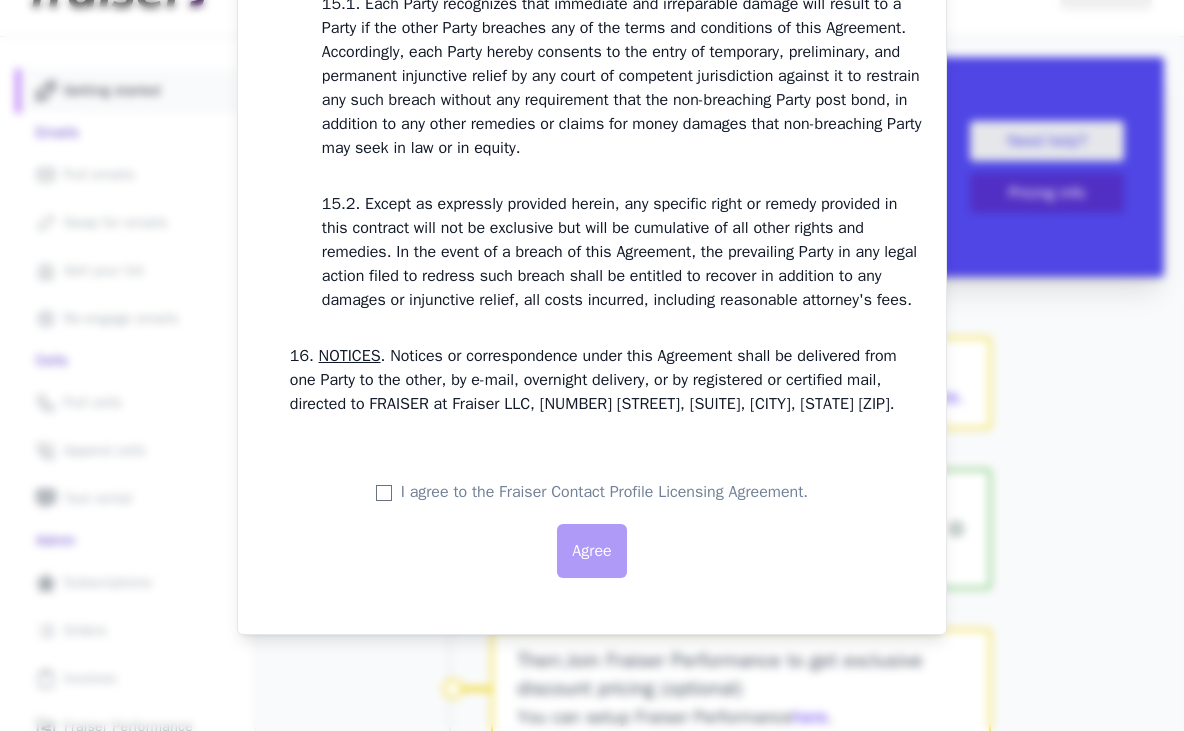 click on "I agree to the Fraiser Contact Profile Licensing Agreement." at bounding box center [604, 492] 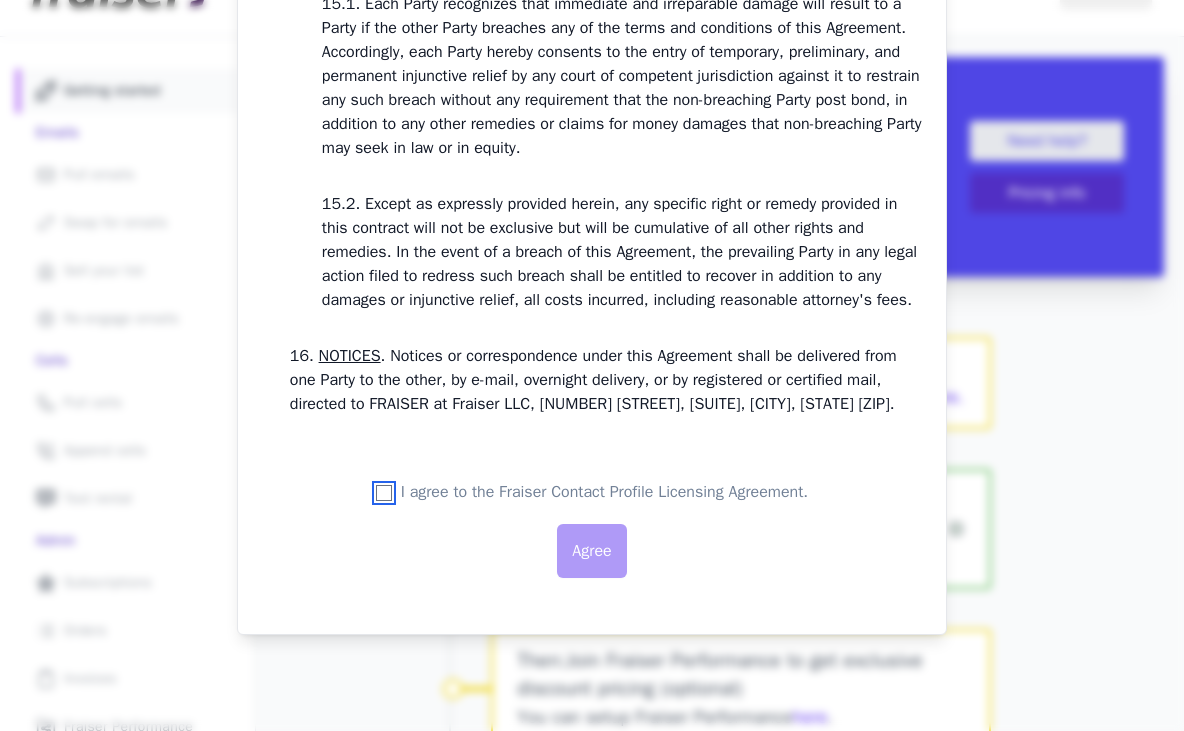 checkbox on "true" 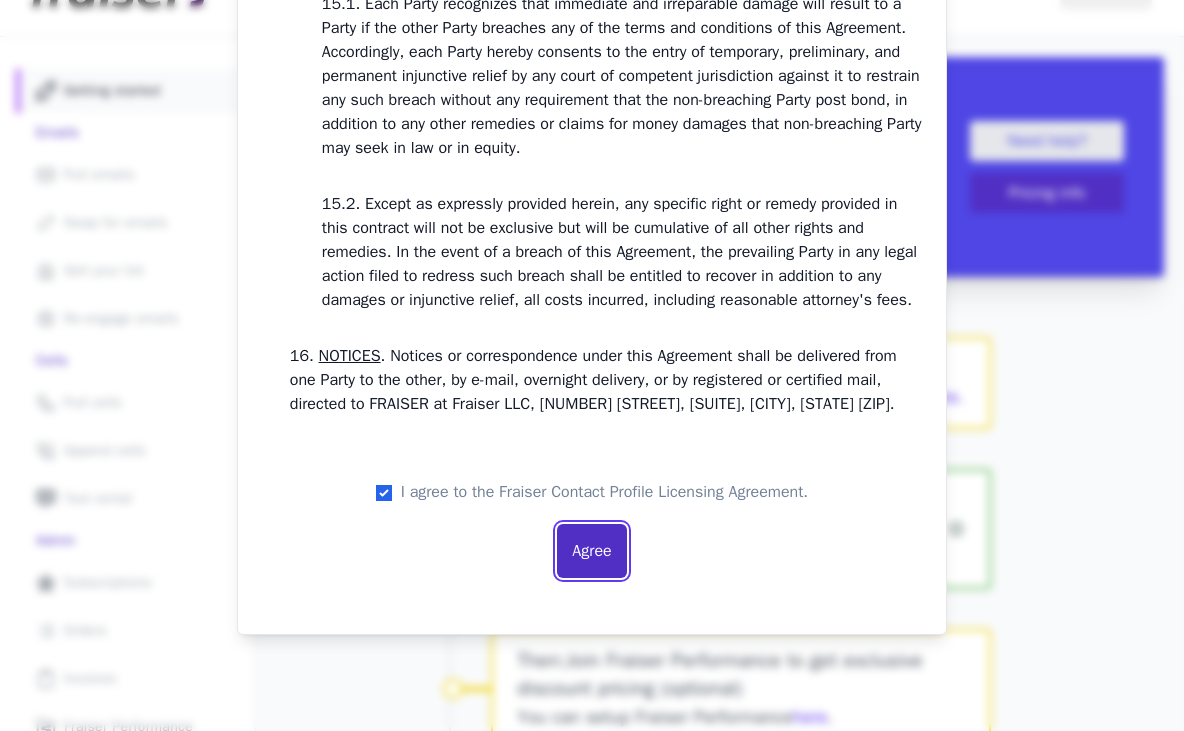 click on "Agree" at bounding box center (591, 551) 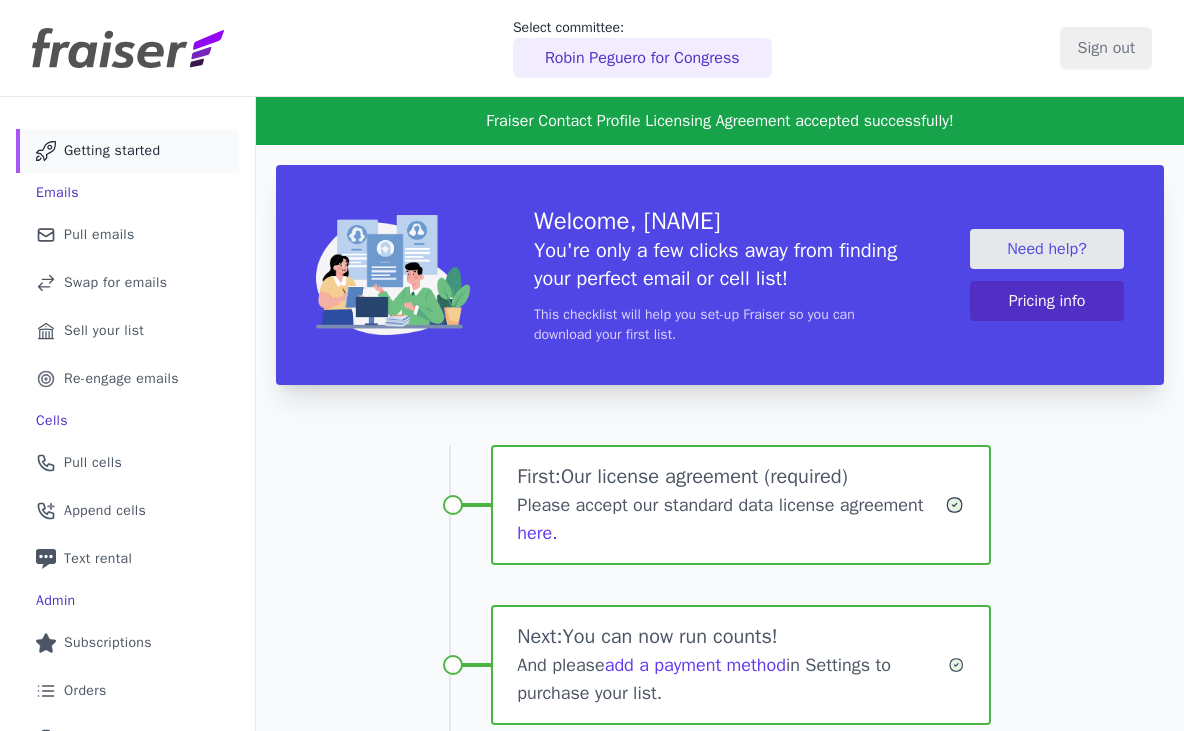 scroll, scrollTop: 0, scrollLeft: 0, axis: both 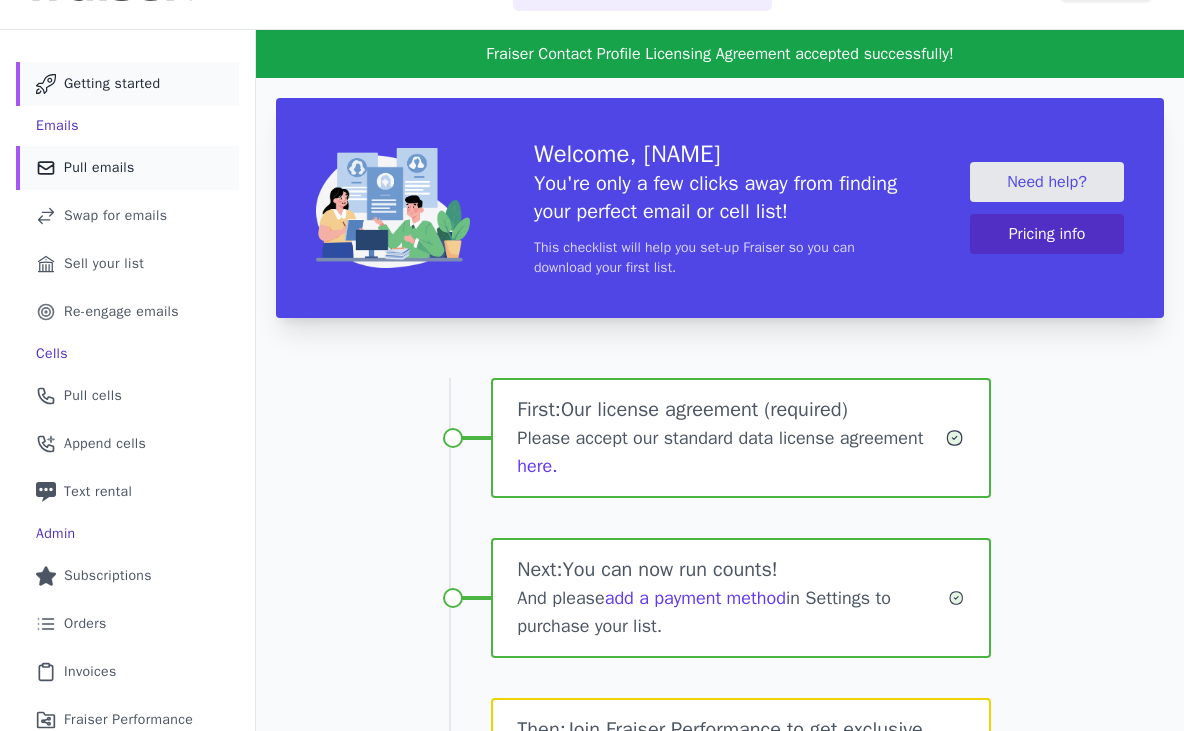 click on "Pull emails" at bounding box center [99, 168] 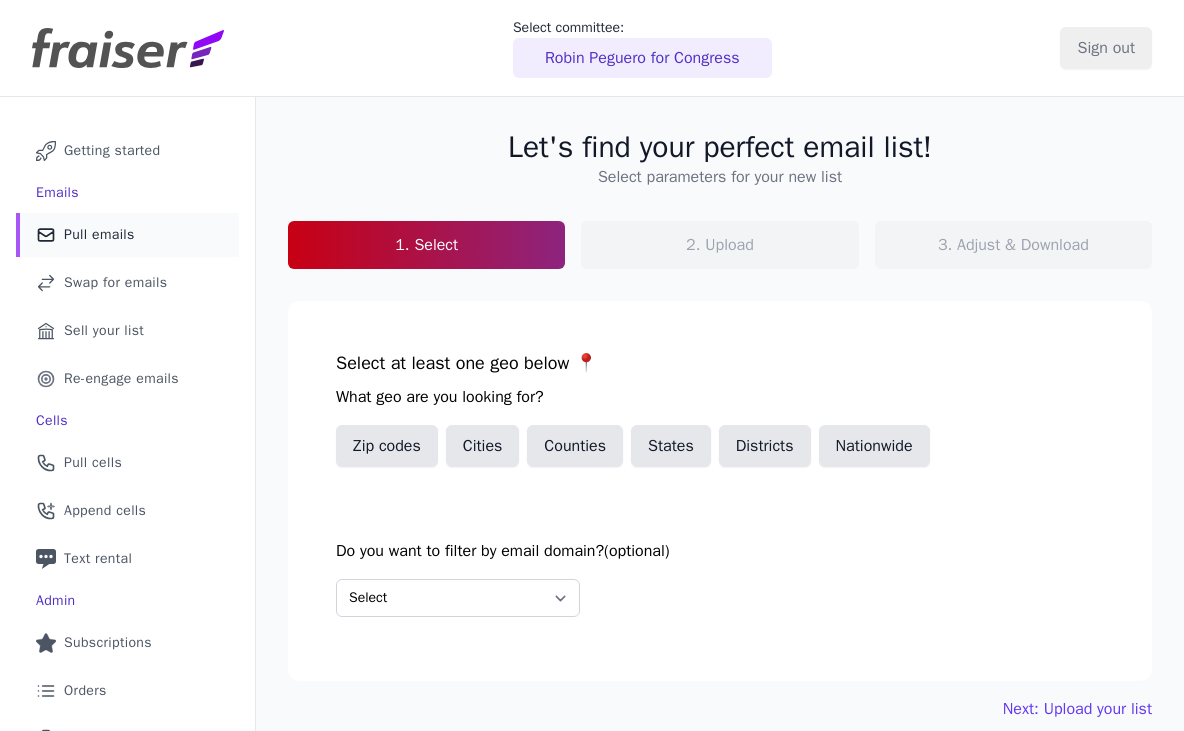 scroll, scrollTop: 0, scrollLeft: 0, axis: both 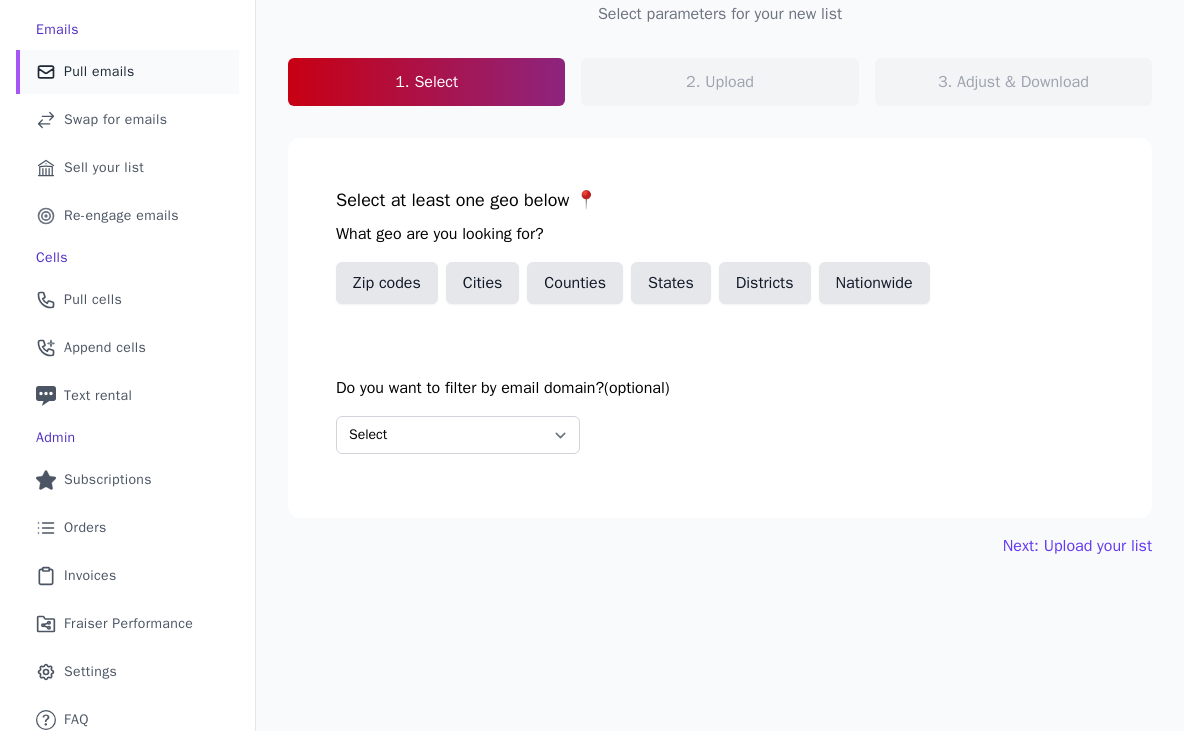 click on "Do you want to filter by email domain?  (optional)   Select Include only these domains Include none of these domains" at bounding box center [720, 423] 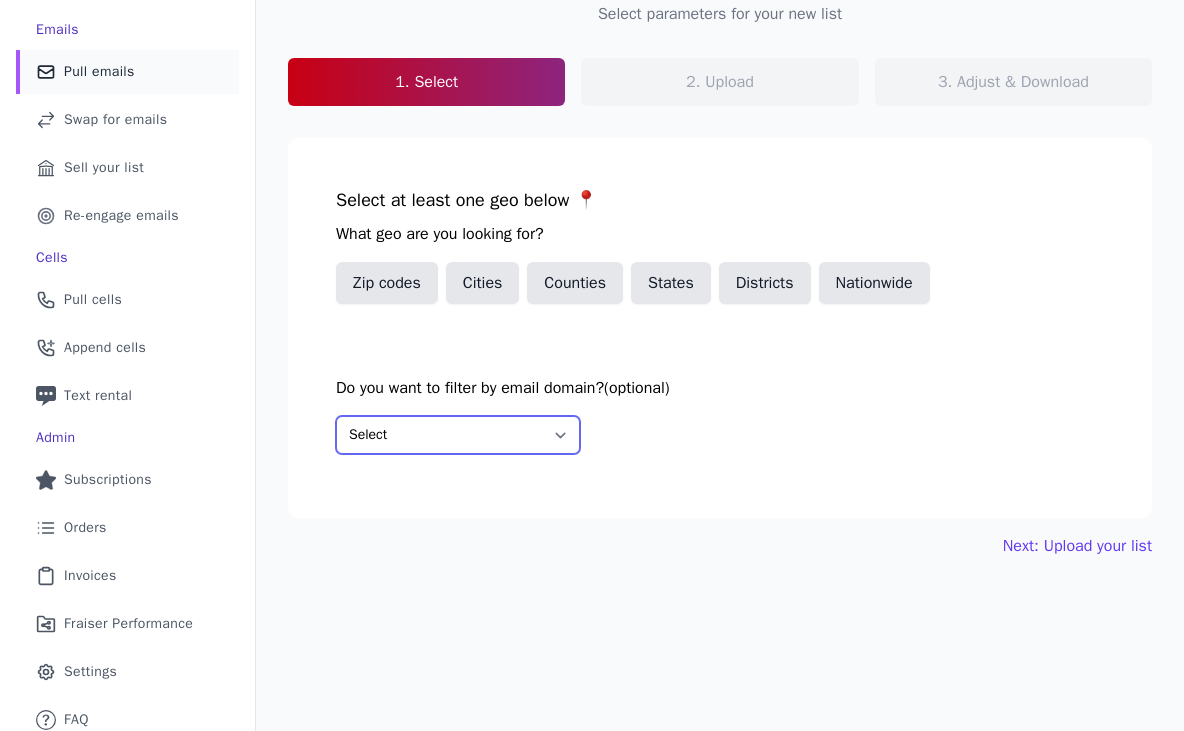 click on "Select Include only these domains Include none of these domains" at bounding box center [458, 435] 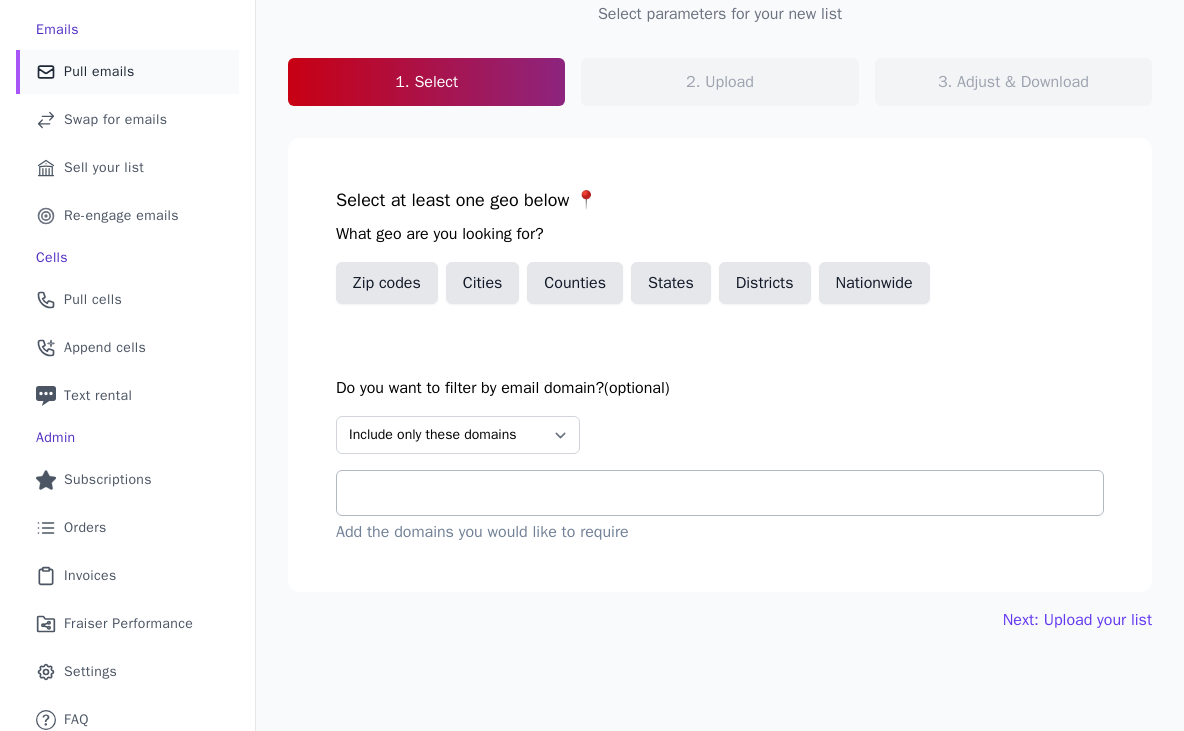 click at bounding box center (728, 493) 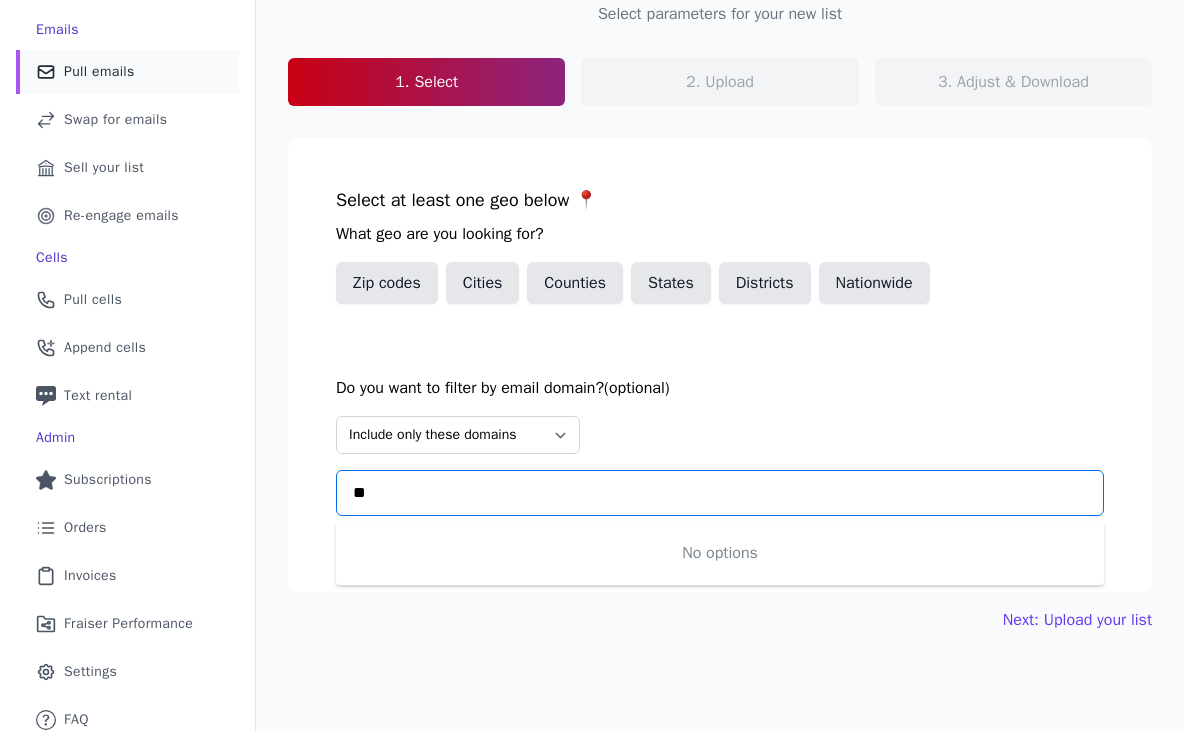 type on "*" 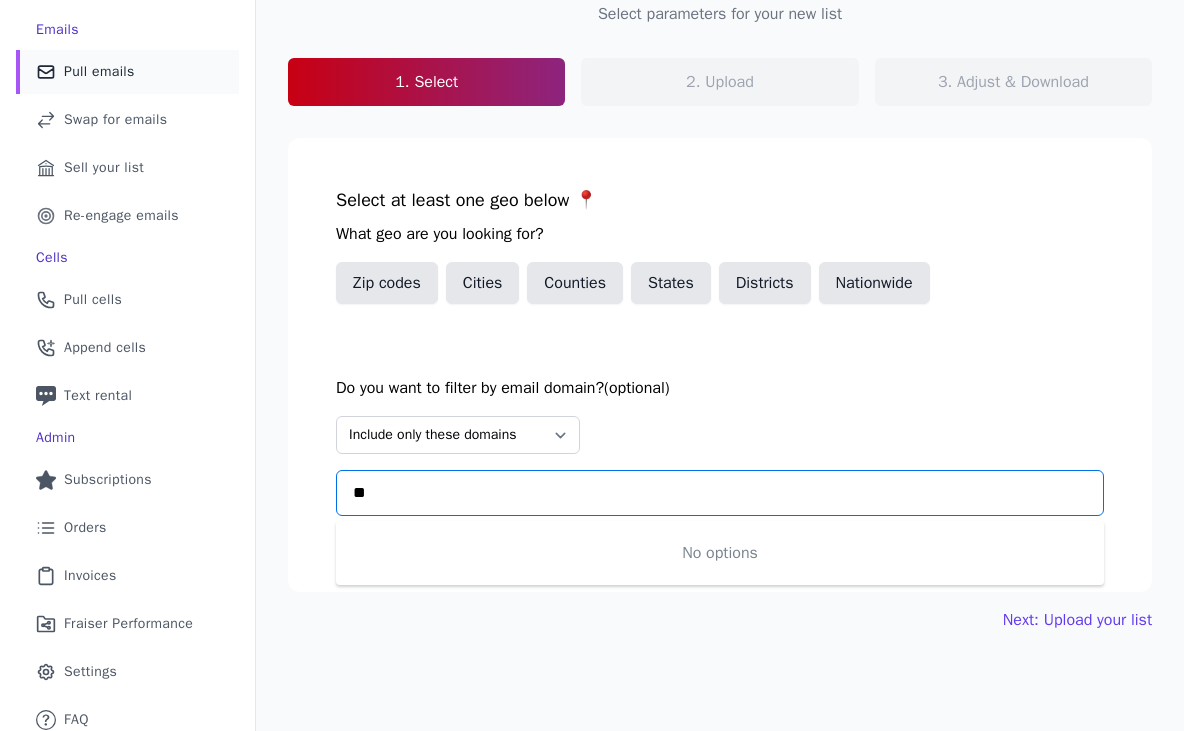 type on "*" 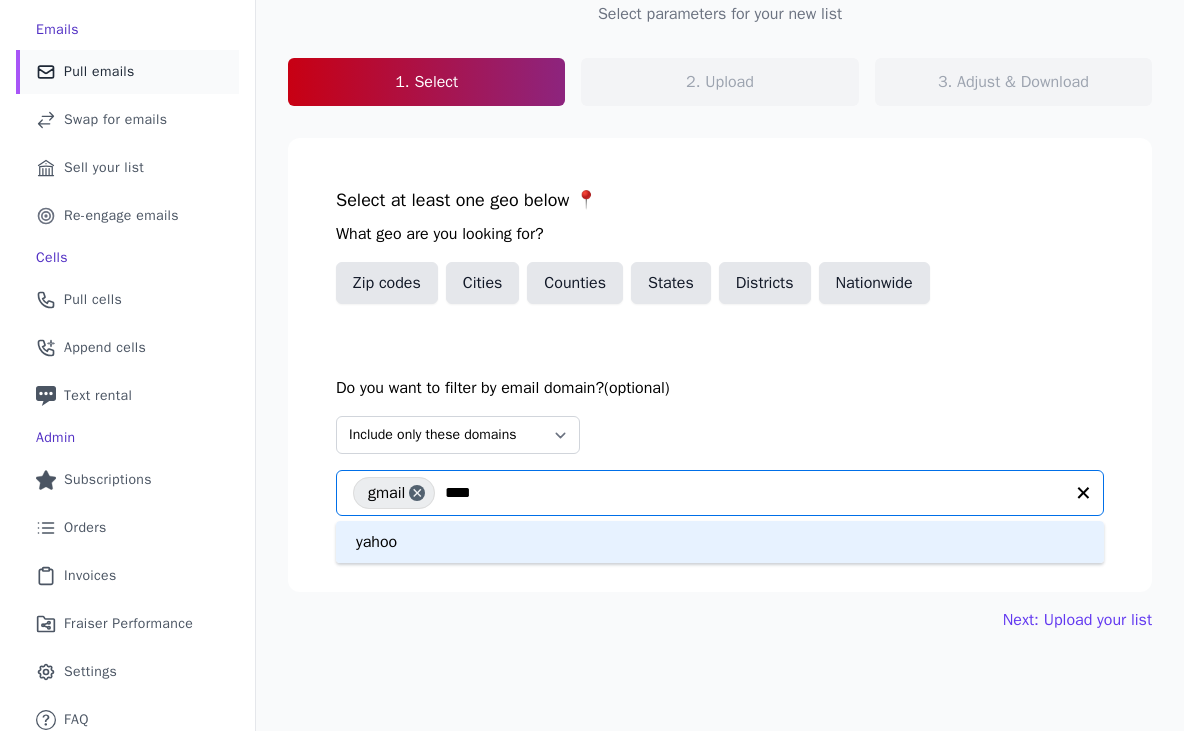 type on "*****" 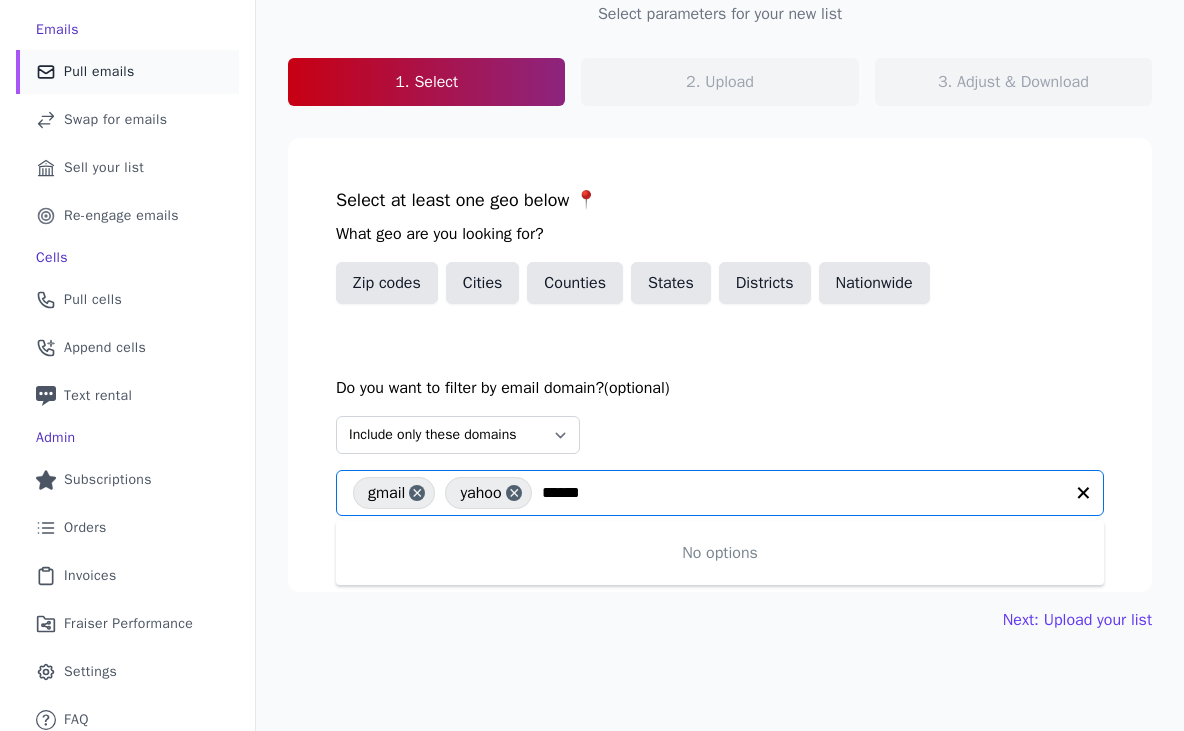 type on "*****" 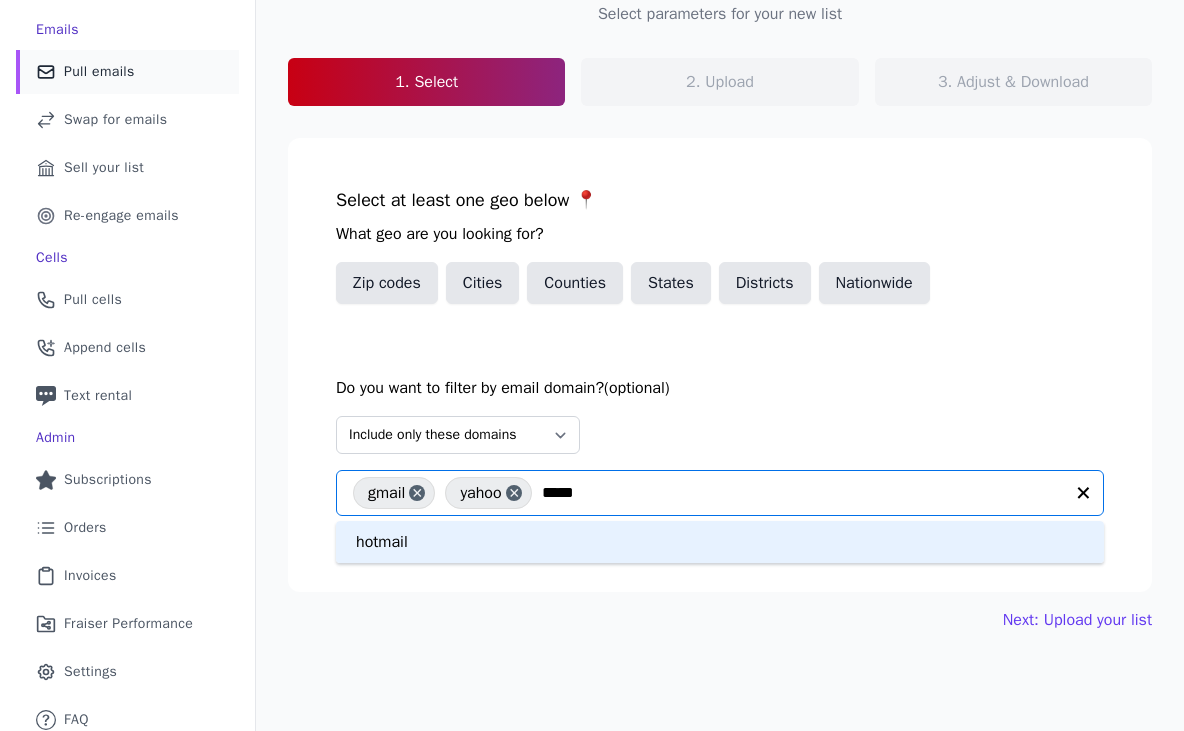 type 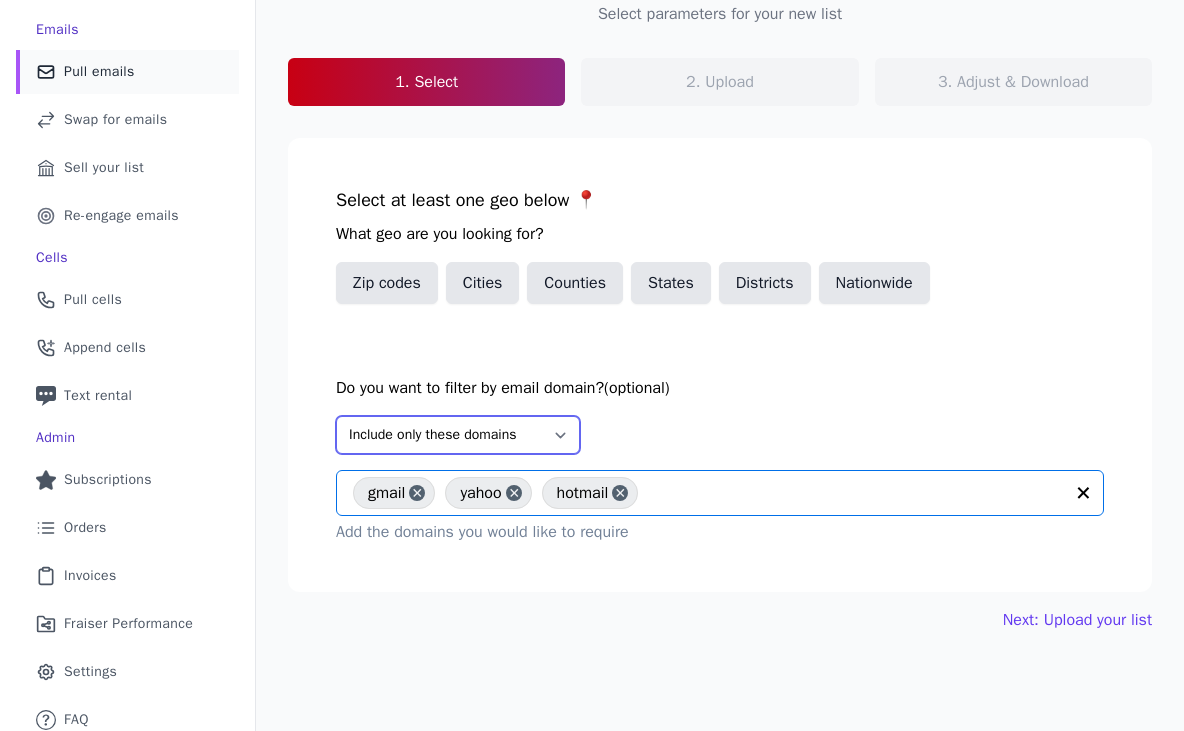 click on "Select Include only these domains Include none of these domains" at bounding box center (458, 435) 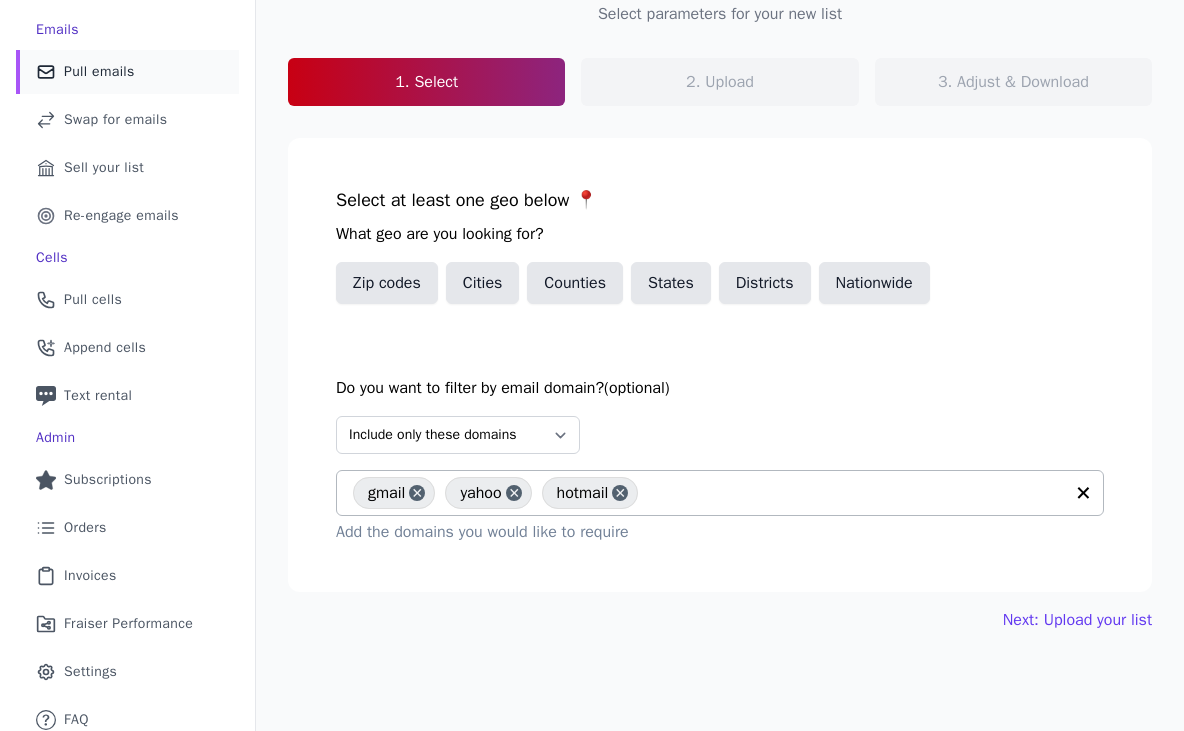 click 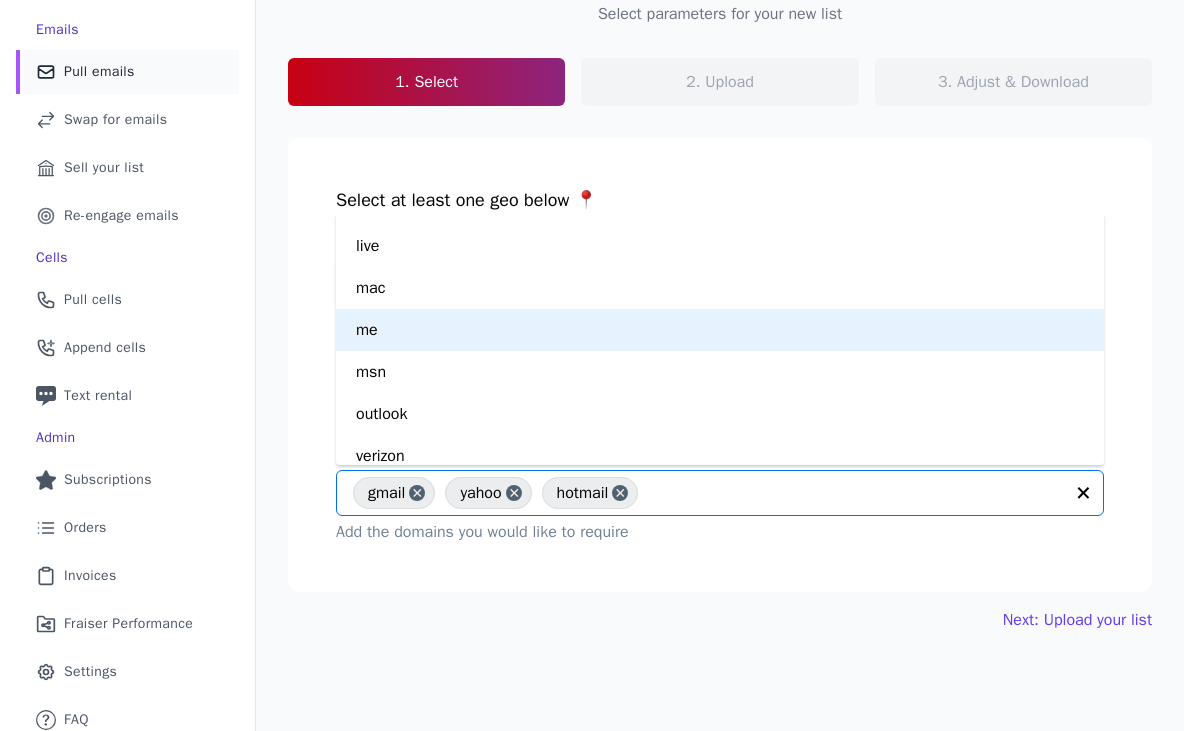 scroll, scrollTop: 126, scrollLeft: 0, axis: vertical 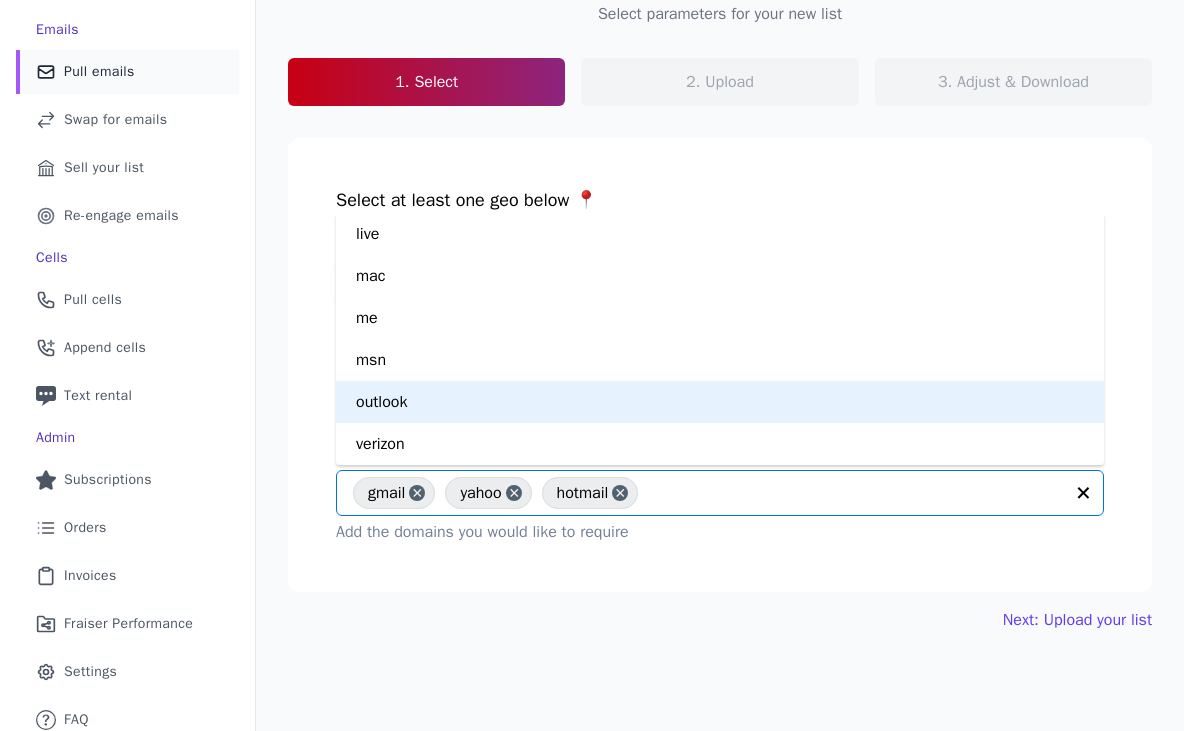 click on "outlook" at bounding box center [720, 402] 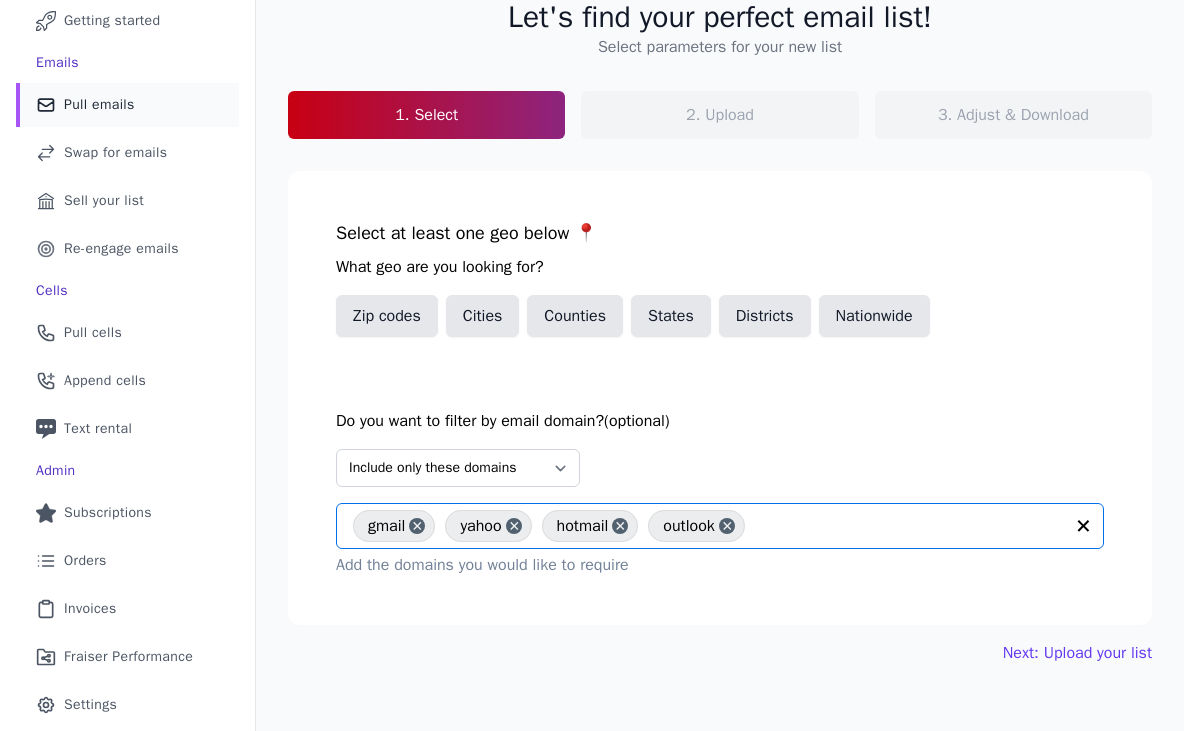 scroll, scrollTop: 134, scrollLeft: 0, axis: vertical 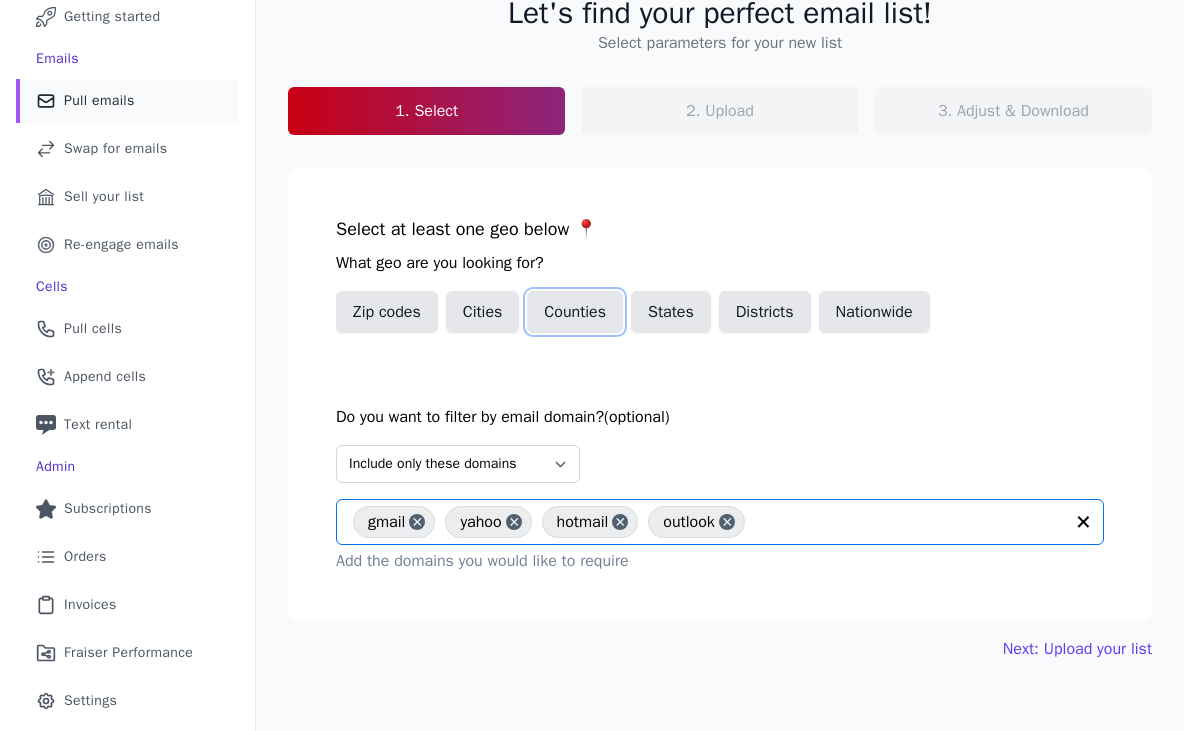 click on "Counties" at bounding box center (575, 312) 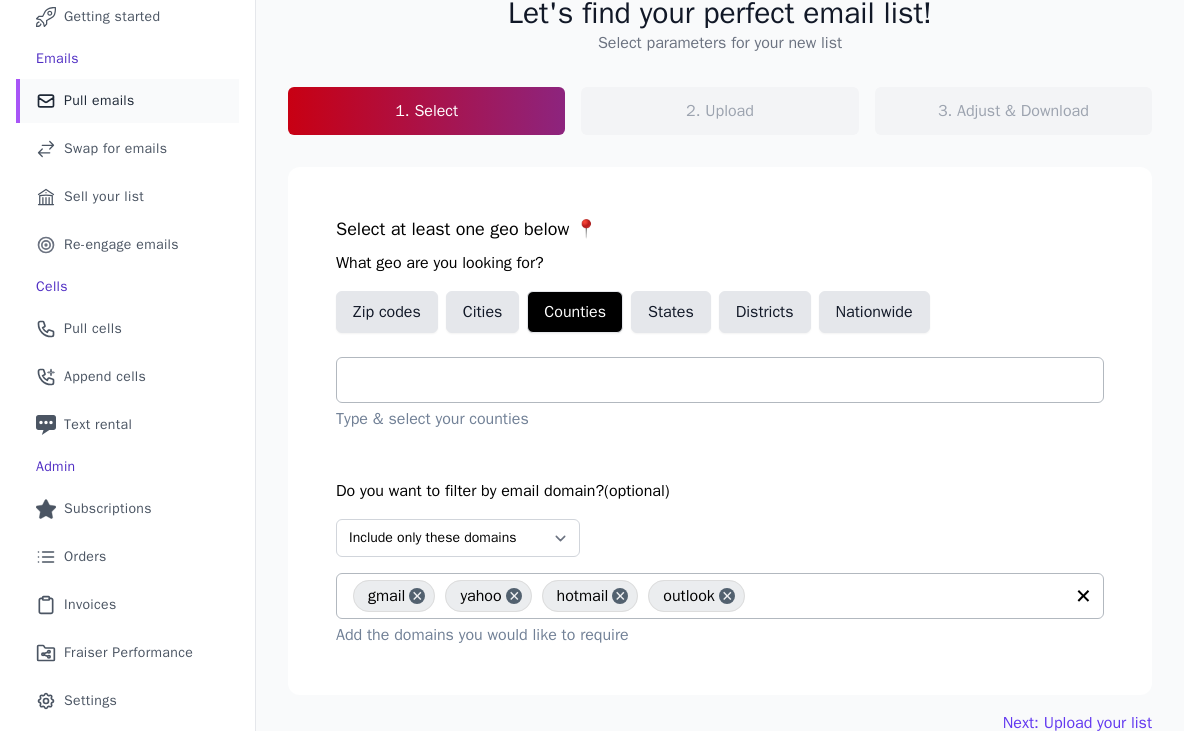 click at bounding box center [728, 380] 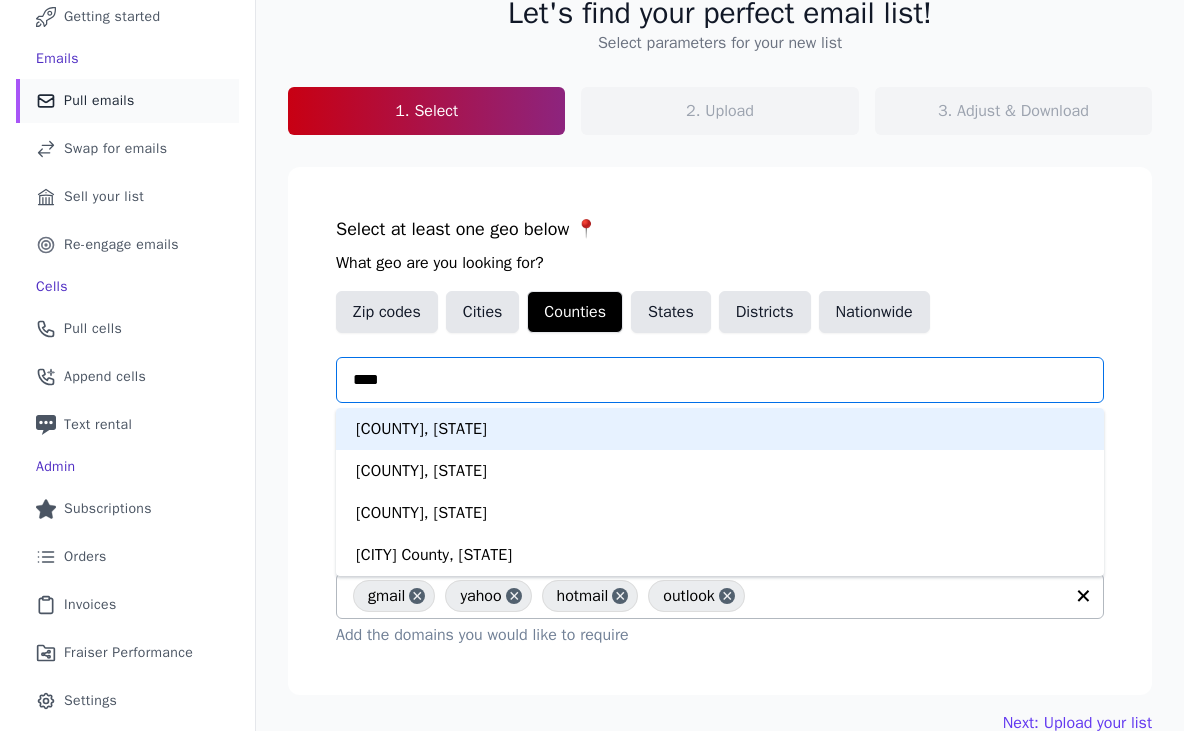 type on "*****" 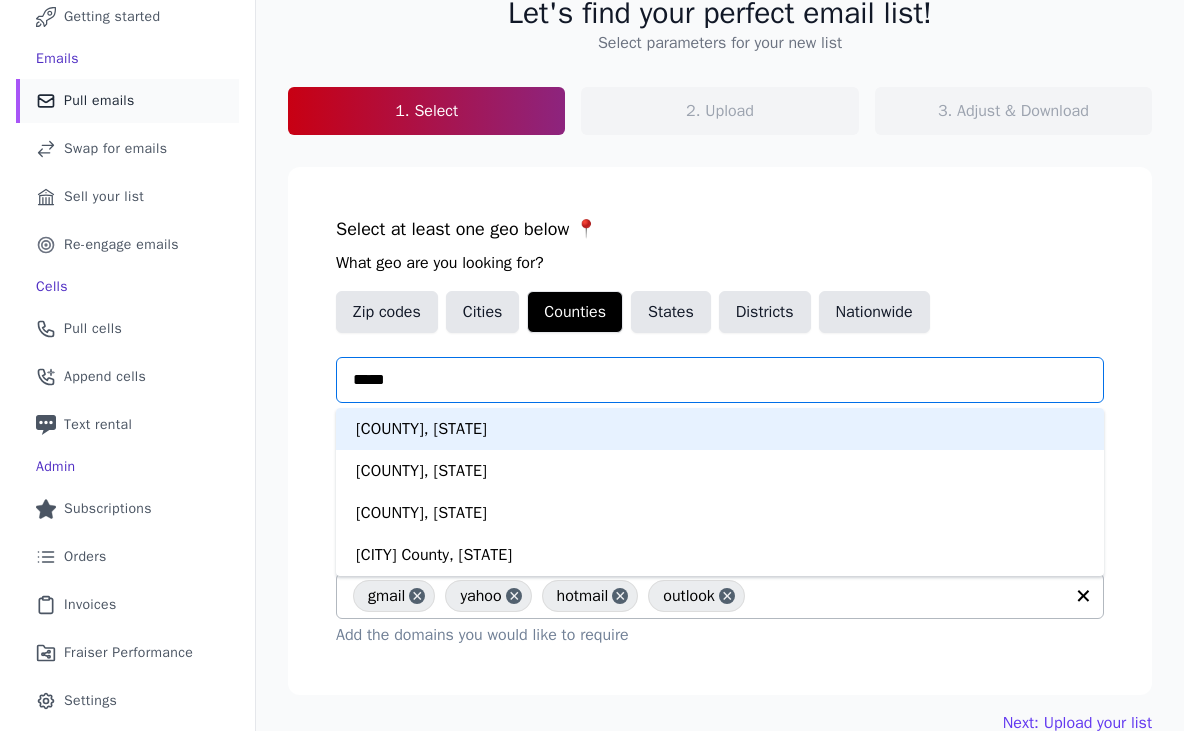 click on "[CITY]-[CITY] County, [STATE]" at bounding box center [720, 429] 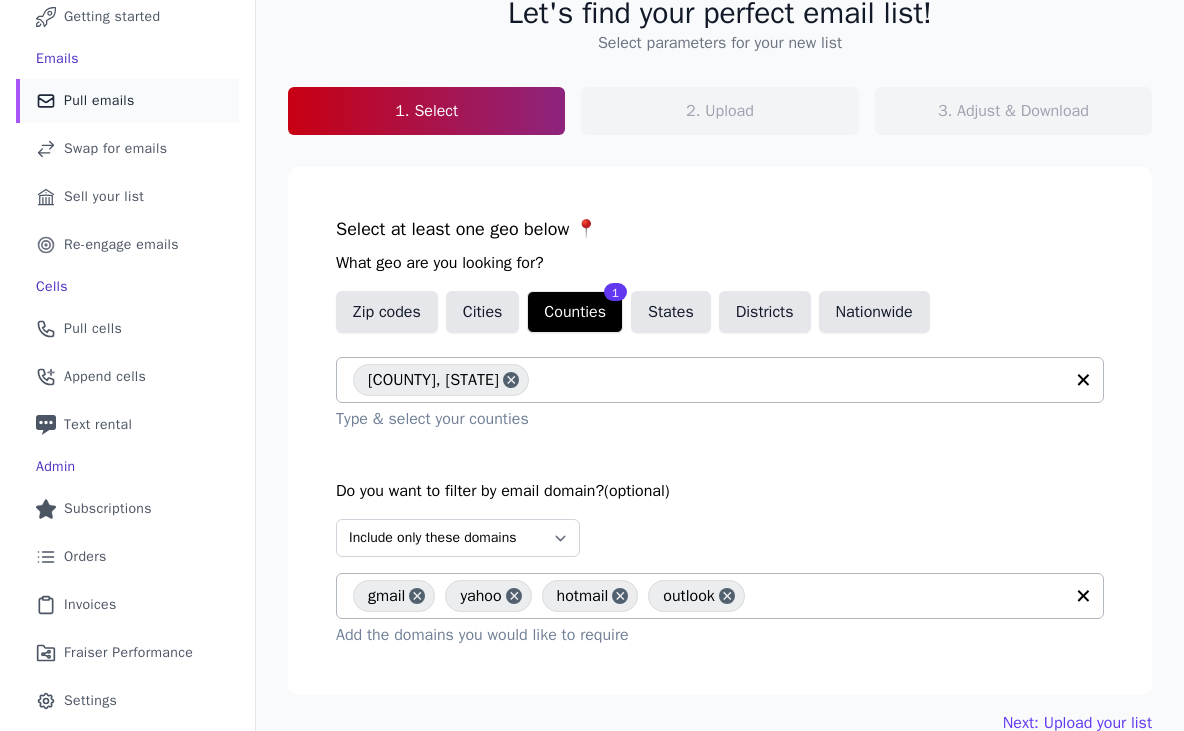 click 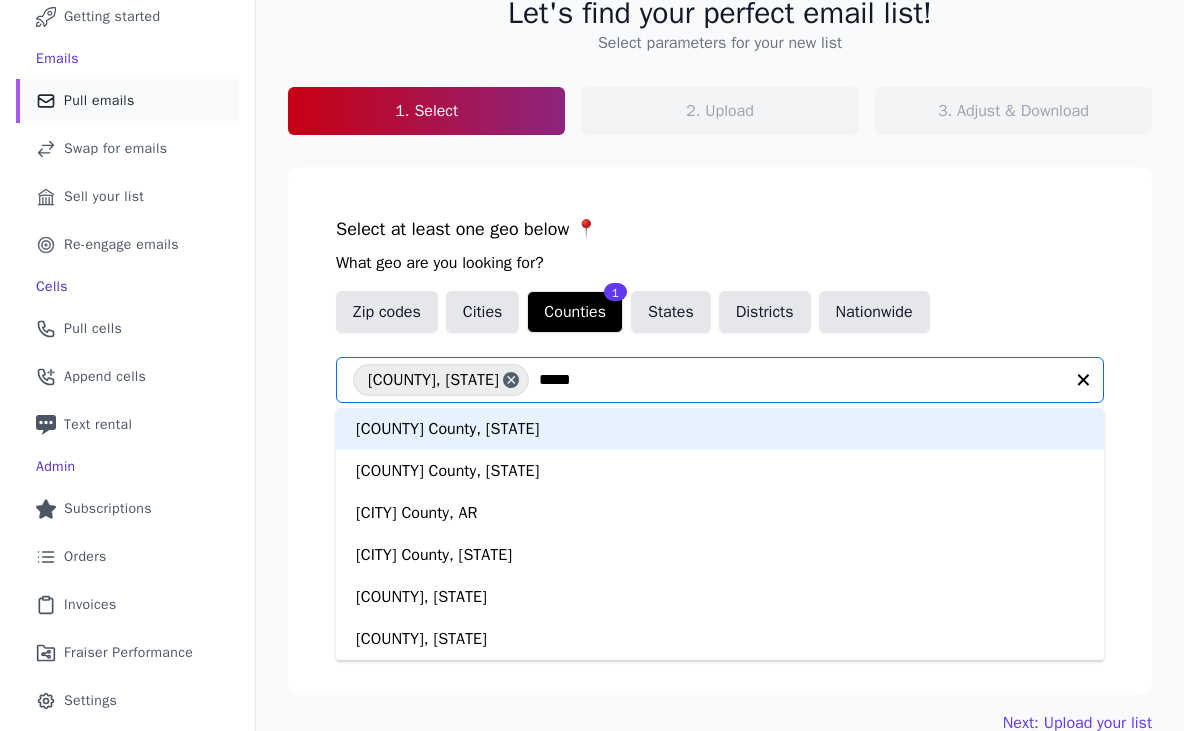 type on "******" 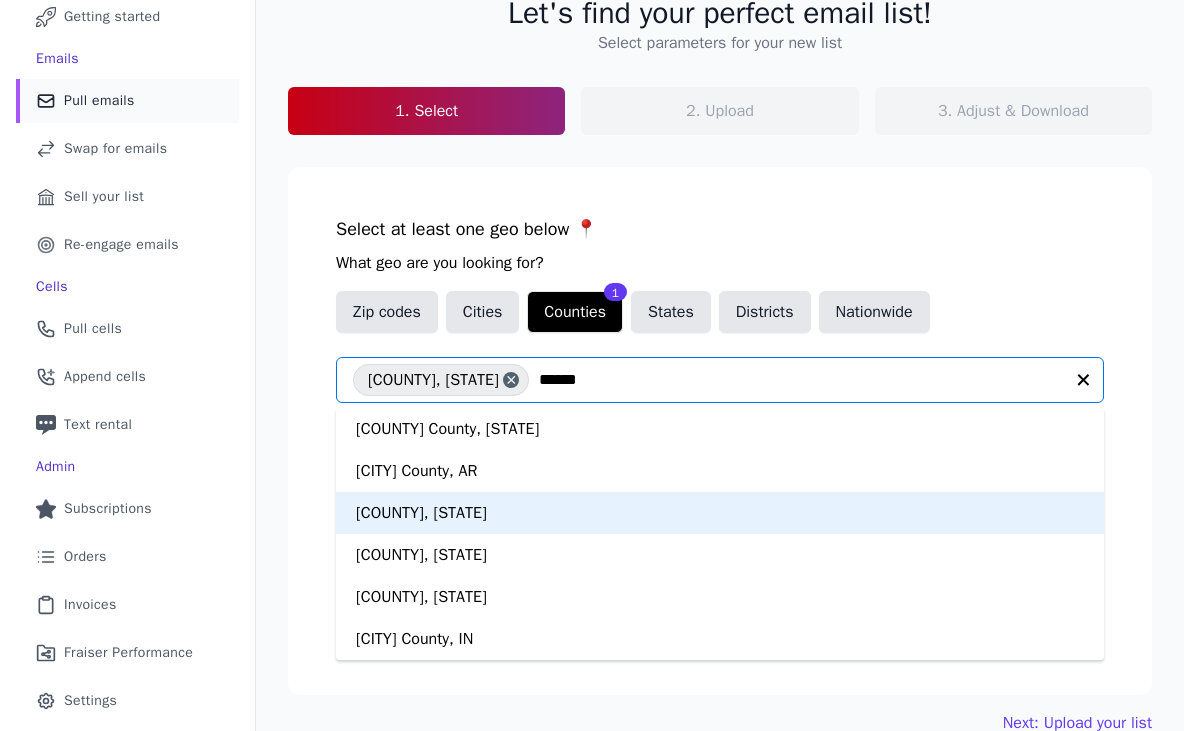 click on "[COUNTY], [STATE]" at bounding box center [720, 513] 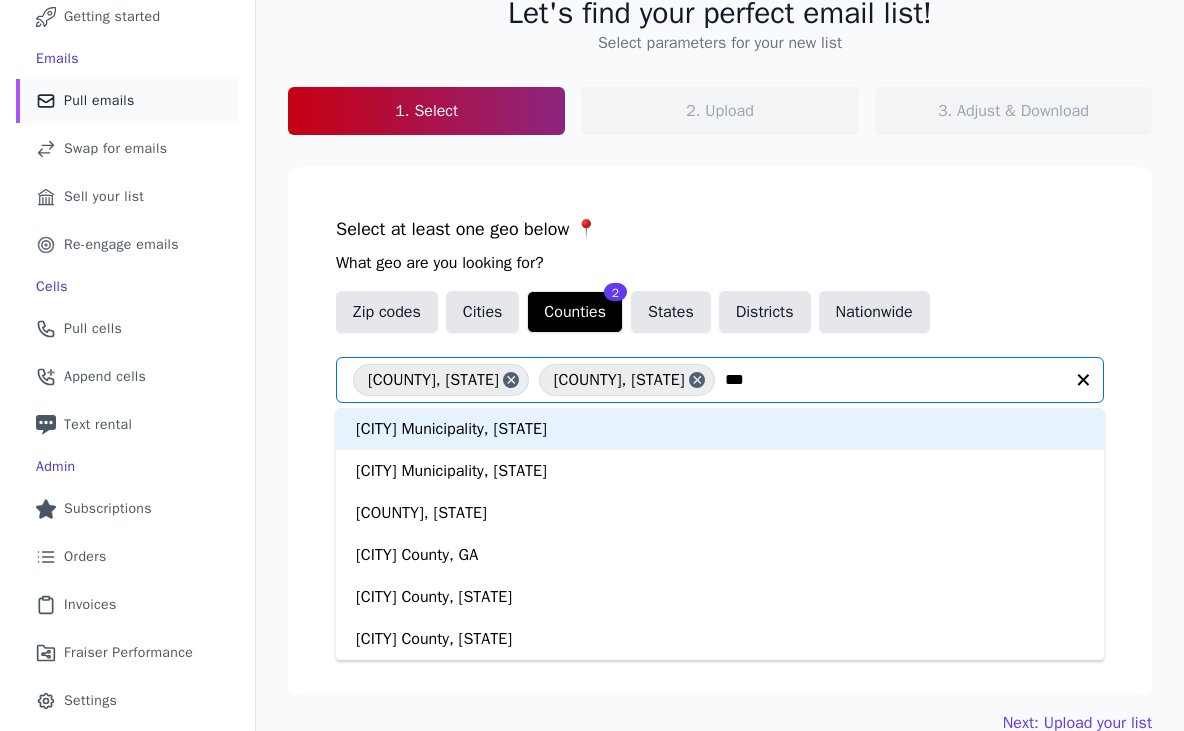 type on "****" 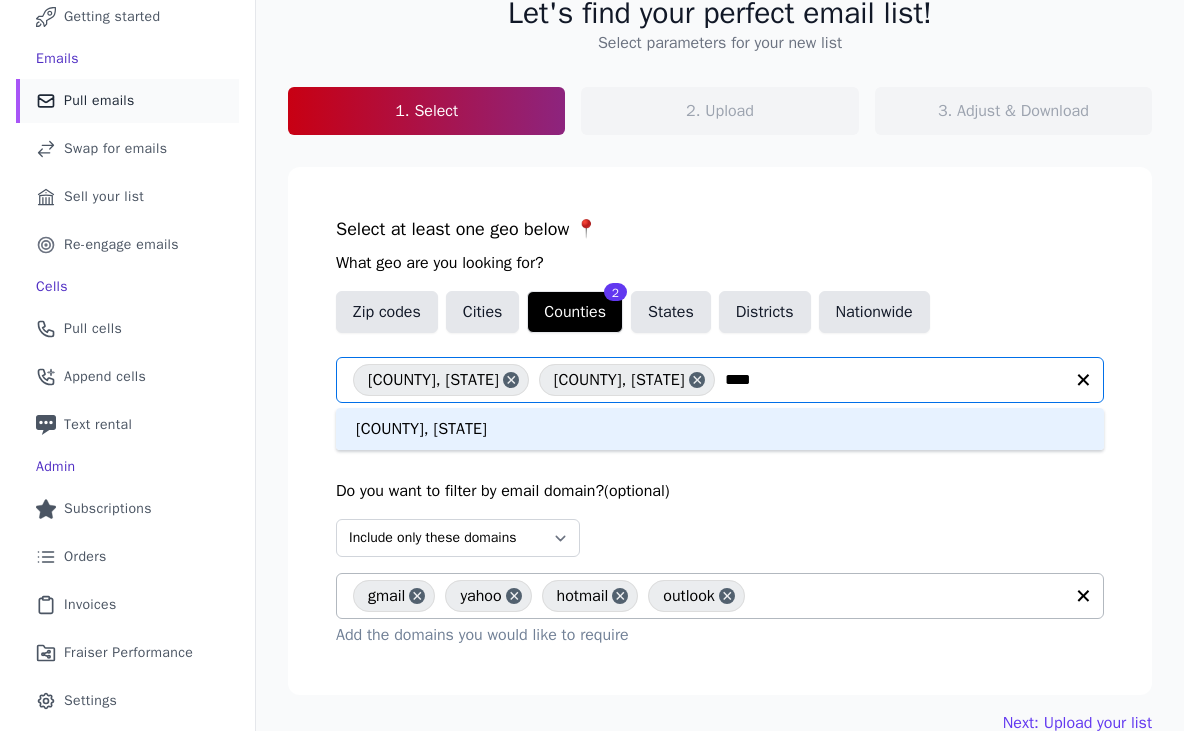 click on "[COUNTY], [STATE]" at bounding box center (720, 429) 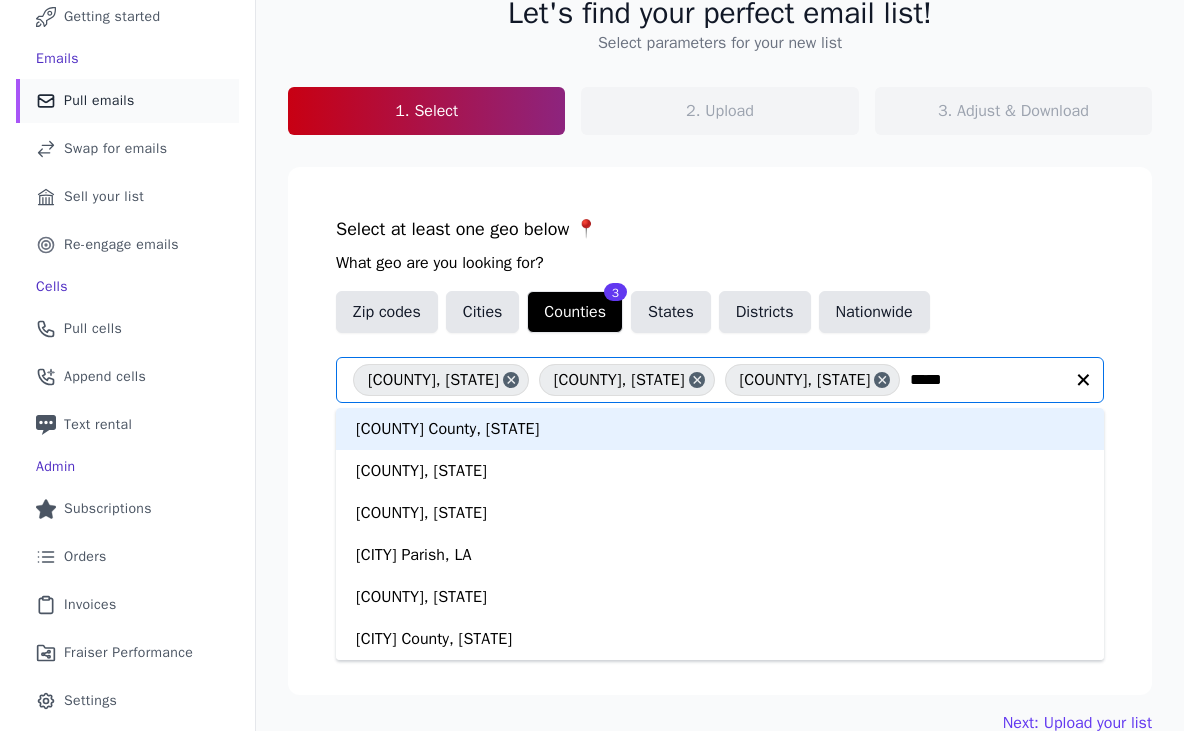 type on "******" 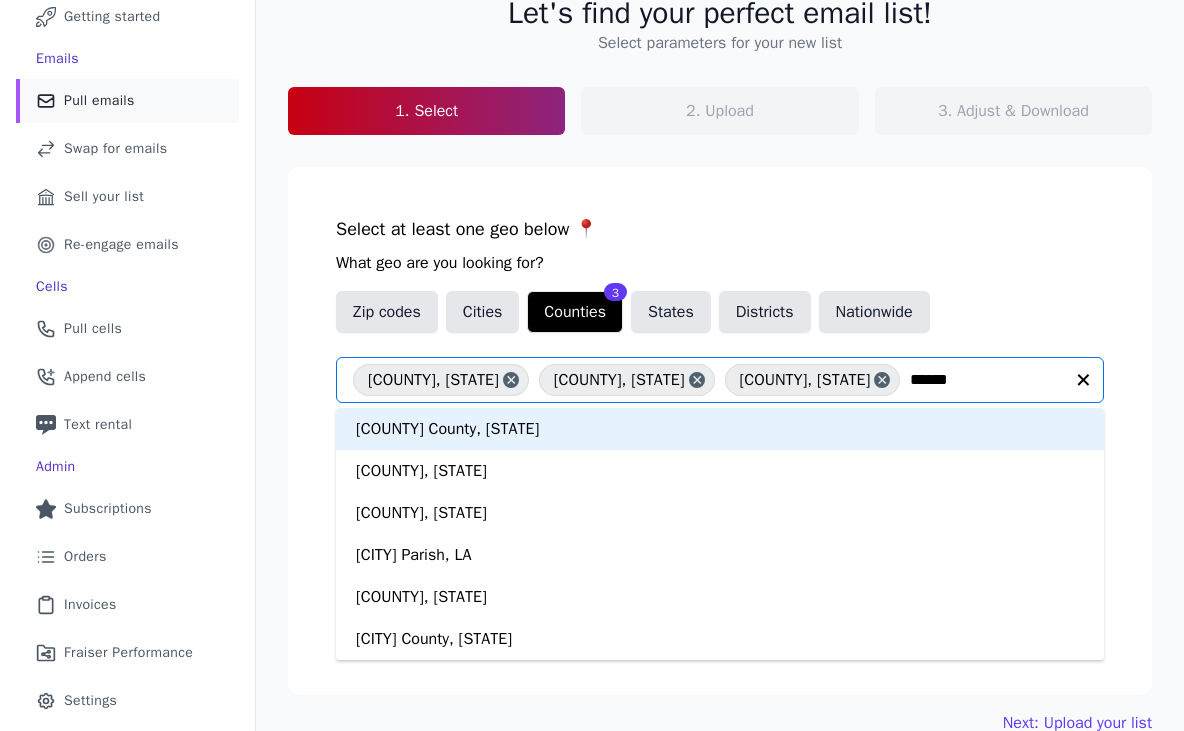 click on "[COUNTY], [STATE]" at bounding box center (720, 429) 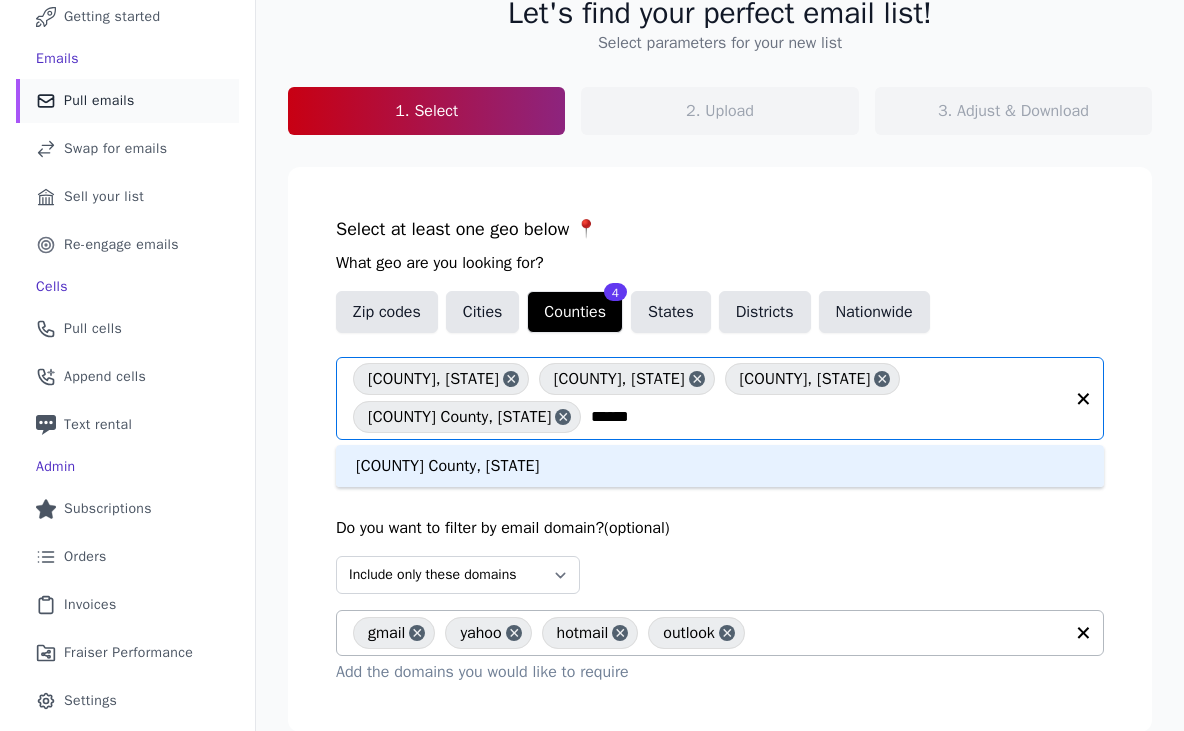 type on "*******" 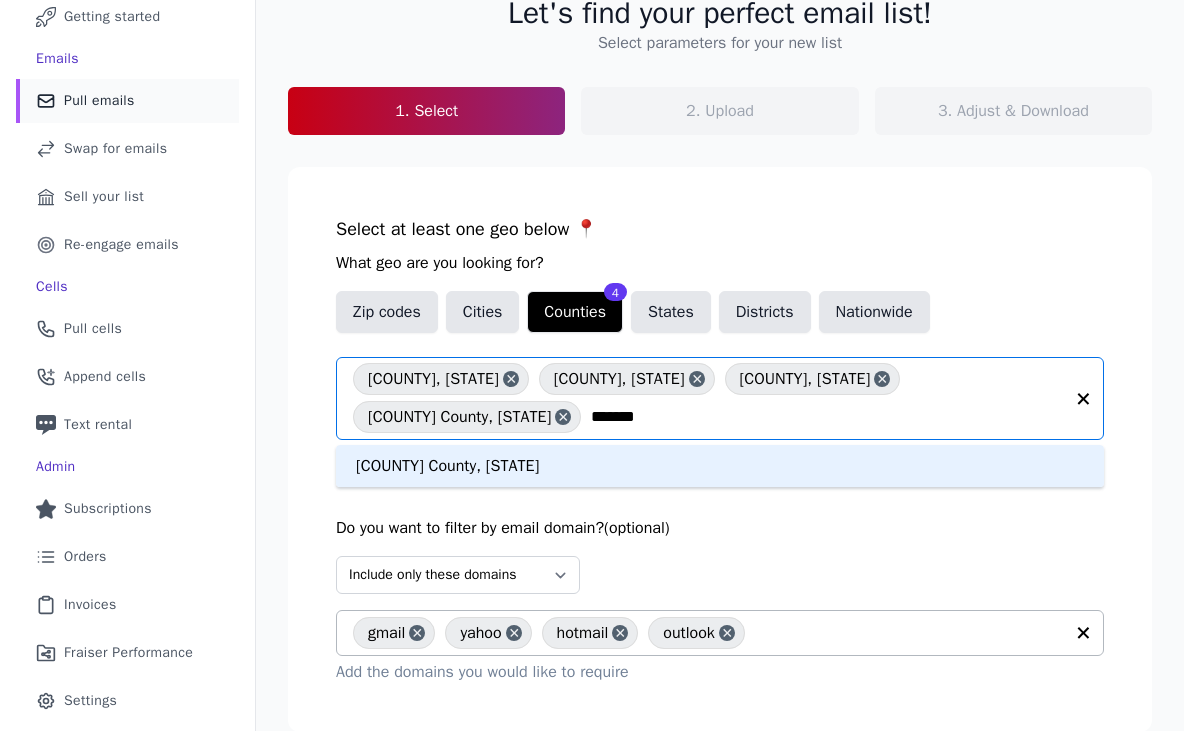 click on "[COUNTY], [STATE]" at bounding box center (720, 466) 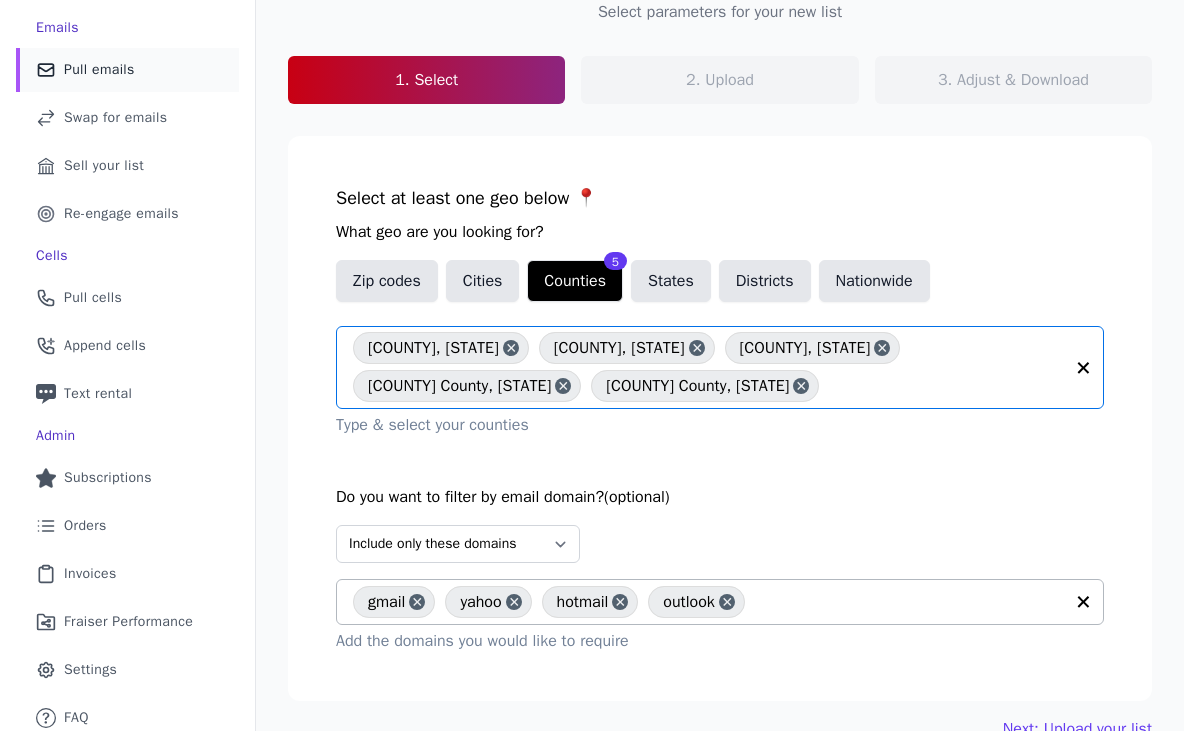 scroll, scrollTop: 164, scrollLeft: 0, axis: vertical 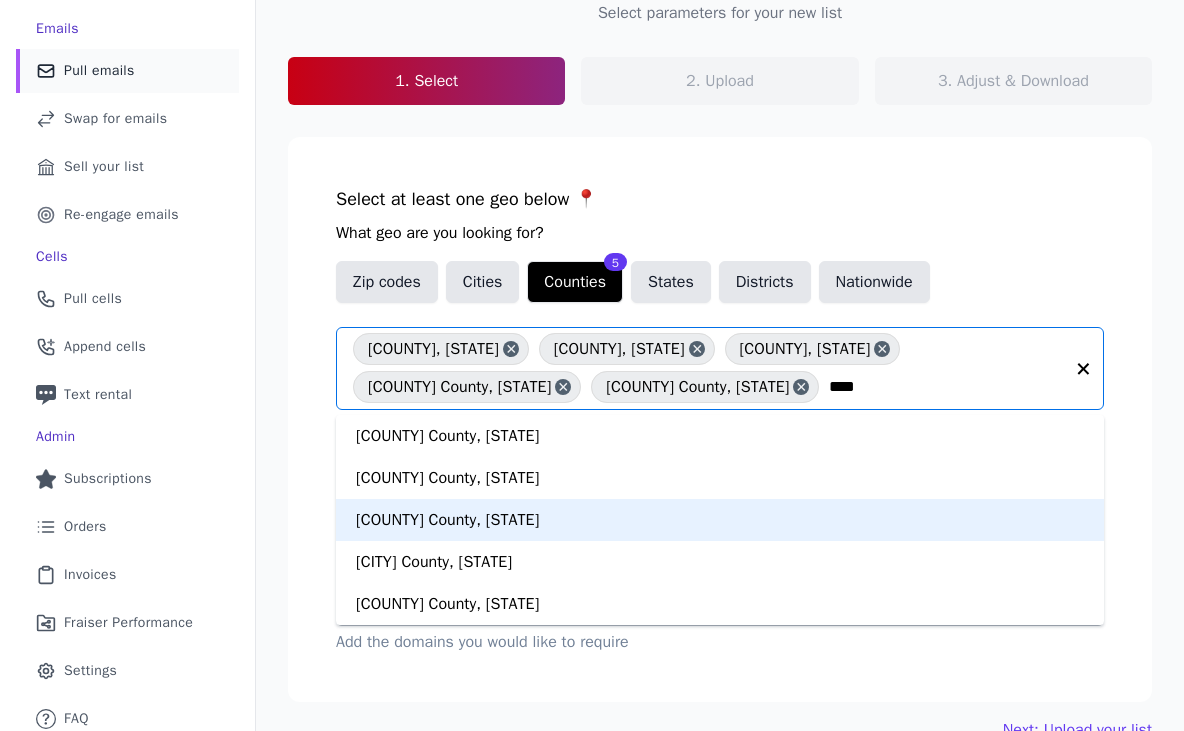 type on "*****" 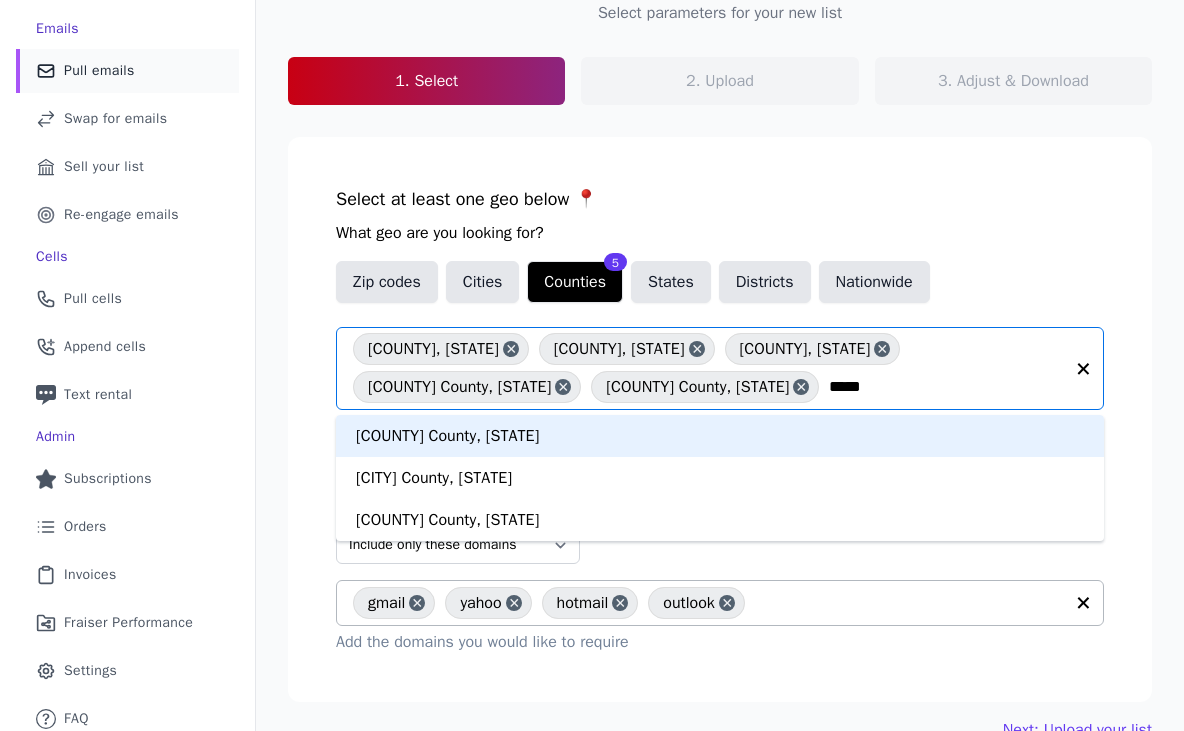 click on "[COUNTY] County, [STATE]" at bounding box center (720, 436) 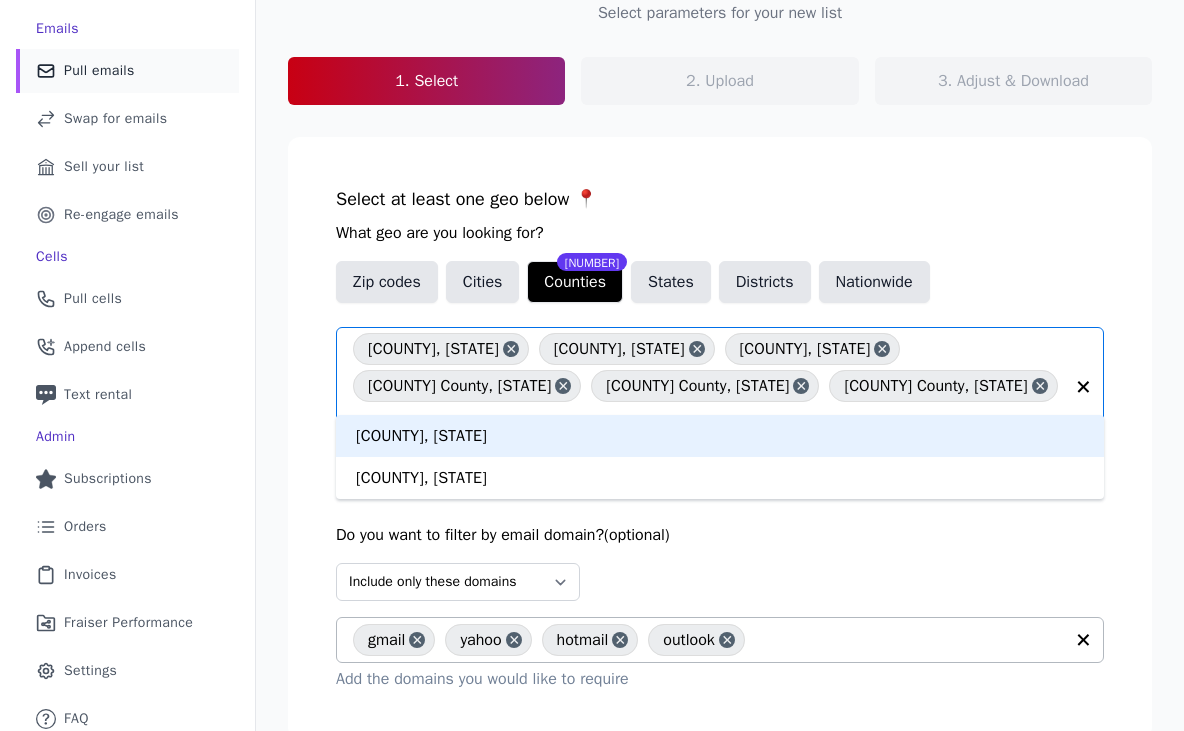 type on "******" 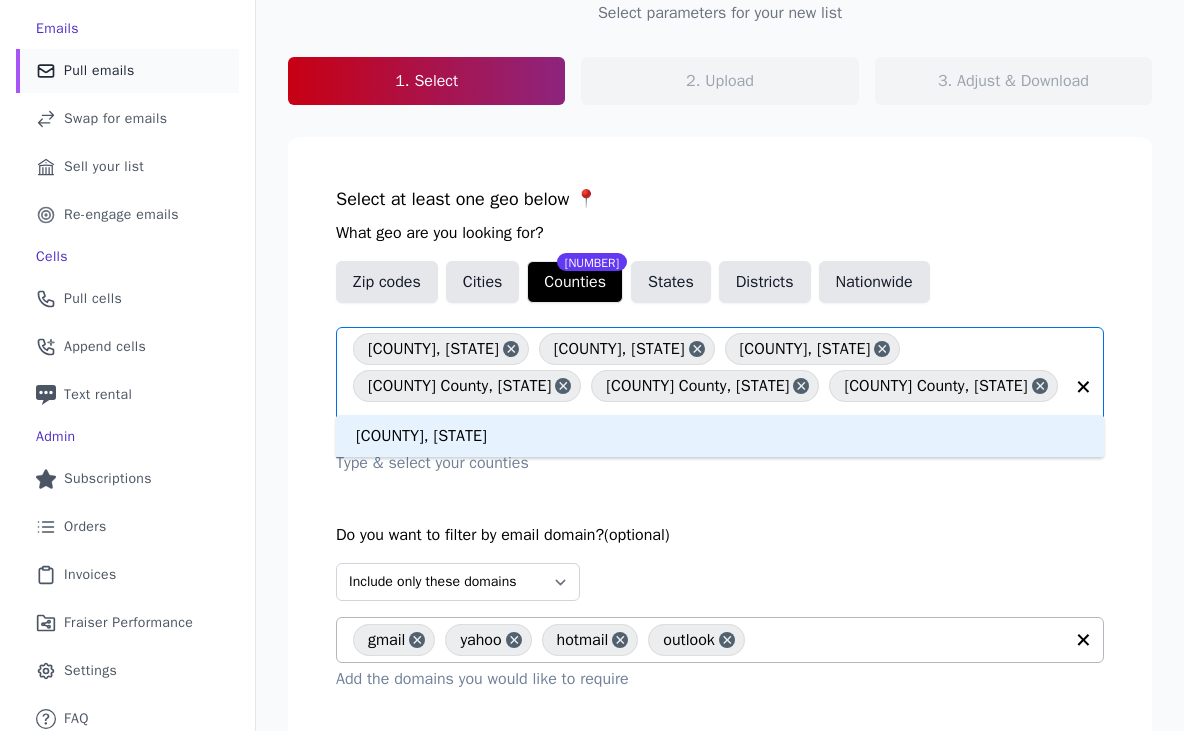 click on "[CITY] County, [STATE]" at bounding box center [720, 436] 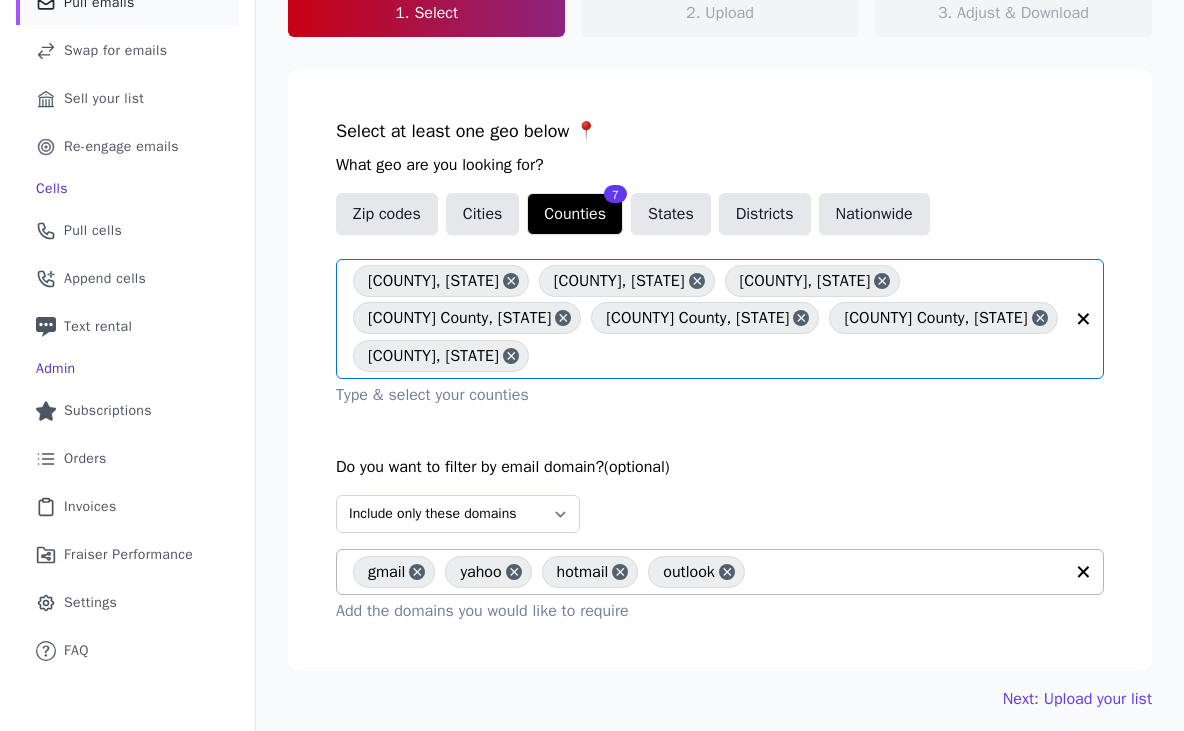 scroll, scrollTop: 244, scrollLeft: 0, axis: vertical 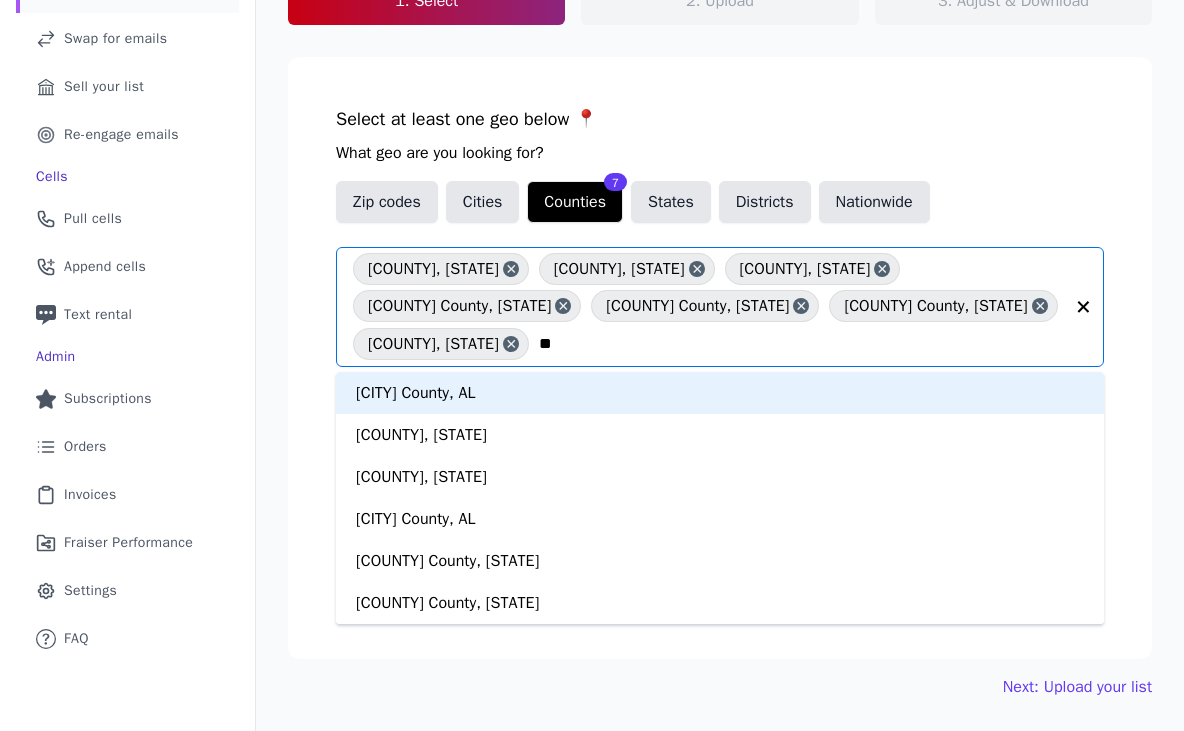 type on "***" 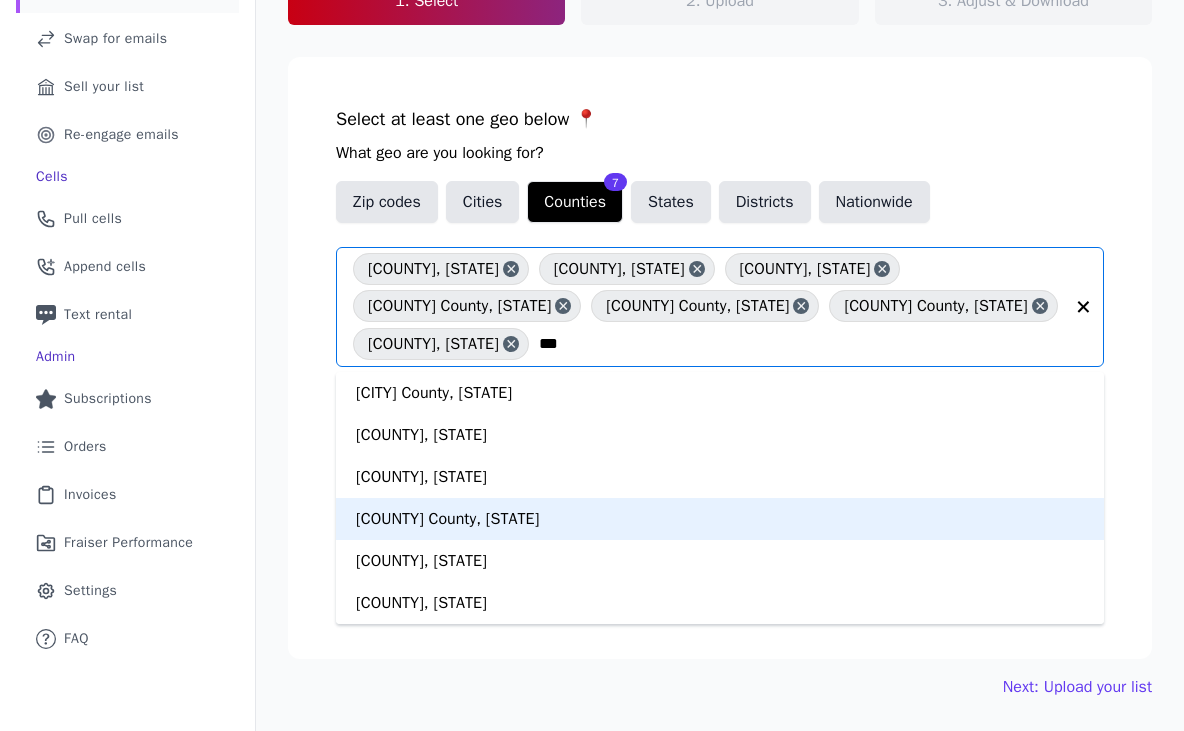 click on "Lee County, FL" at bounding box center (720, 519) 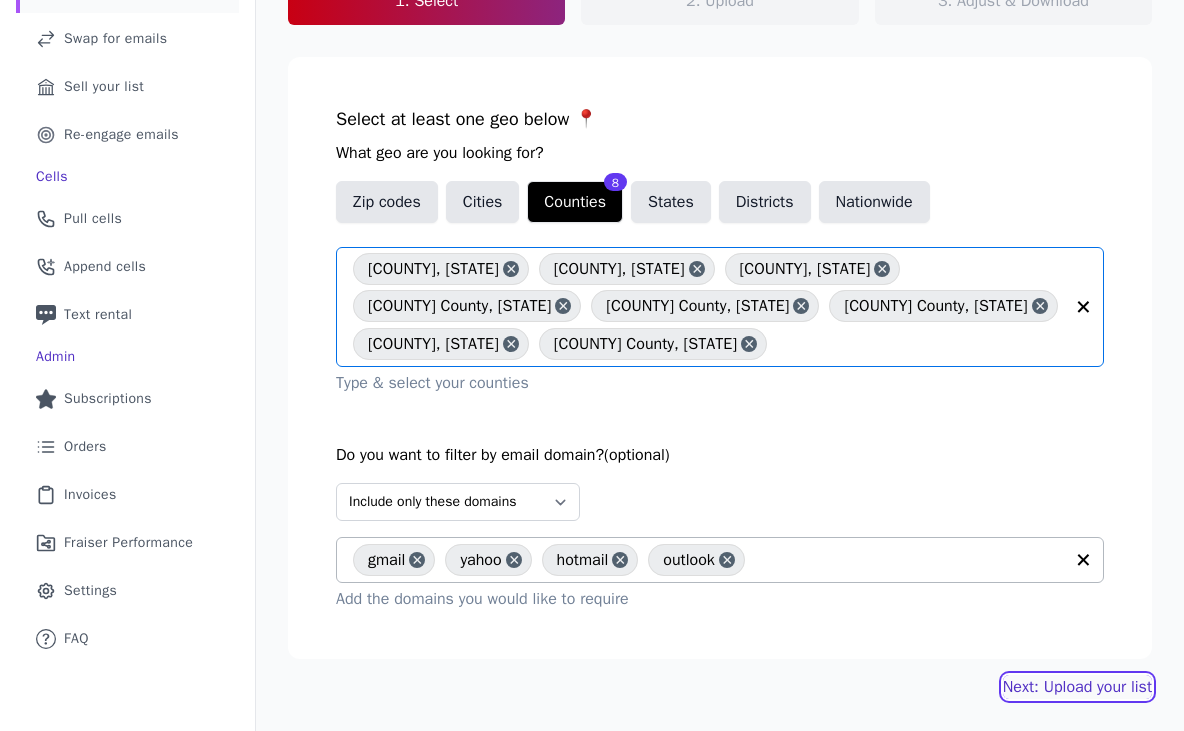 click on "Next: Upload your list" at bounding box center [1077, 687] 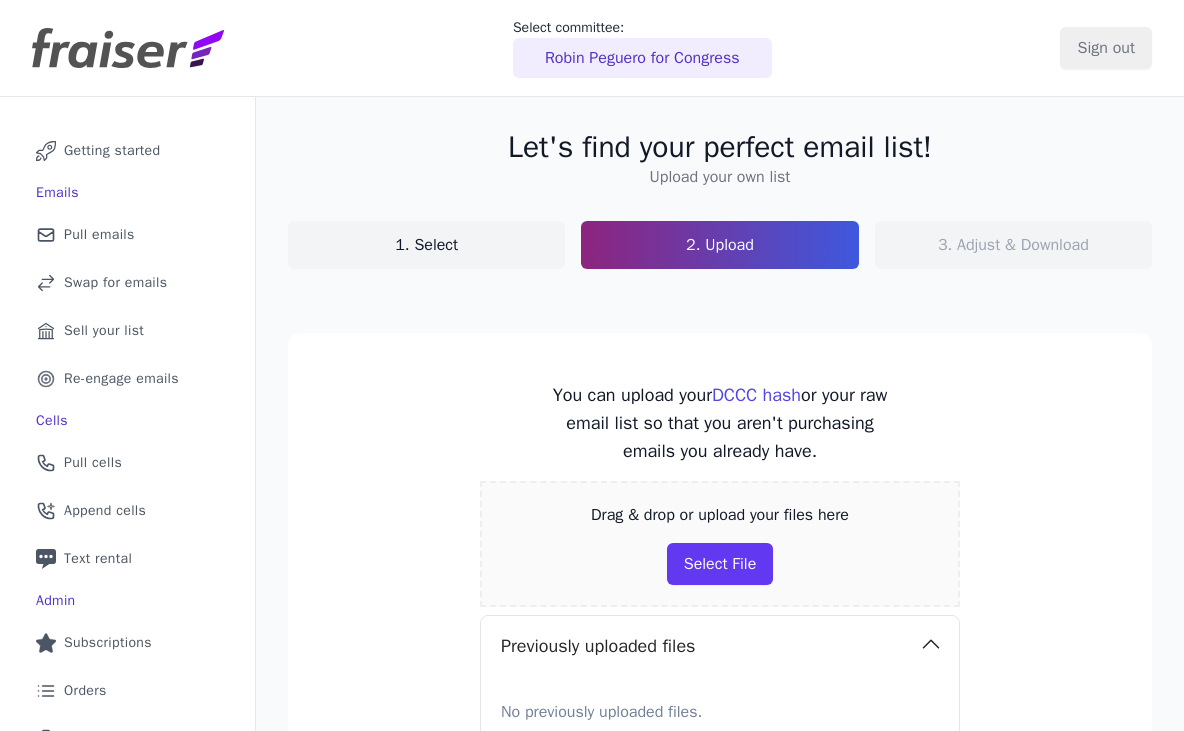 scroll, scrollTop: 0, scrollLeft: 0, axis: both 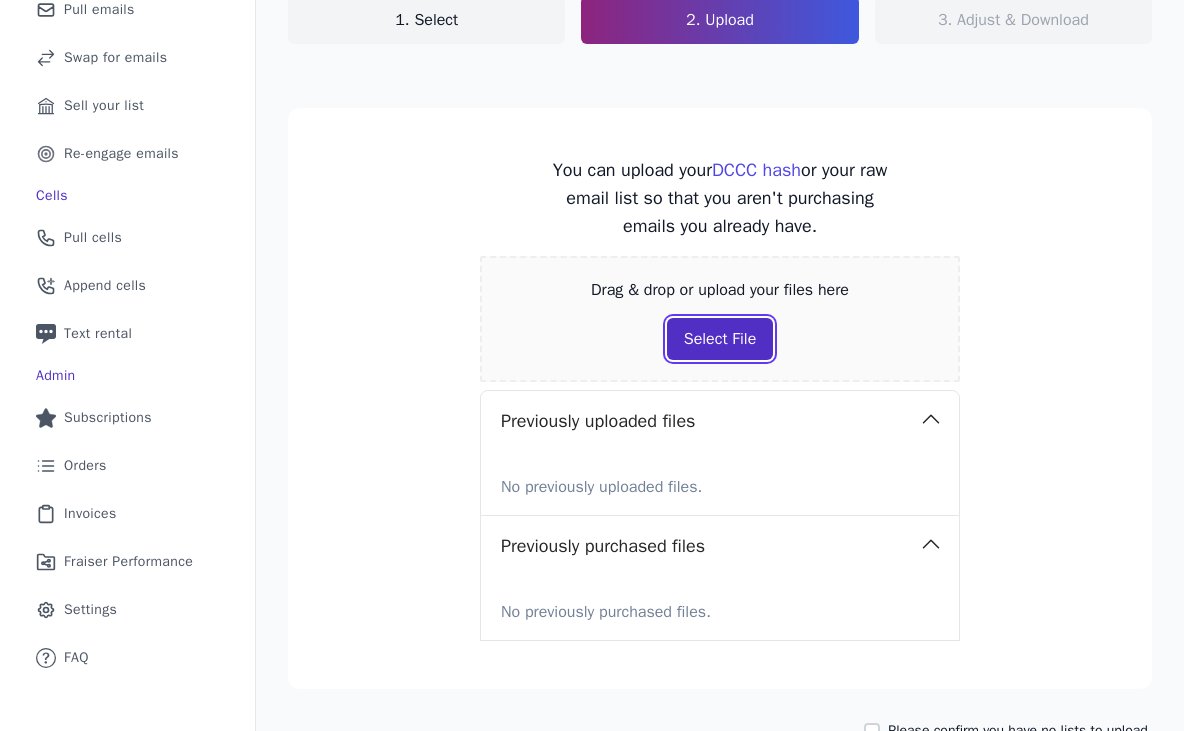 click on "Select File" at bounding box center (720, 339) 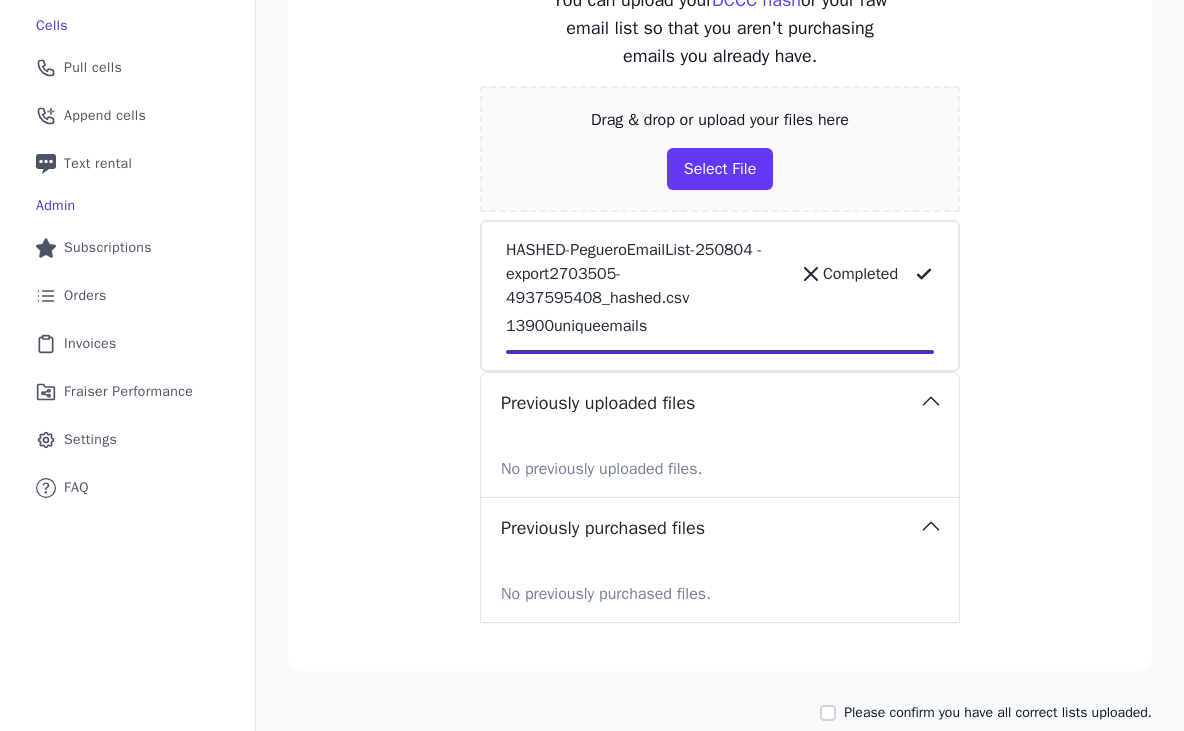 scroll, scrollTop: 519, scrollLeft: 0, axis: vertical 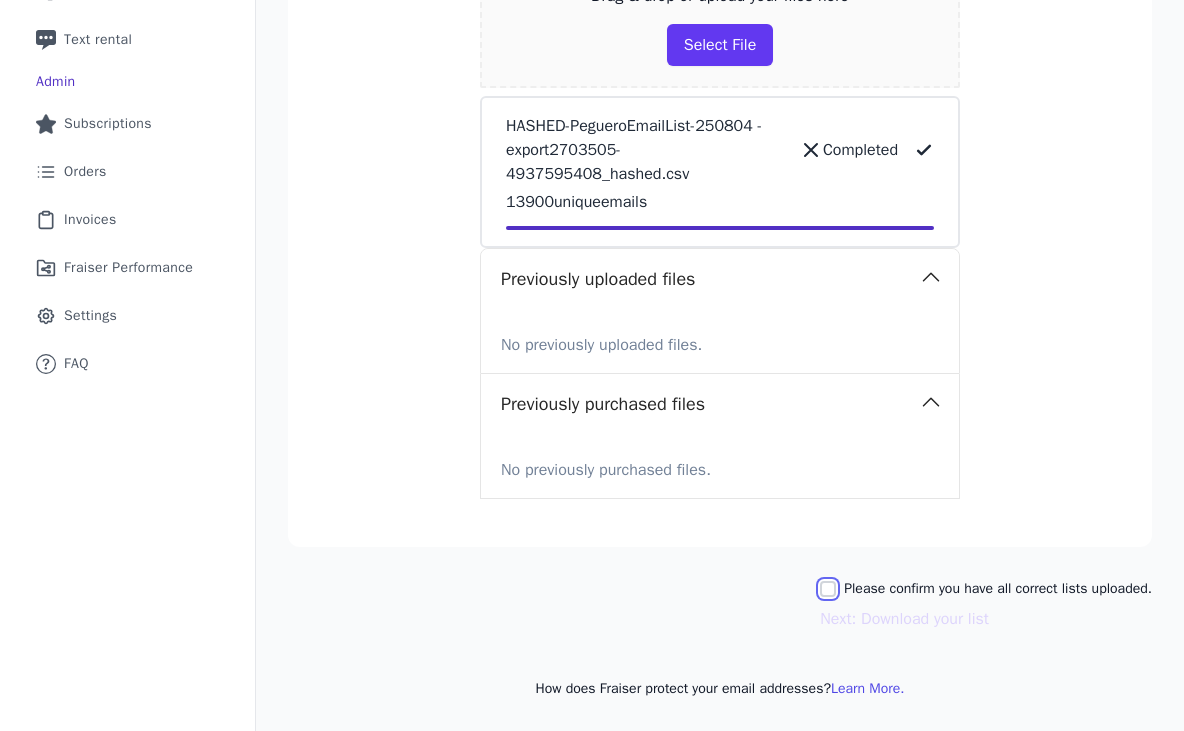 click on "Please confirm you have all correct lists uploaded." at bounding box center [828, 589] 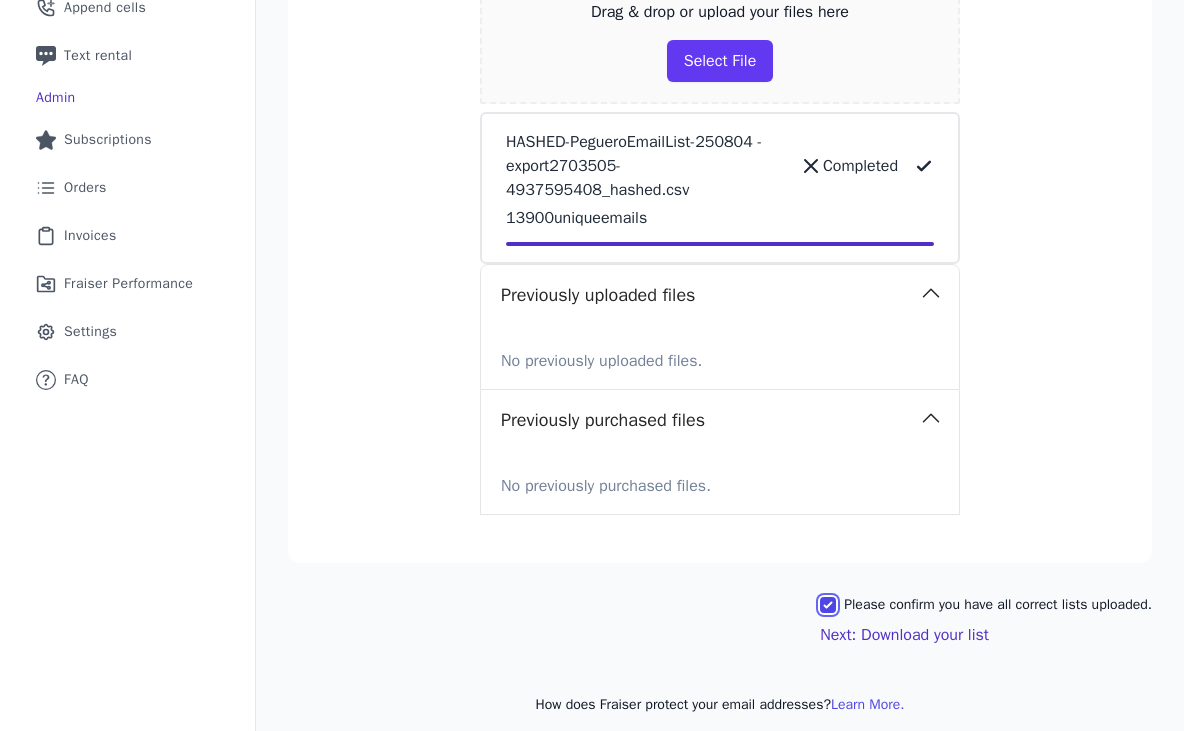 scroll, scrollTop: 507, scrollLeft: 0, axis: vertical 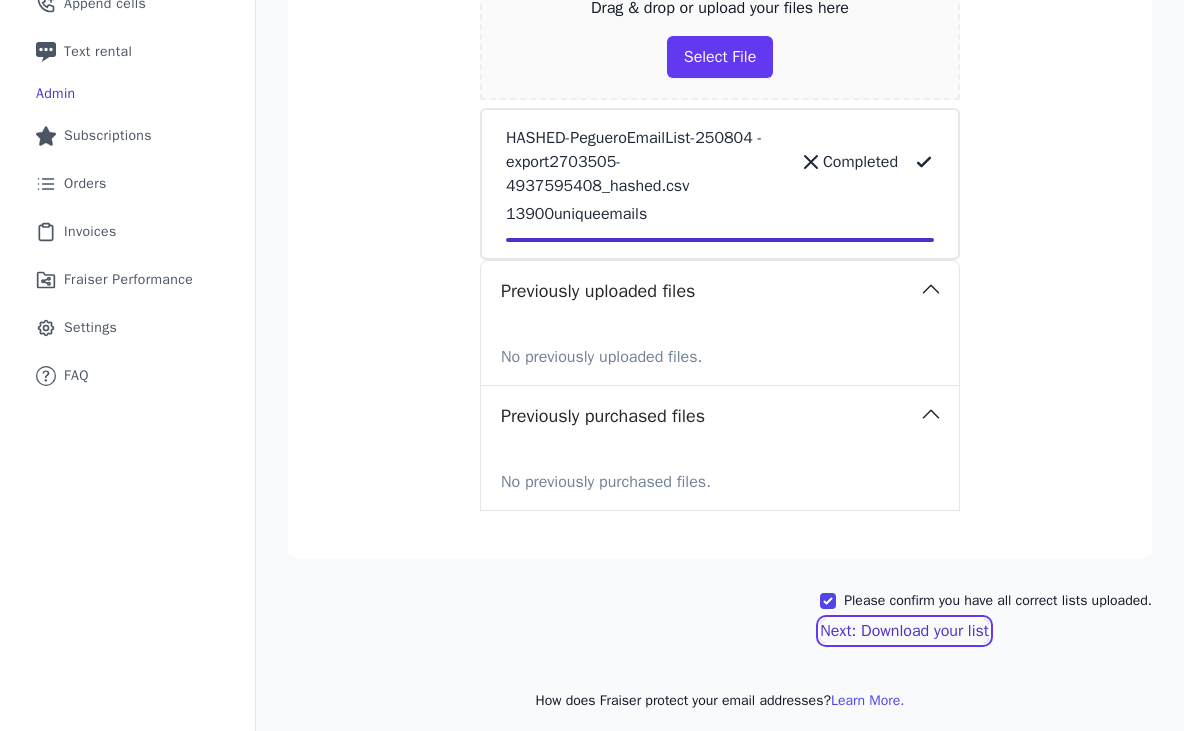click on "Next: Download your list" at bounding box center (904, 631) 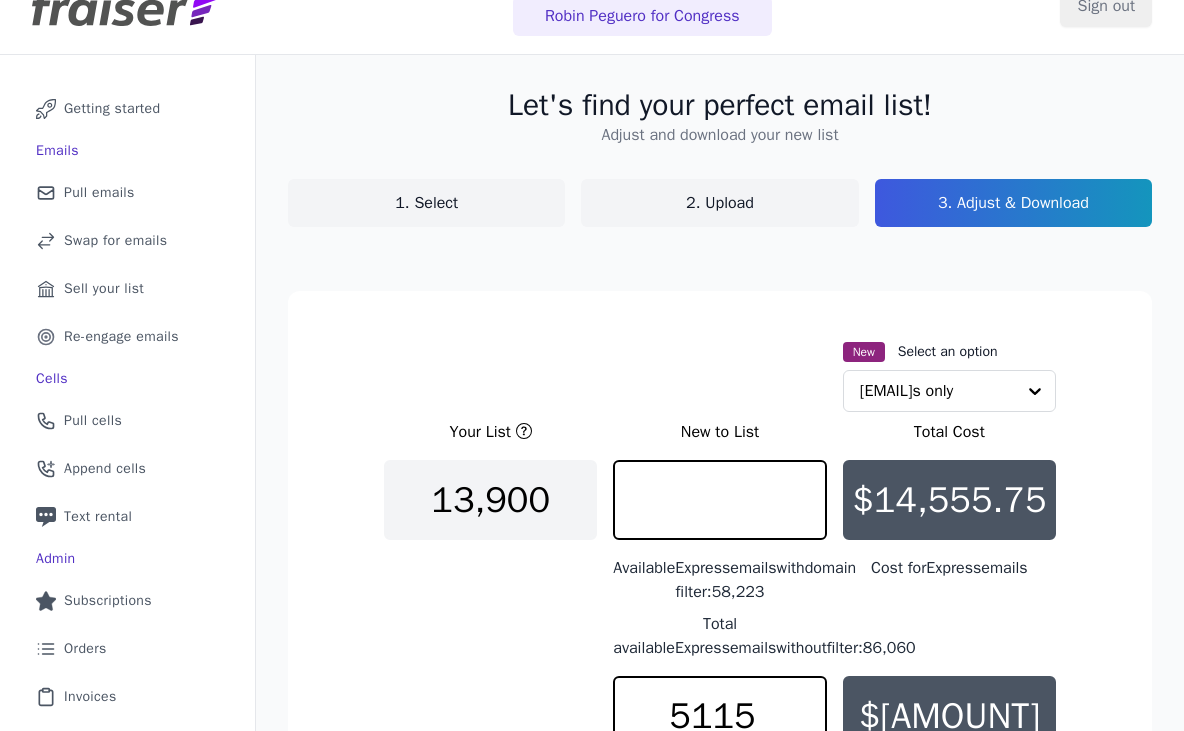 scroll, scrollTop: 52, scrollLeft: 0, axis: vertical 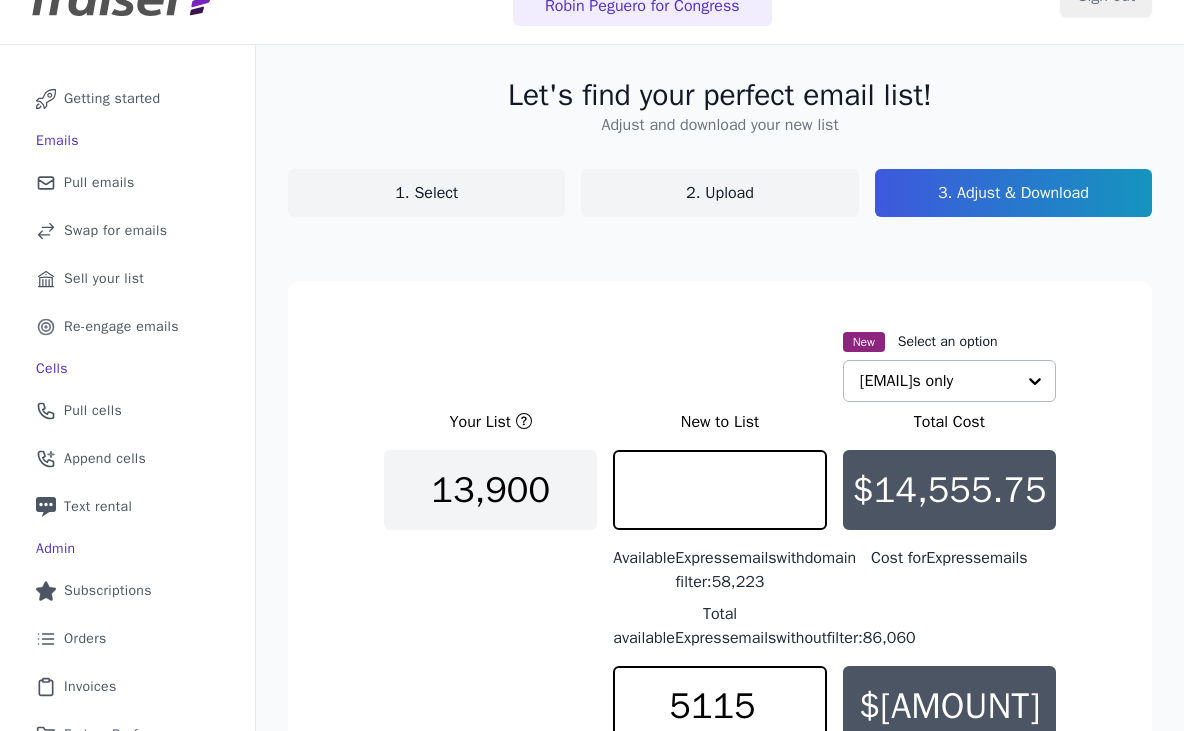 click 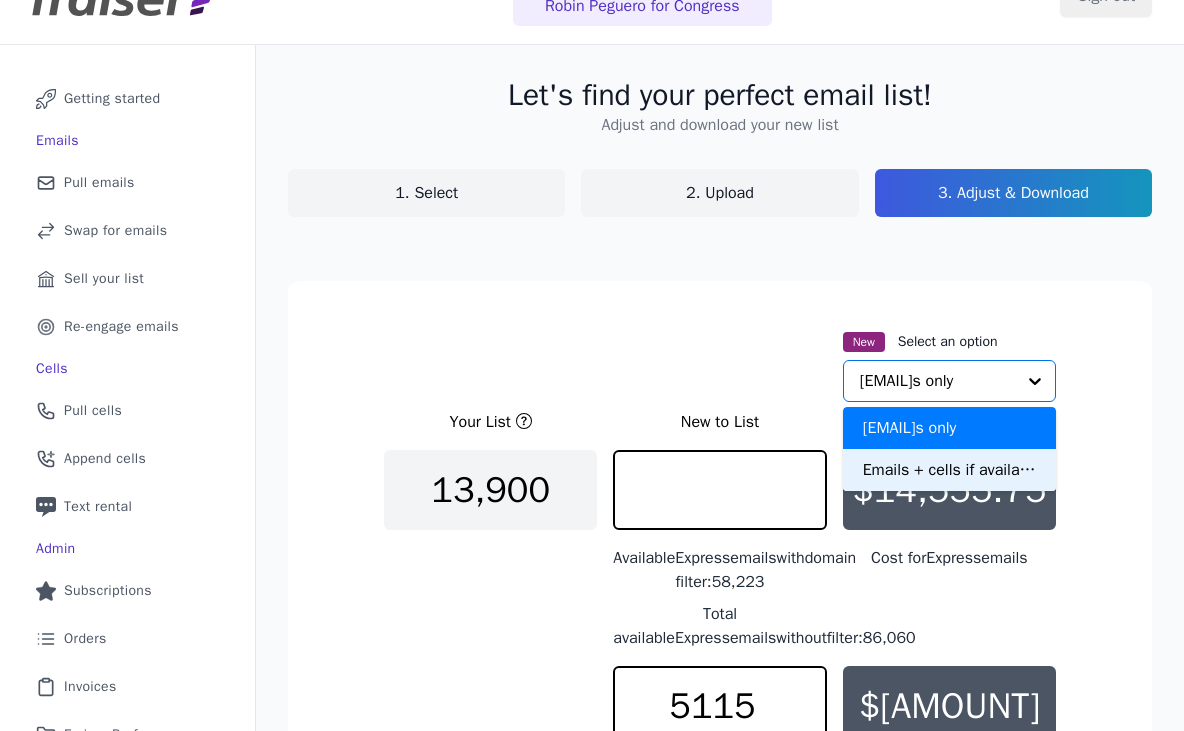 click on "Emails + cells if available" at bounding box center [949, 470] 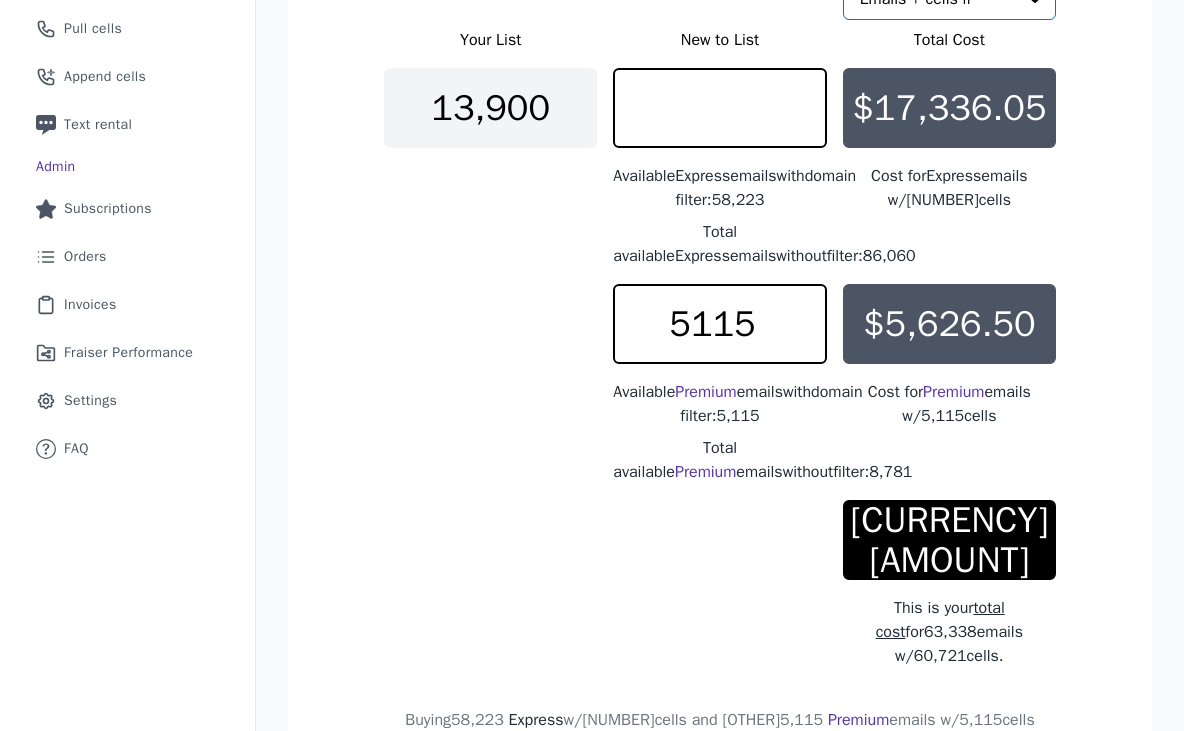 scroll, scrollTop: 413, scrollLeft: 0, axis: vertical 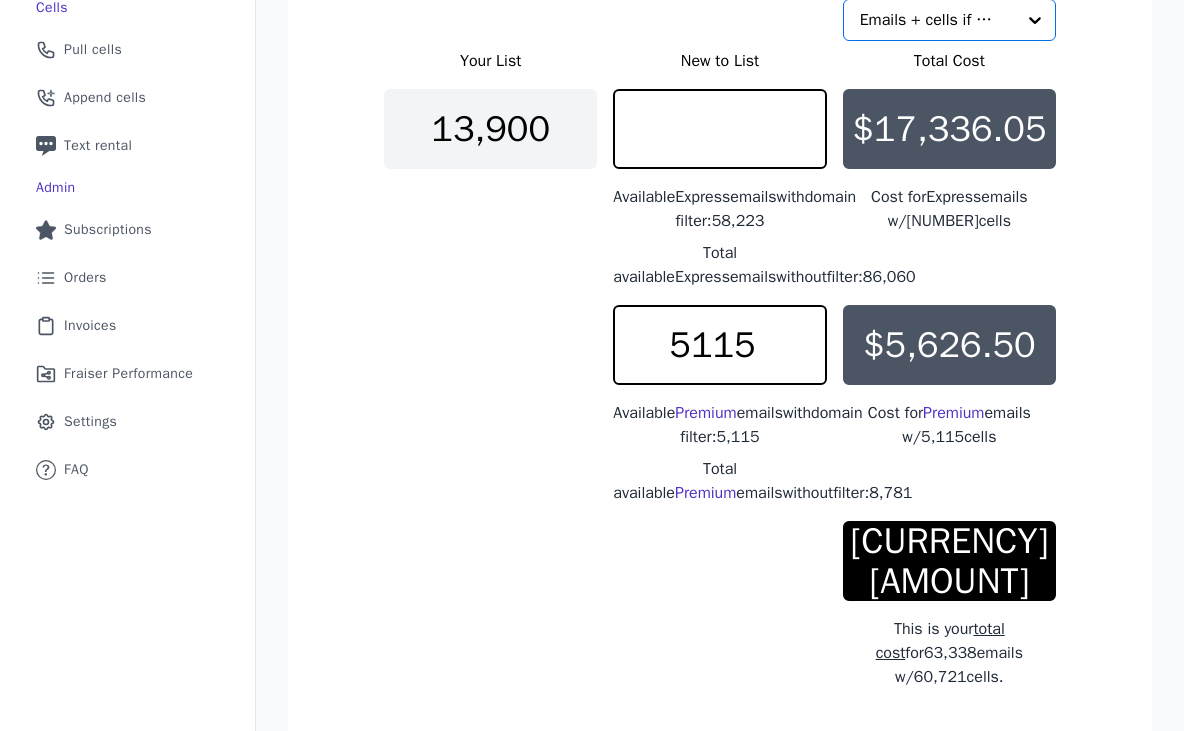 click on "$5,626.50" at bounding box center (949, 345) 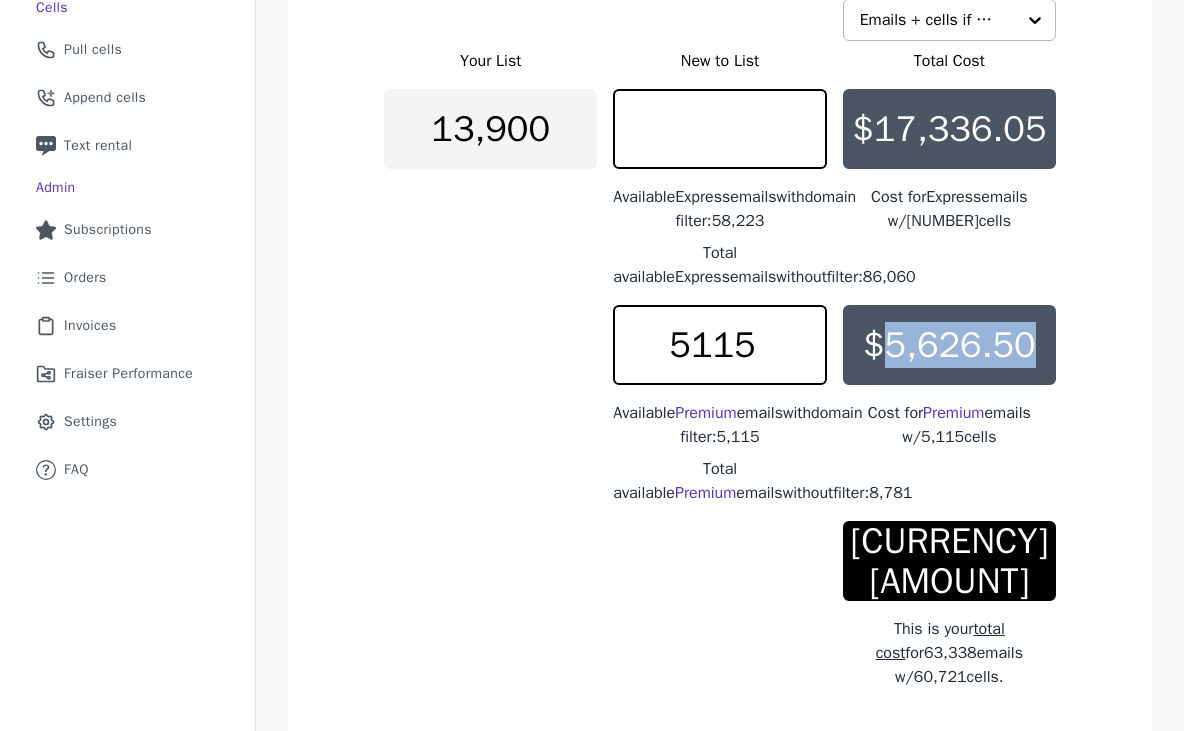 click on "$5,626.50" at bounding box center [949, 345] 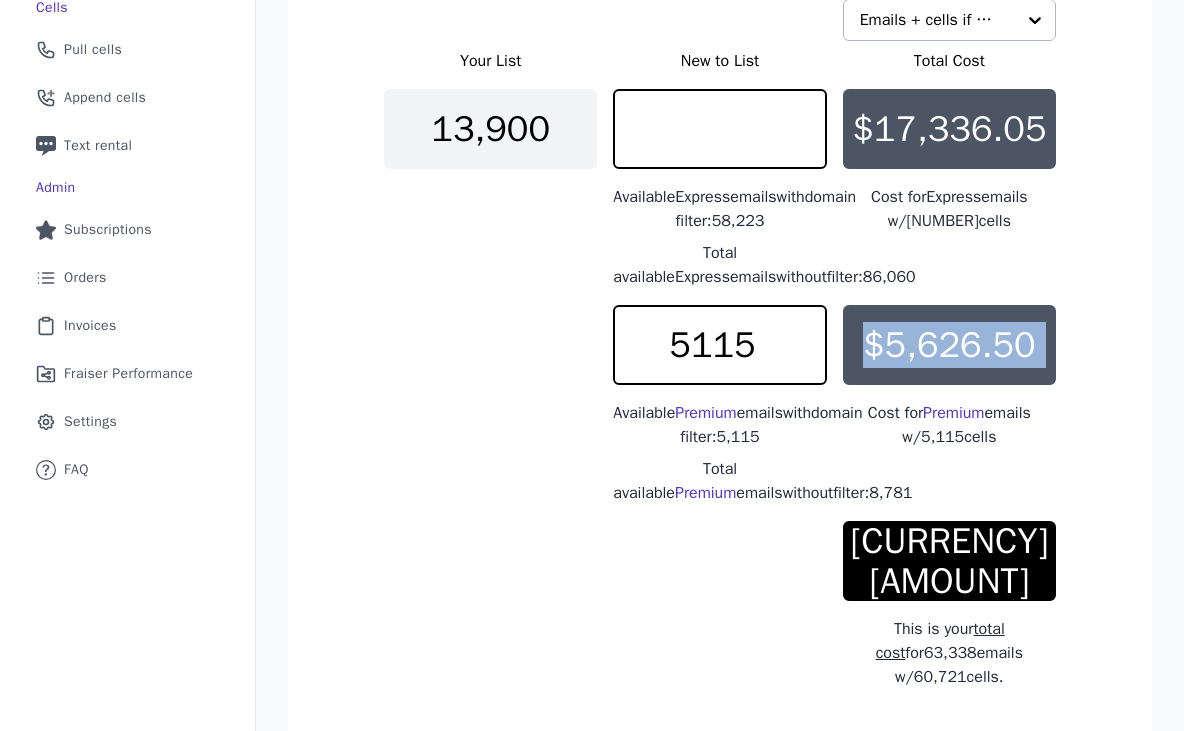 click on "$5,626.50" at bounding box center [949, 345] 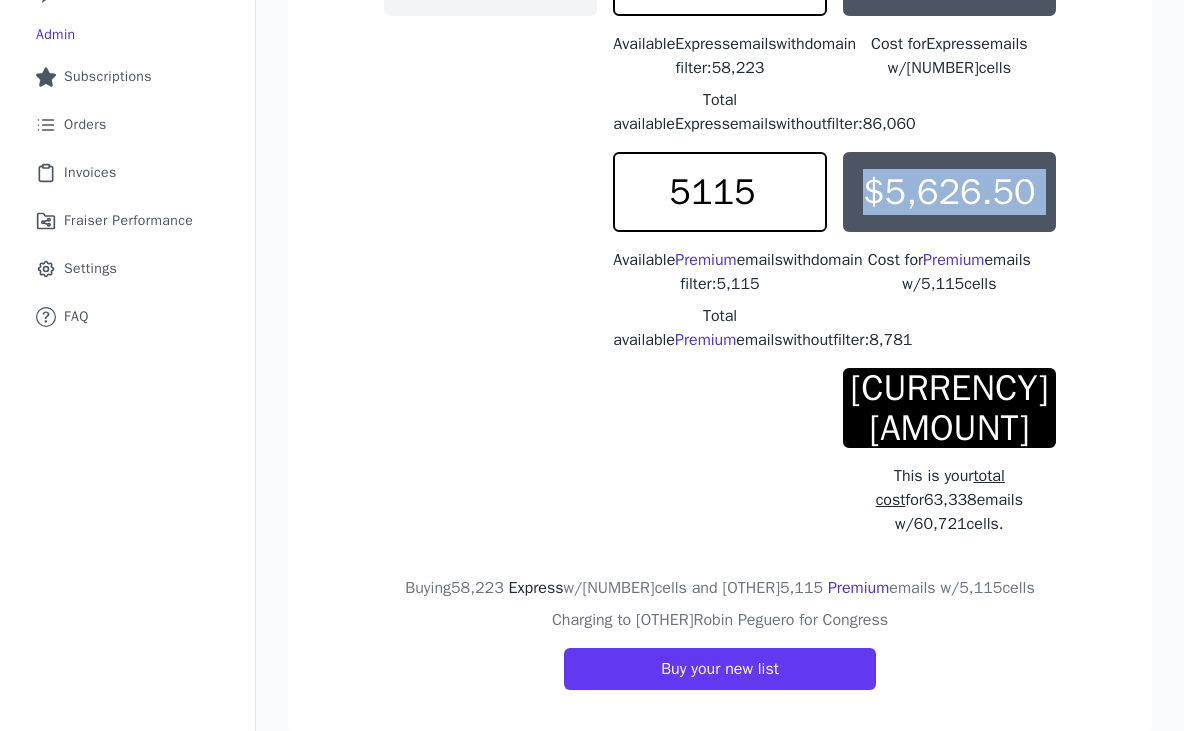 scroll, scrollTop: 605, scrollLeft: 0, axis: vertical 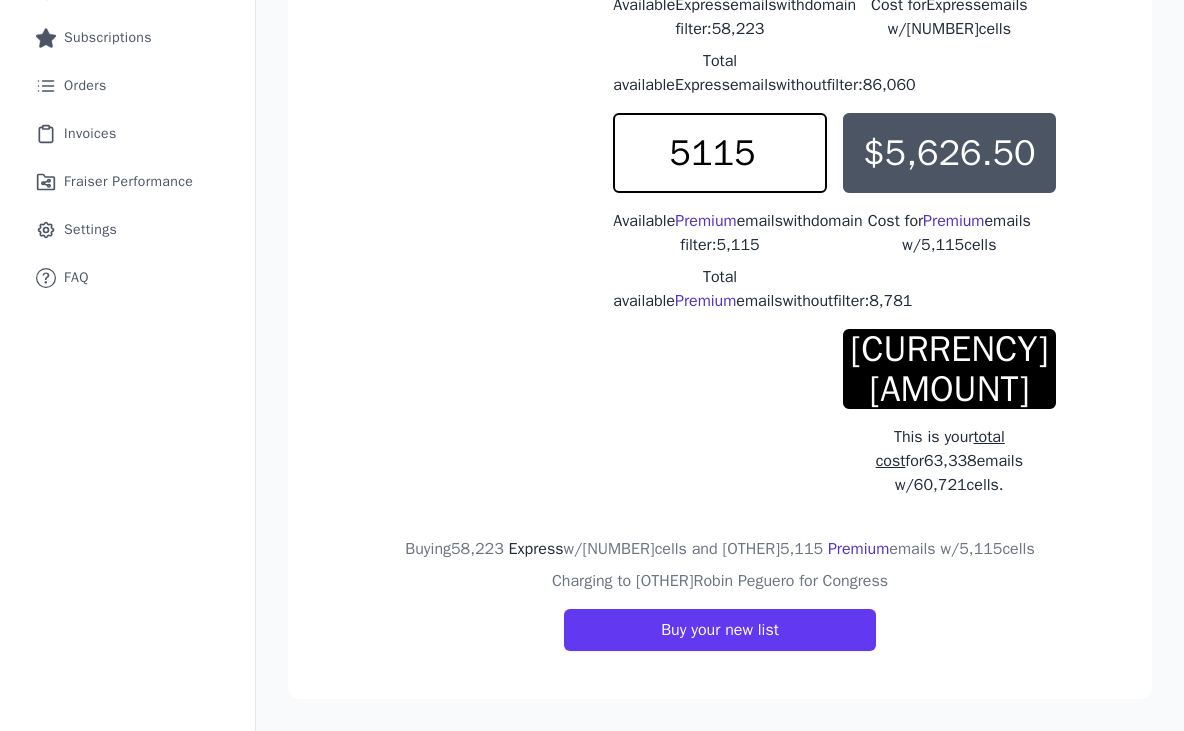 click on "Your List   New to List   Total Cost   13,900   58223   Available  Express  emails
with
domain filter:  58,223   Total available  Express  emails
without
filter:  86,060   $17,336.05   Cost for  Express  emails w/  55,606  cells   5115   Available  Premium
emails
with
domain filter:  5,115   Total available  Premium
emails  without  filter:  8,781   $5,626.50   Cost for  Premium  emails w/  5,115
cells     $22,962.55   This is your  total cost  for  63,338
emails w/  60,721  cells." at bounding box center (720, 177) 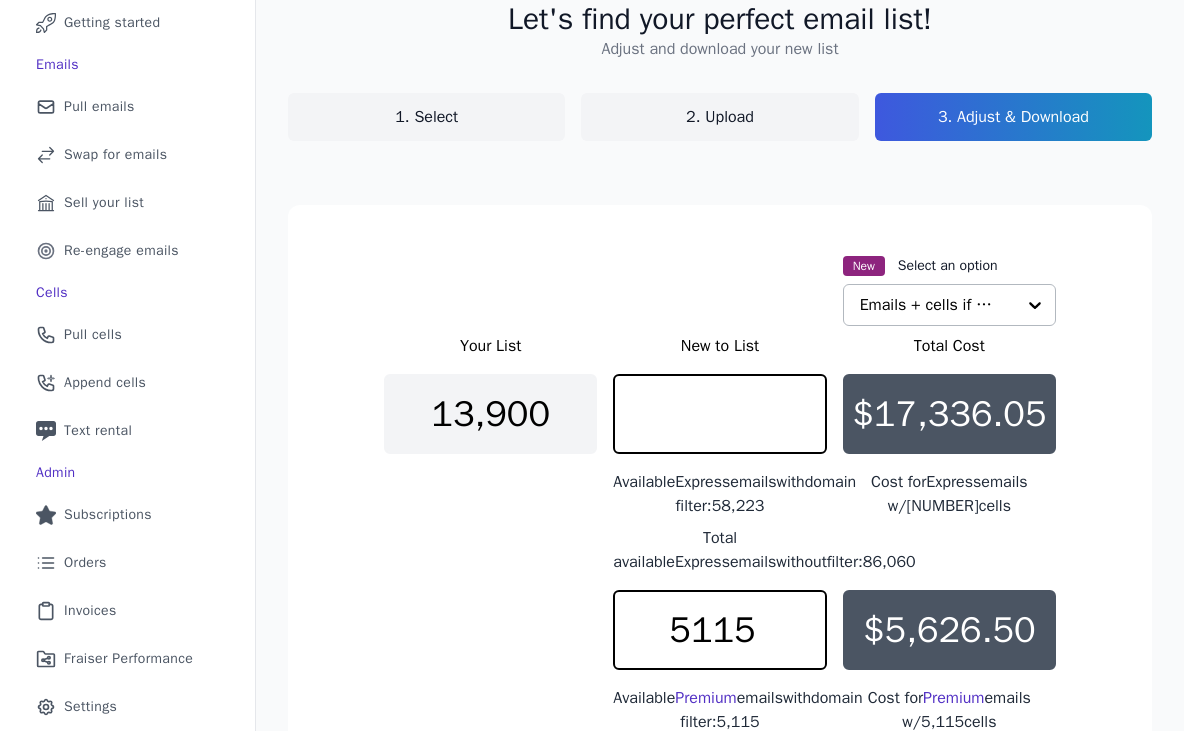 scroll, scrollTop: 0, scrollLeft: 0, axis: both 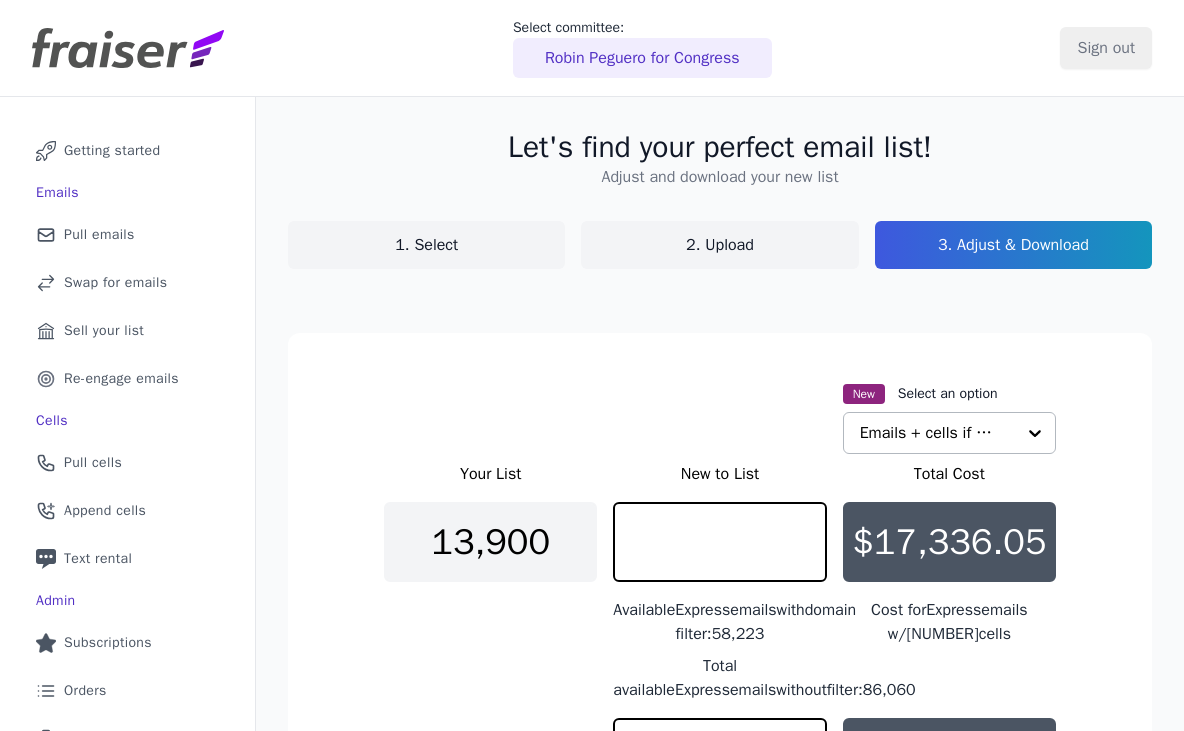 click on "1. Select" at bounding box center [426, 245] 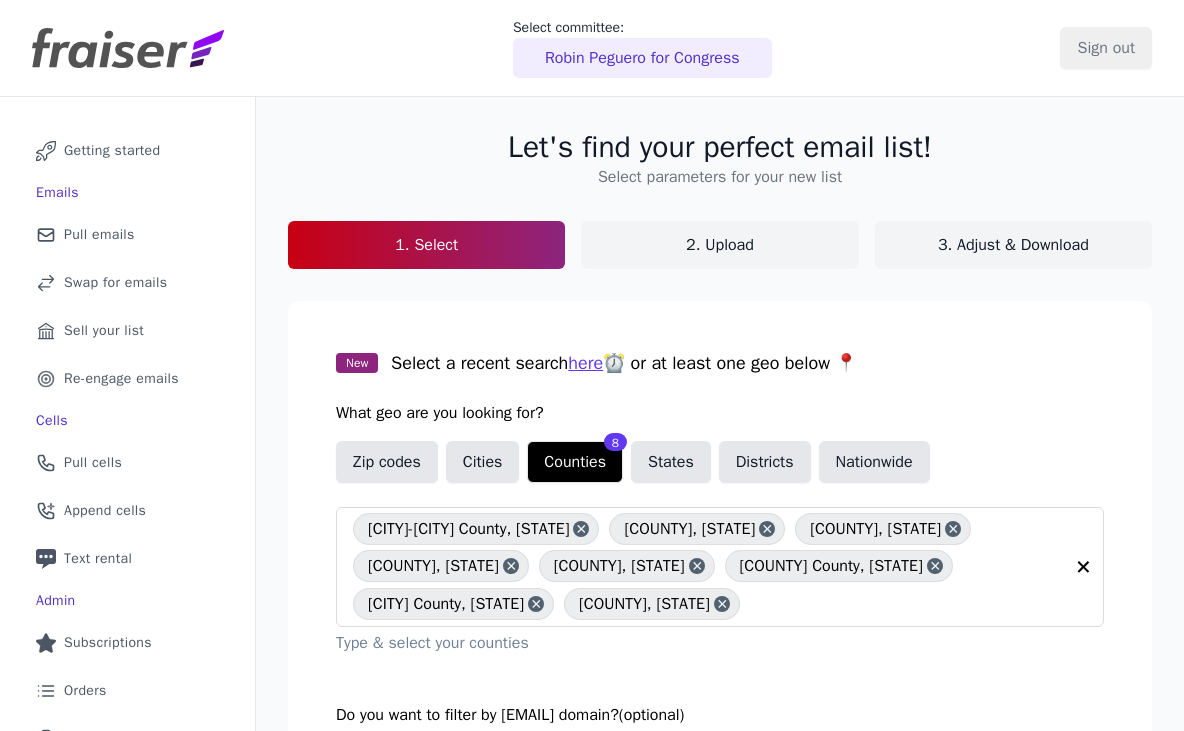 scroll, scrollTop: 260, scrollLeft: 0, axis: vertical 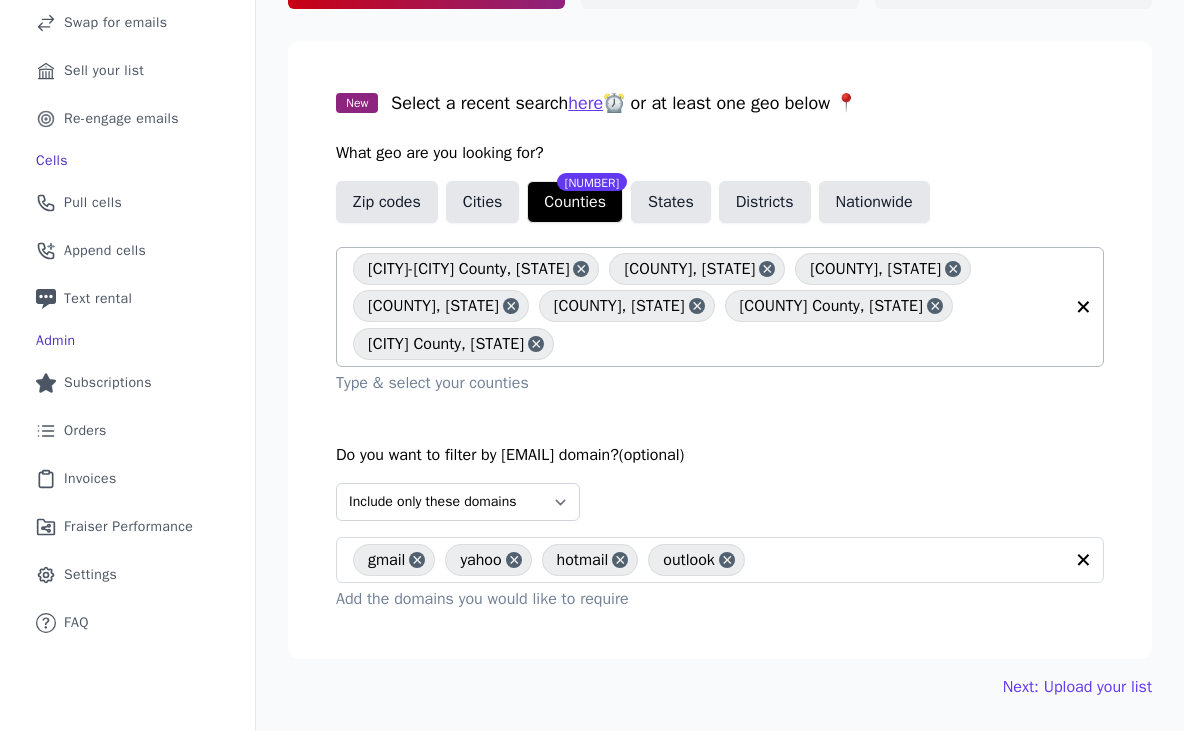 click on "Hendry County, FL" at bounding box center [453, 344] 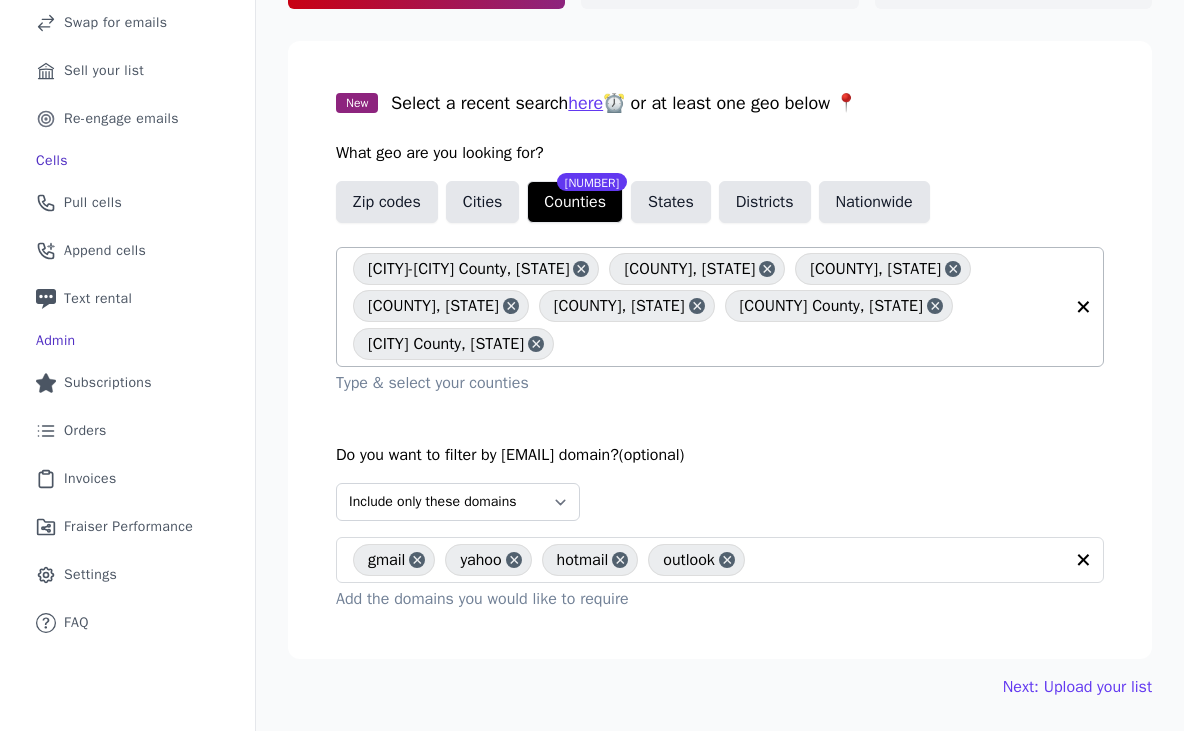 scroll, scrollTop: 223, scrollLeft: 0, axis: vertical 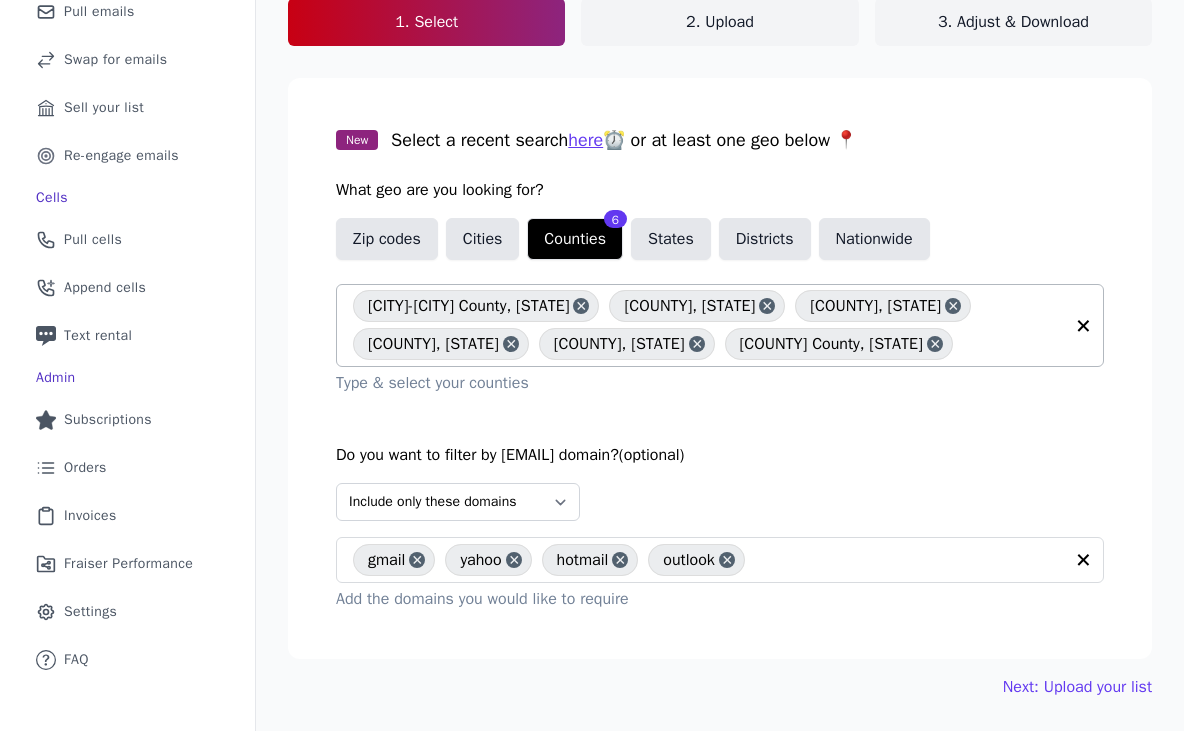 click 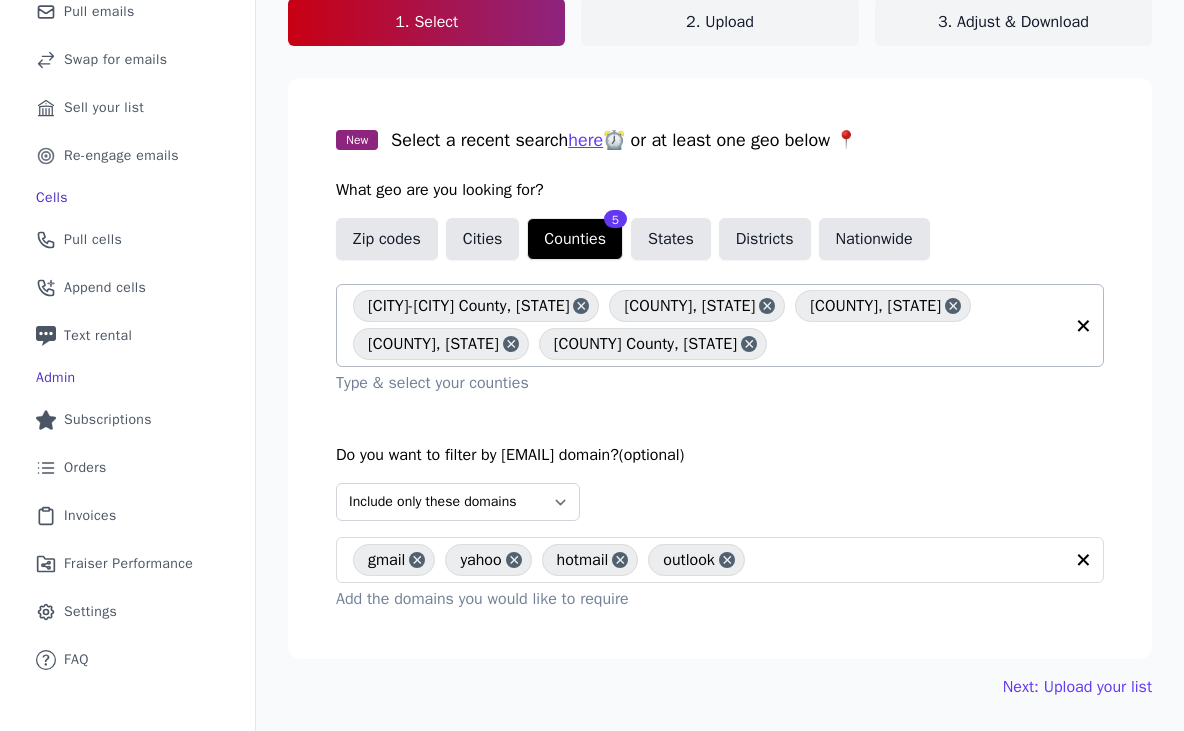 click 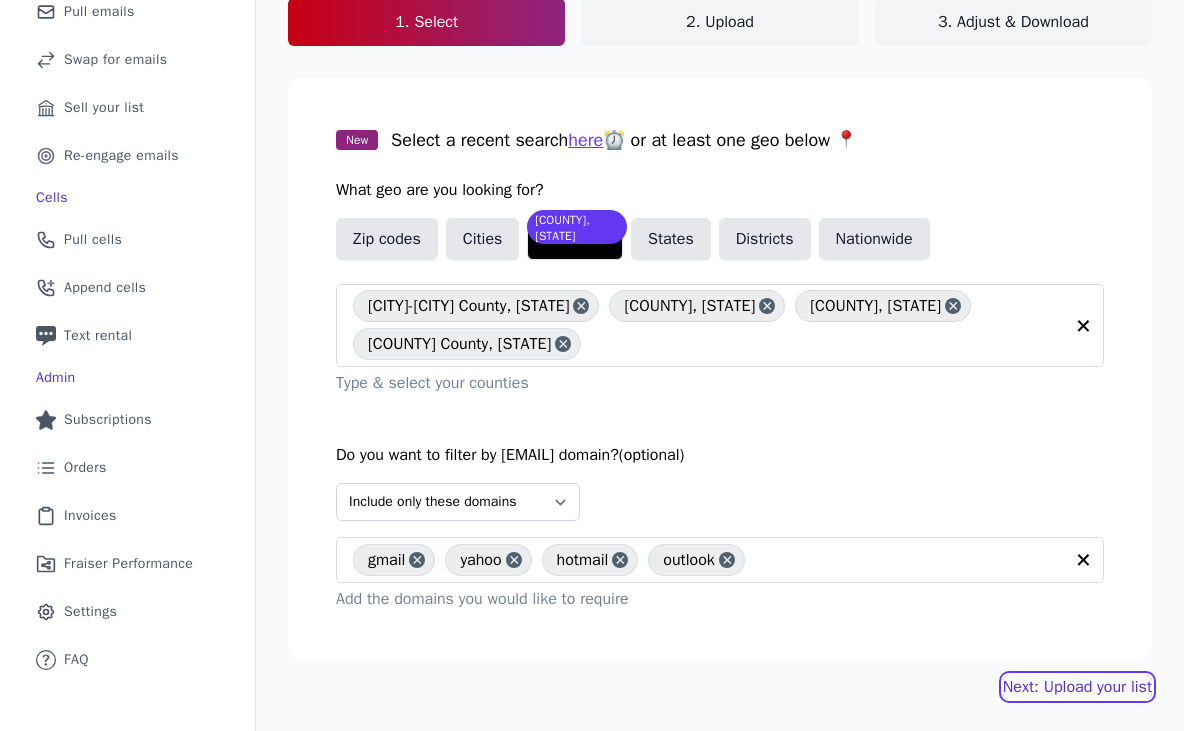 click on "Next: Upload your list" at bounding box center [1077, 687] 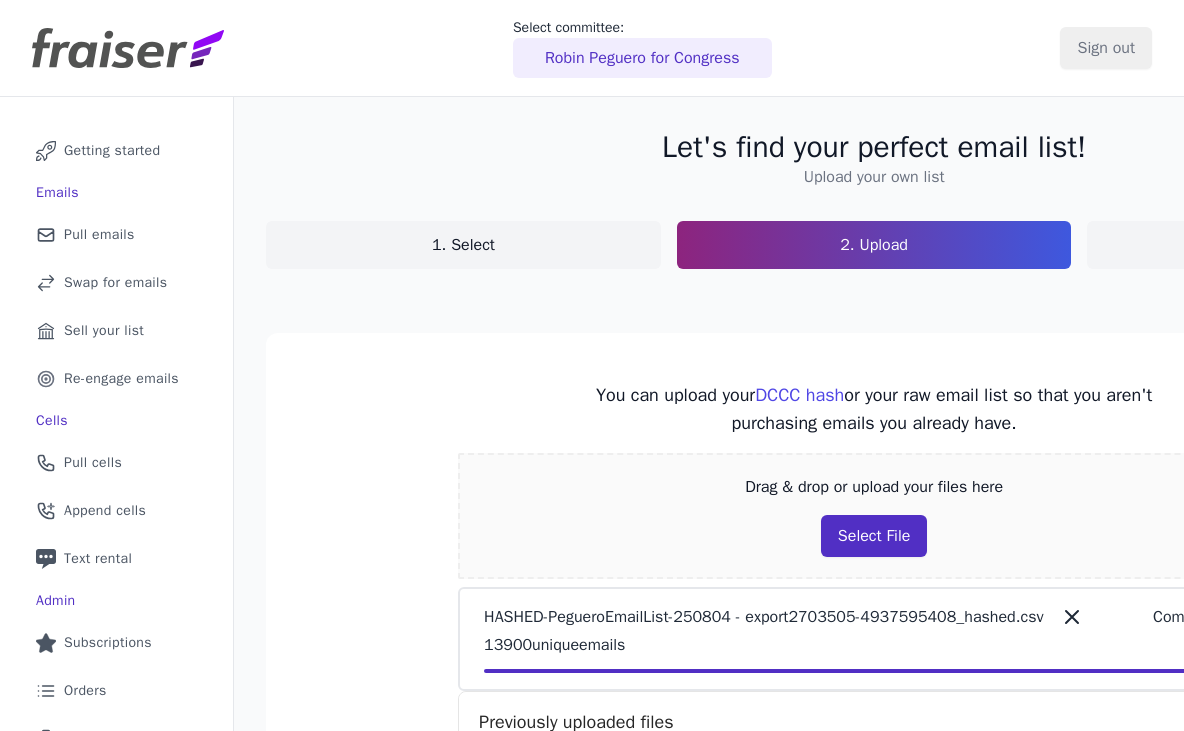 scroll, scrollTop: 0, scrollLeft: 0, axis: both 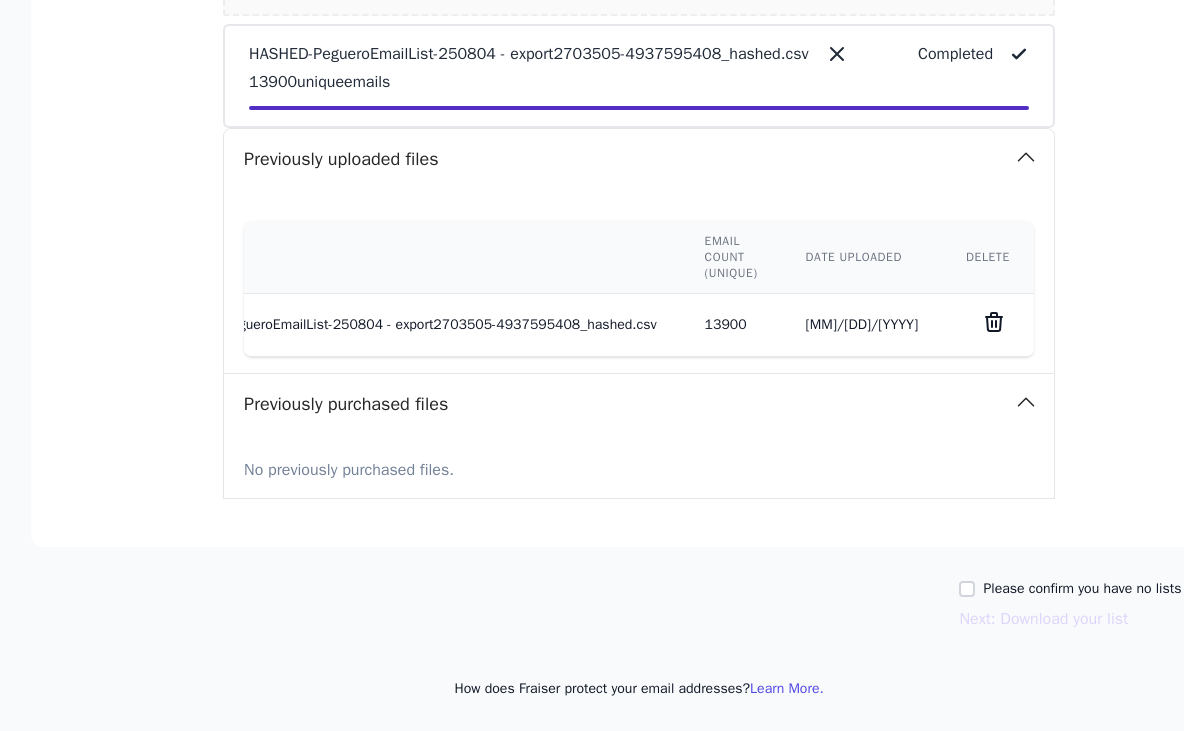 click on "Please confirm you have no lists to upload." at bounding box center [1103, 589] 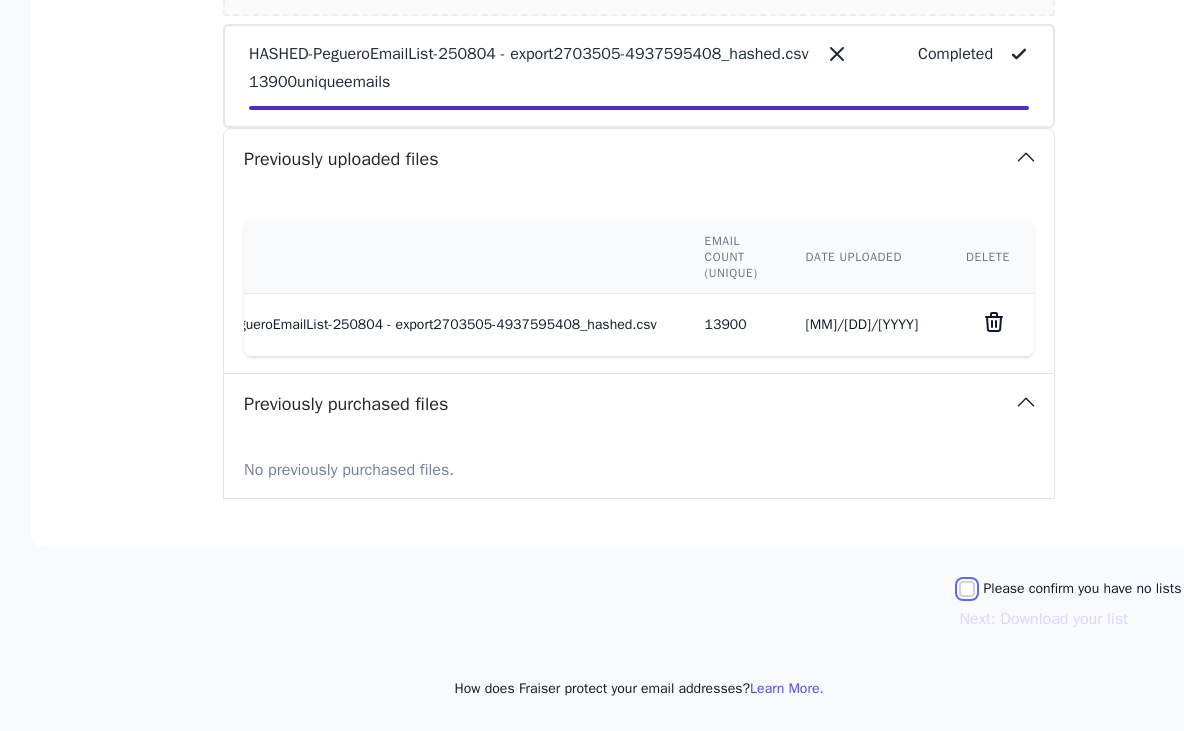 click on "Please confirm you have no lists to upload." at bounding box center (967, 589) 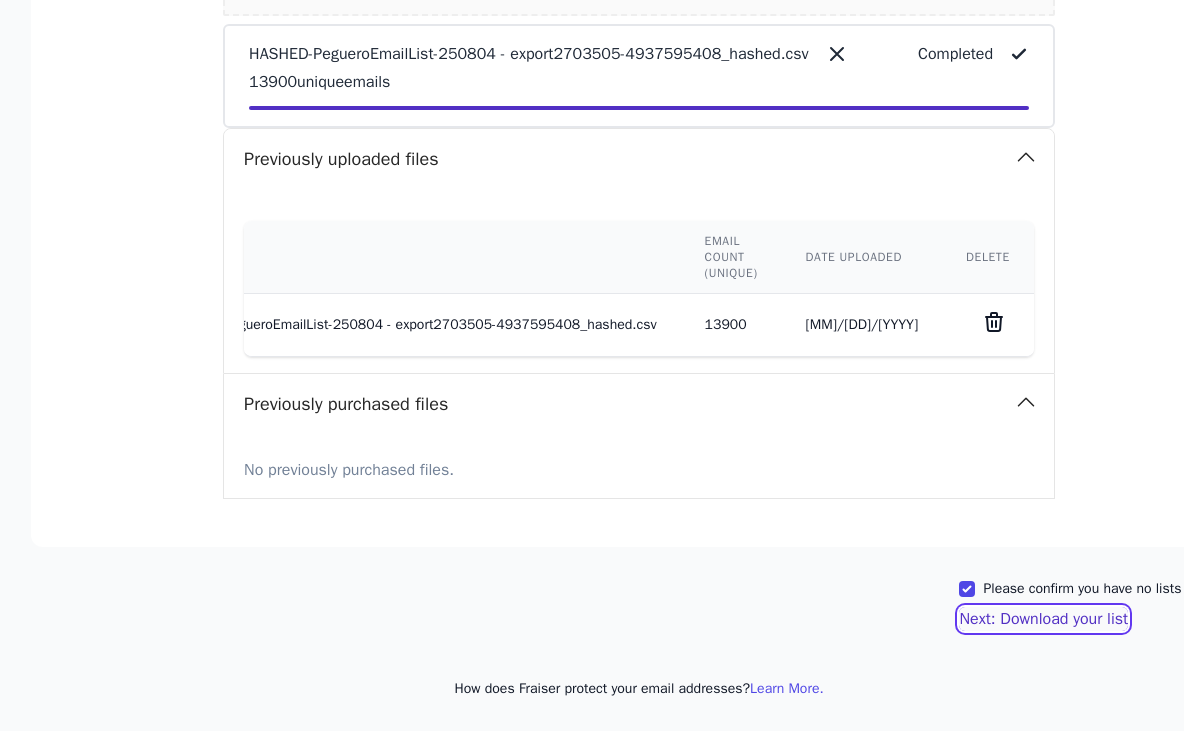 click on "Next: Download your list" at bounding box center [1043, 619] 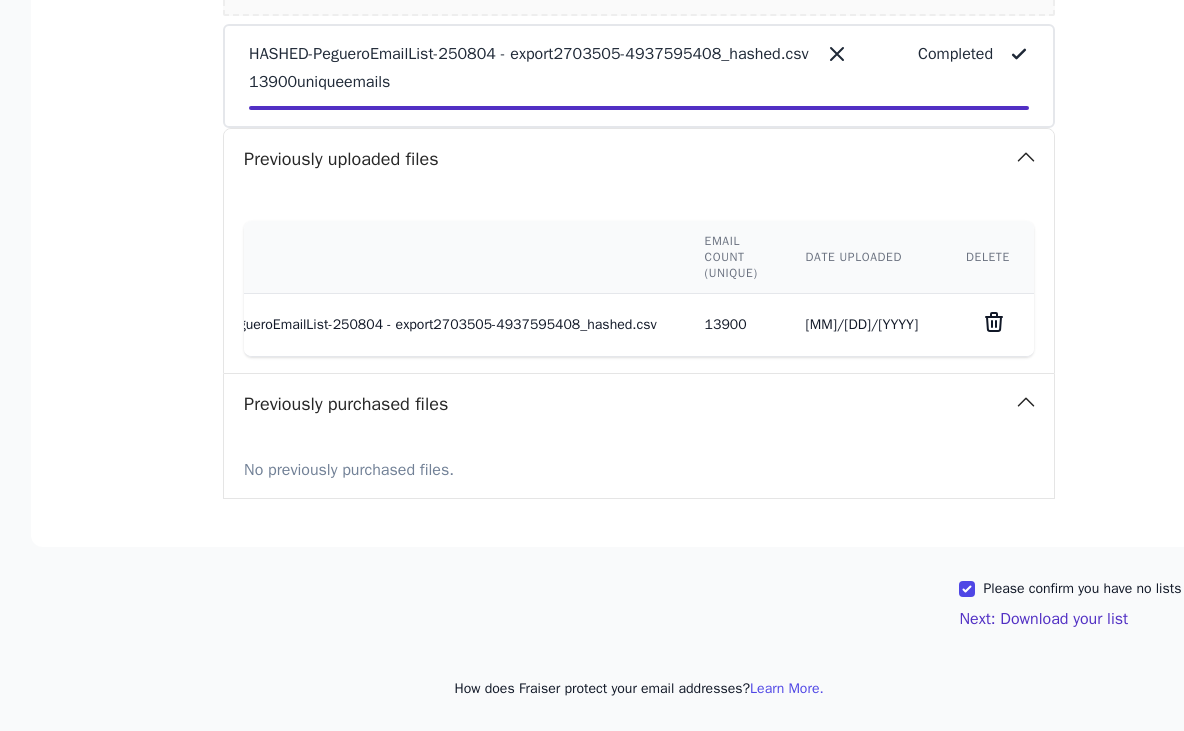 scroll, scrollTop: 582, scrollLeft: 235, axis: both 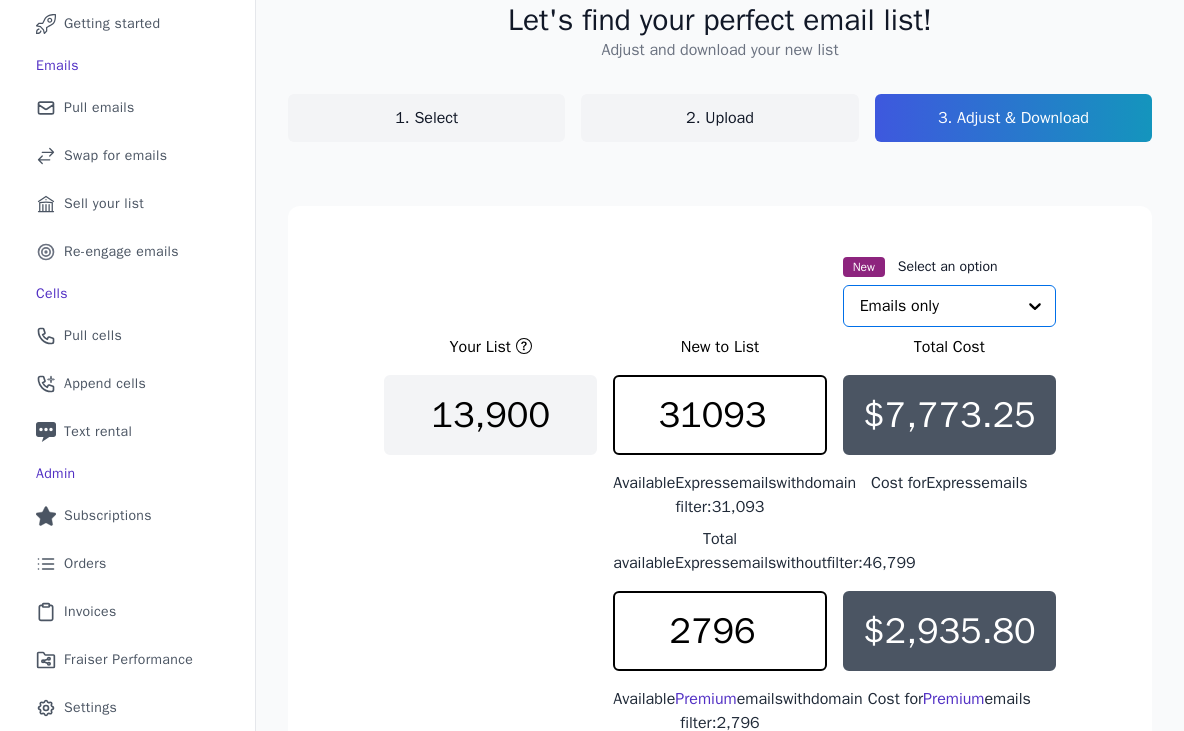 click 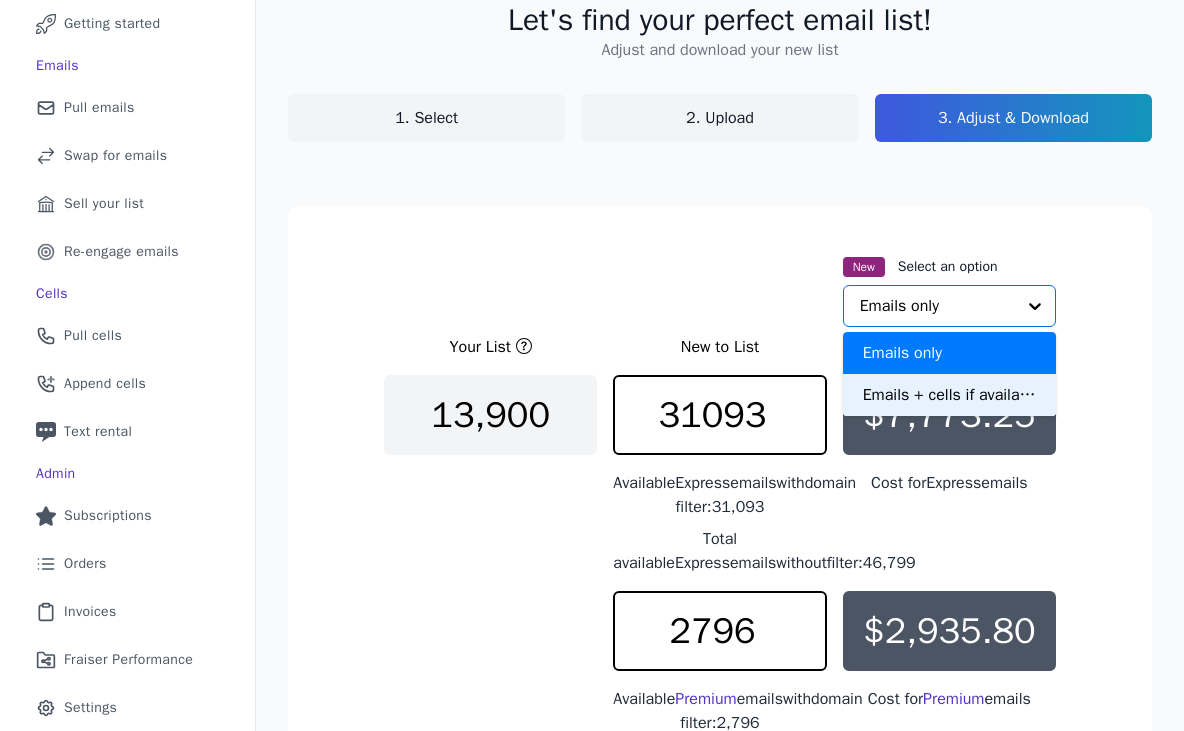click on "Emails + cells if available" at bounding box center (949, 395) 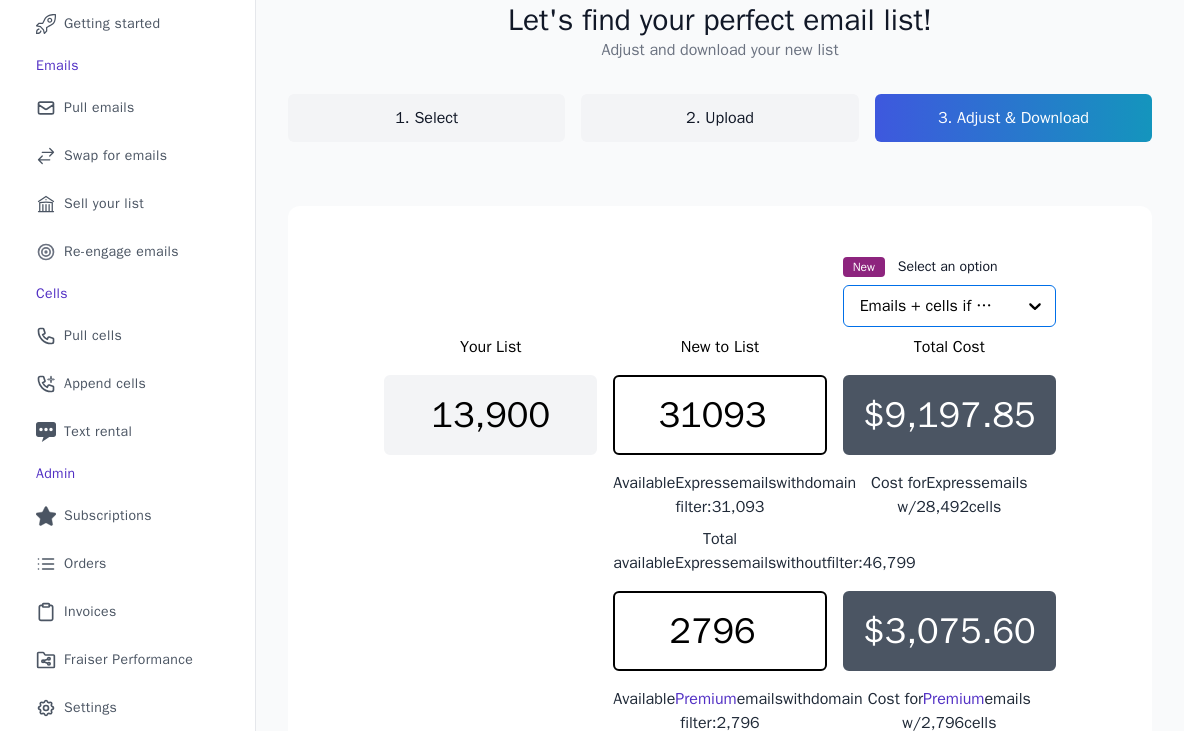 scroll, scrollTop: 262, scrollLeft: 0, axis: vertical 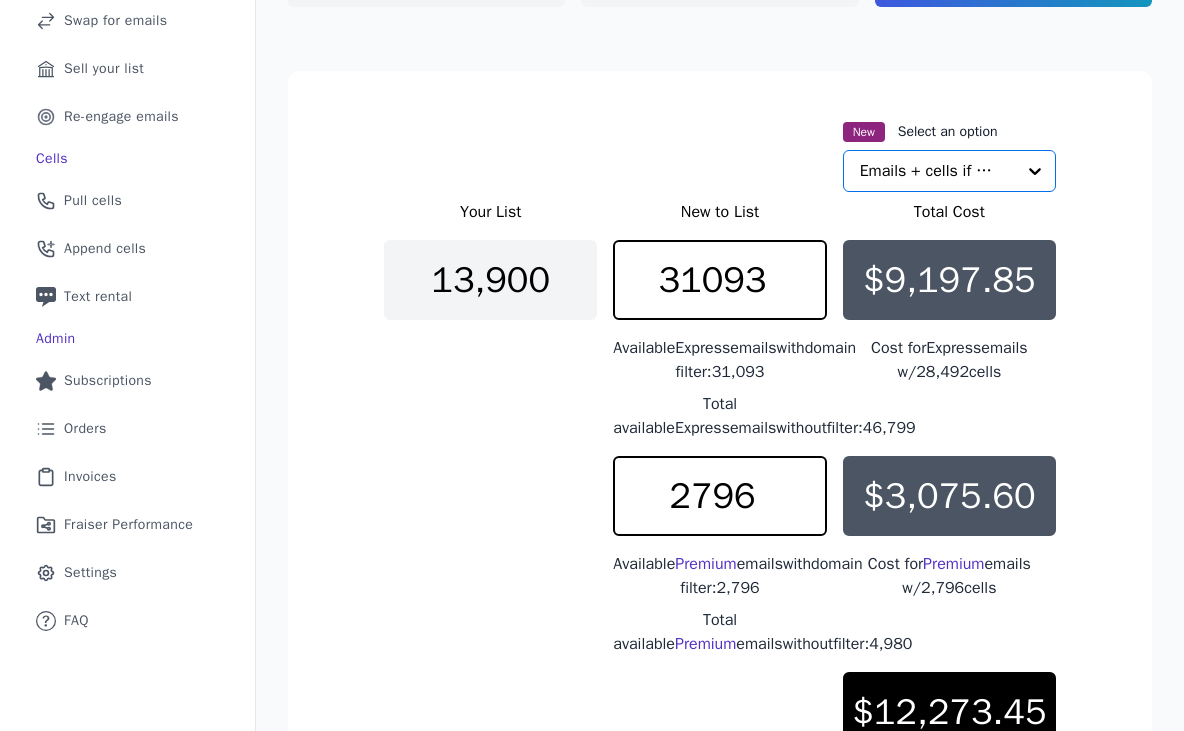 click on "$3,075.60" at bounding box center (949, 496) 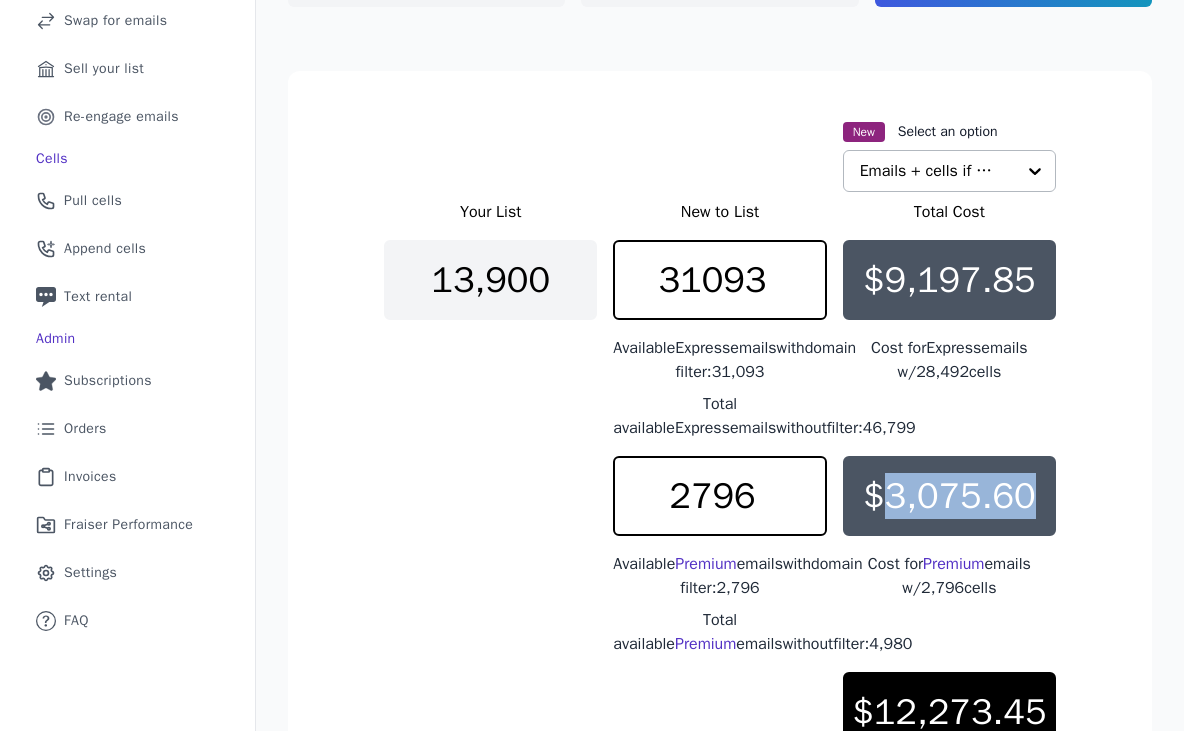 click on "$3,075.60" at bounding box center [949, 496] 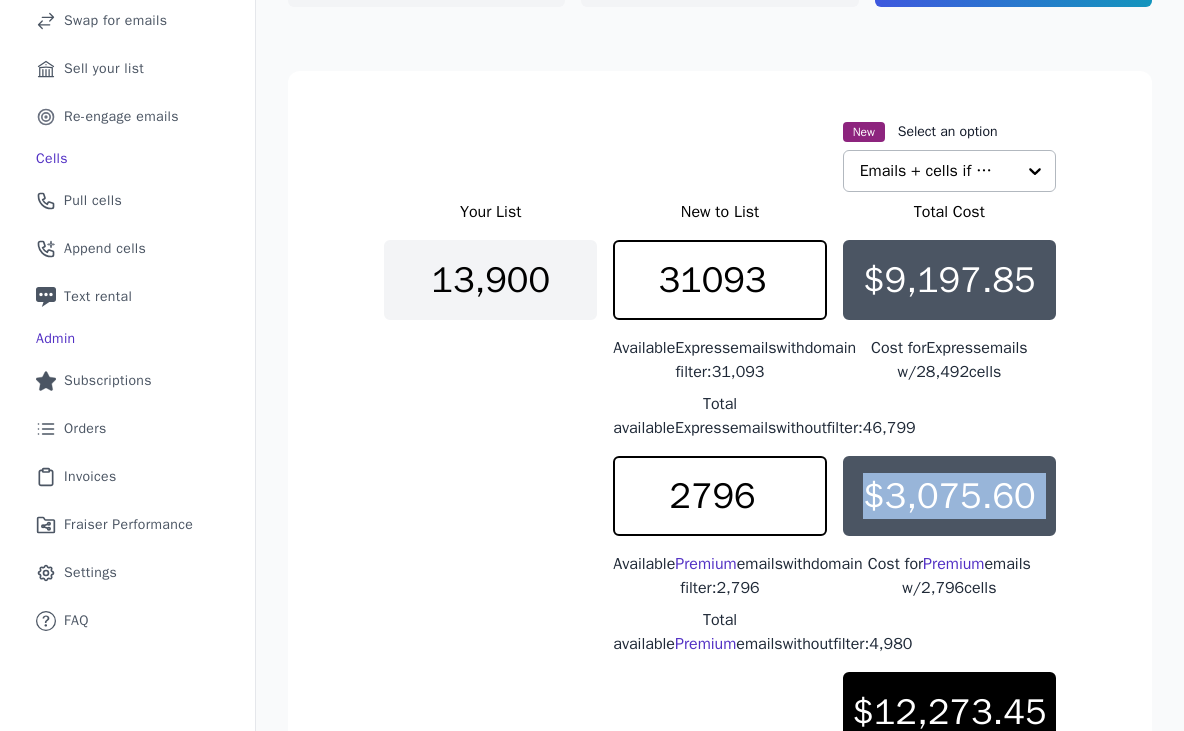click on "$3,075.60" at bounding box center (949, 496) 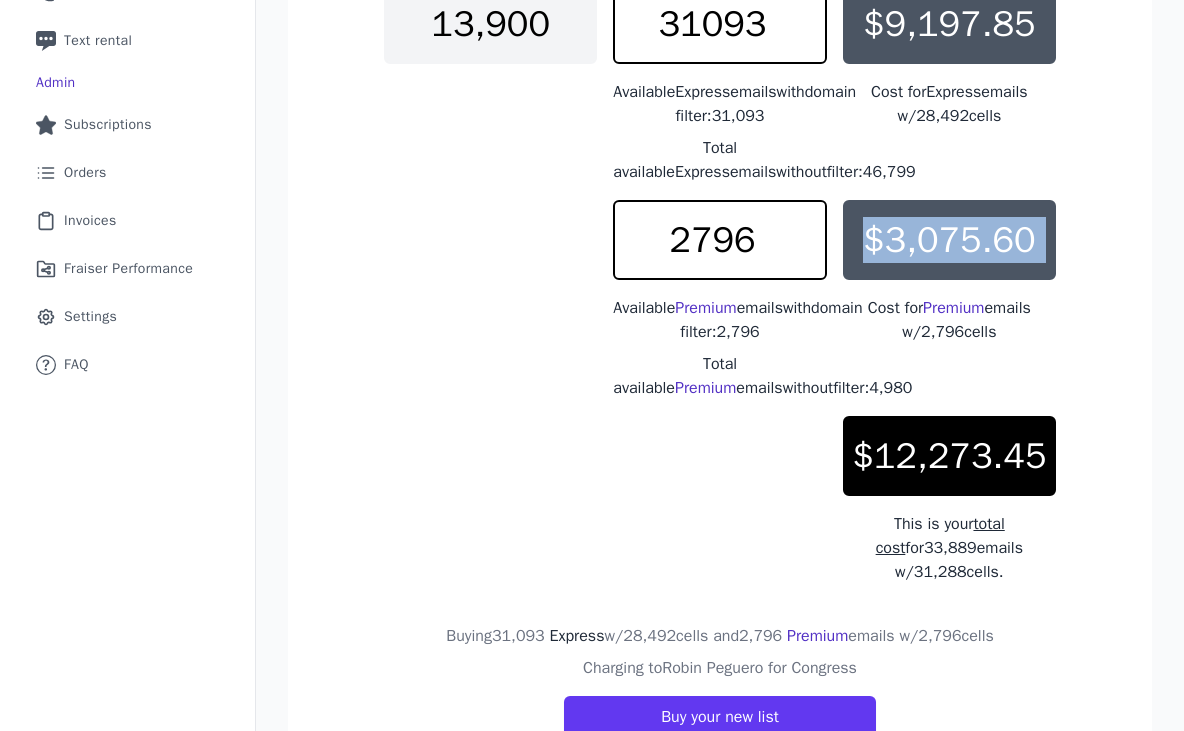 scroll, scrollTop: 496, scrollLeft: 0, axis: vertical 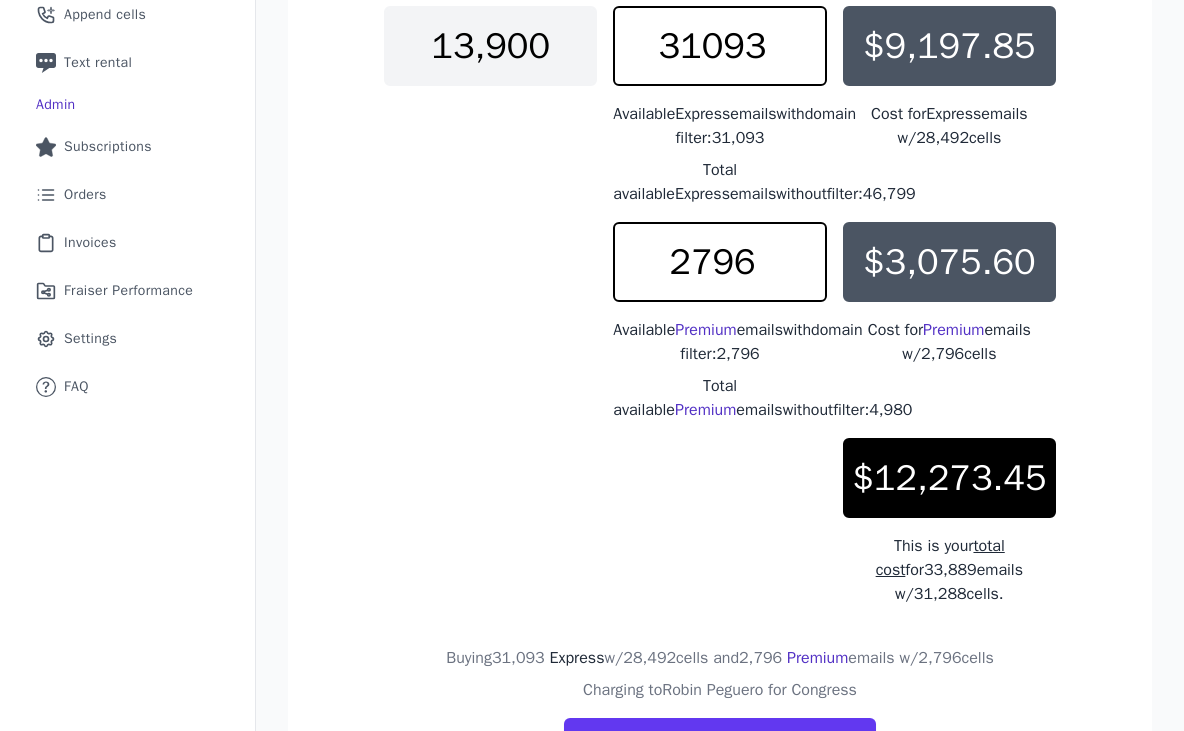 click on "Premium" at bounding box center [705, 410] 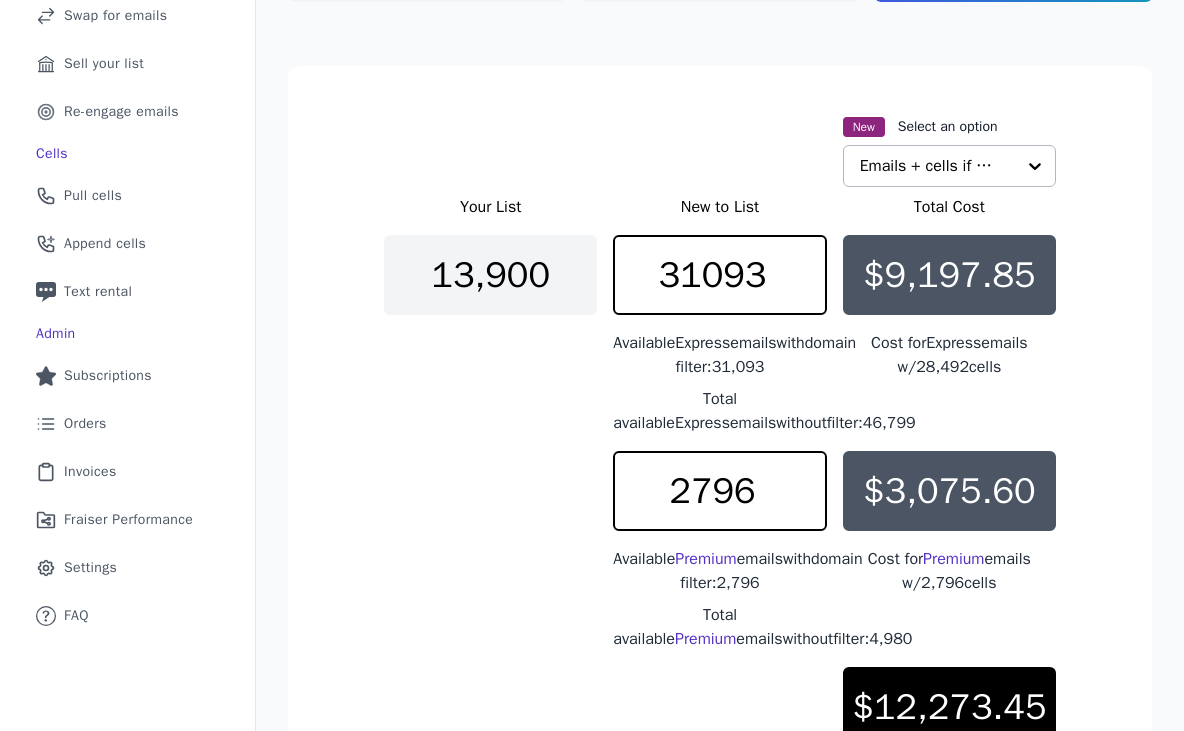 scroll, scrollTop: 0, scrollLeft: 0, axis: both 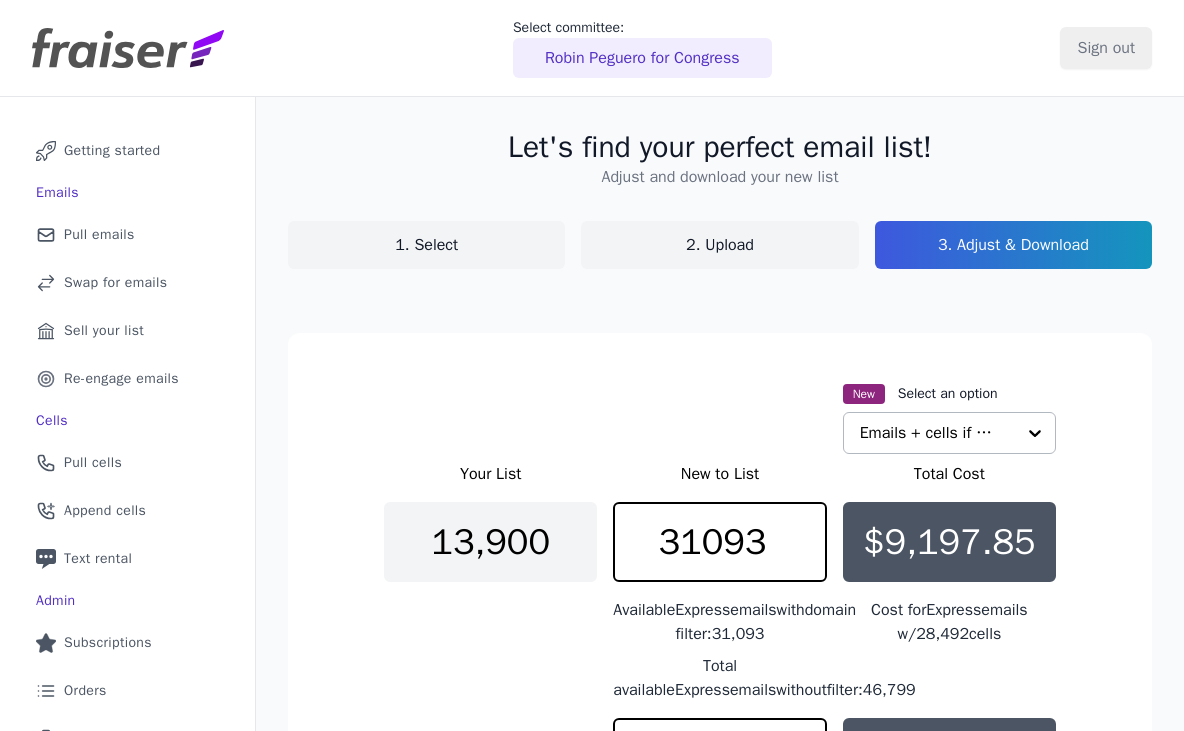 click on "1. Select" at bounding box center (426, 245) 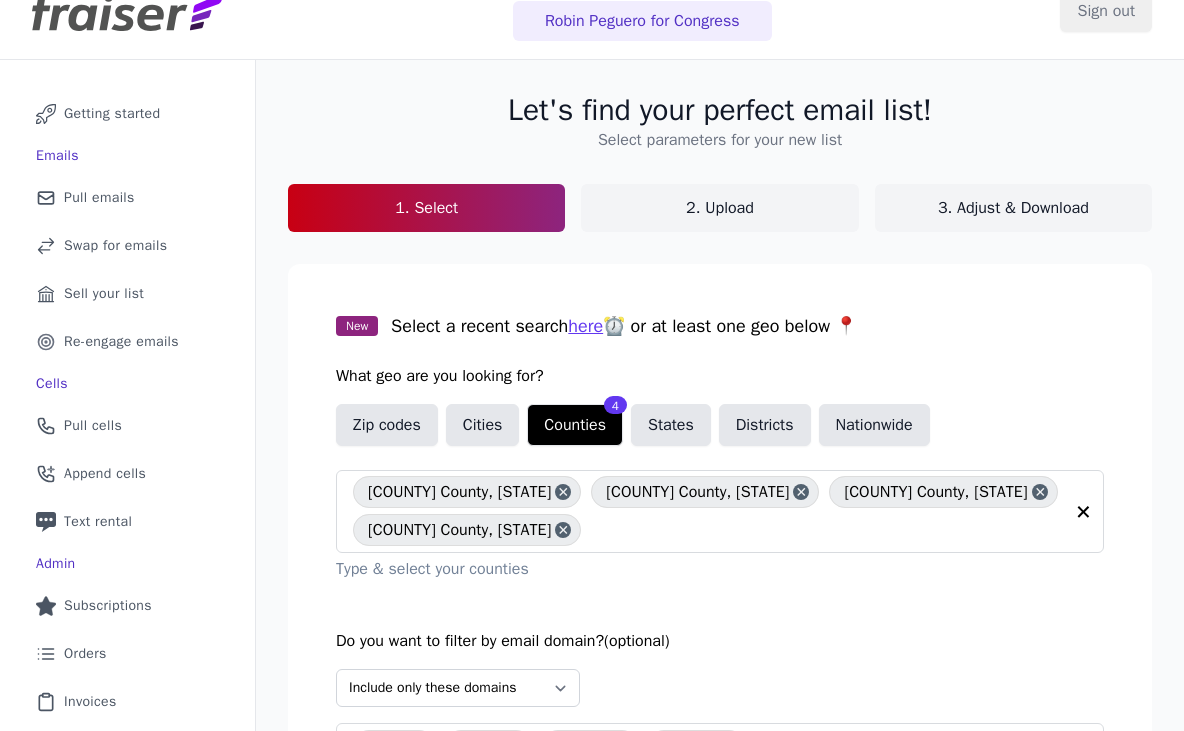 scroll, scrollTop: 25, scrollLeft: 0, axis: vertical 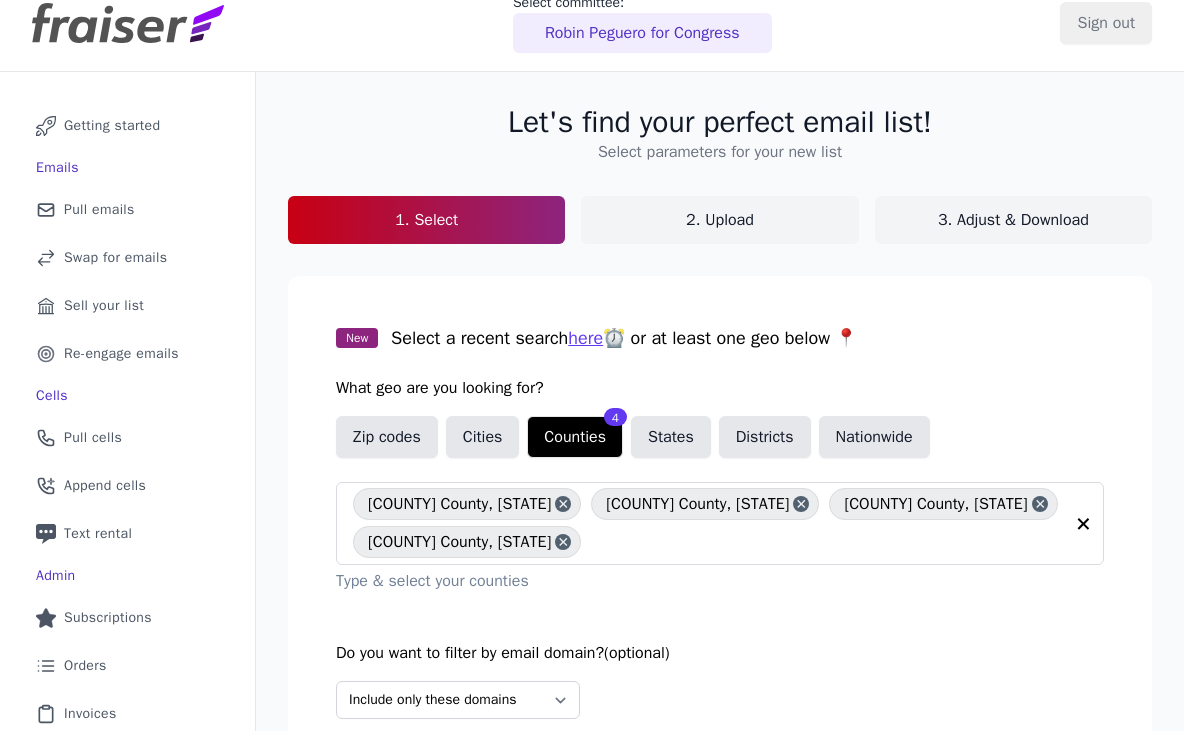 click on "2. Upload" 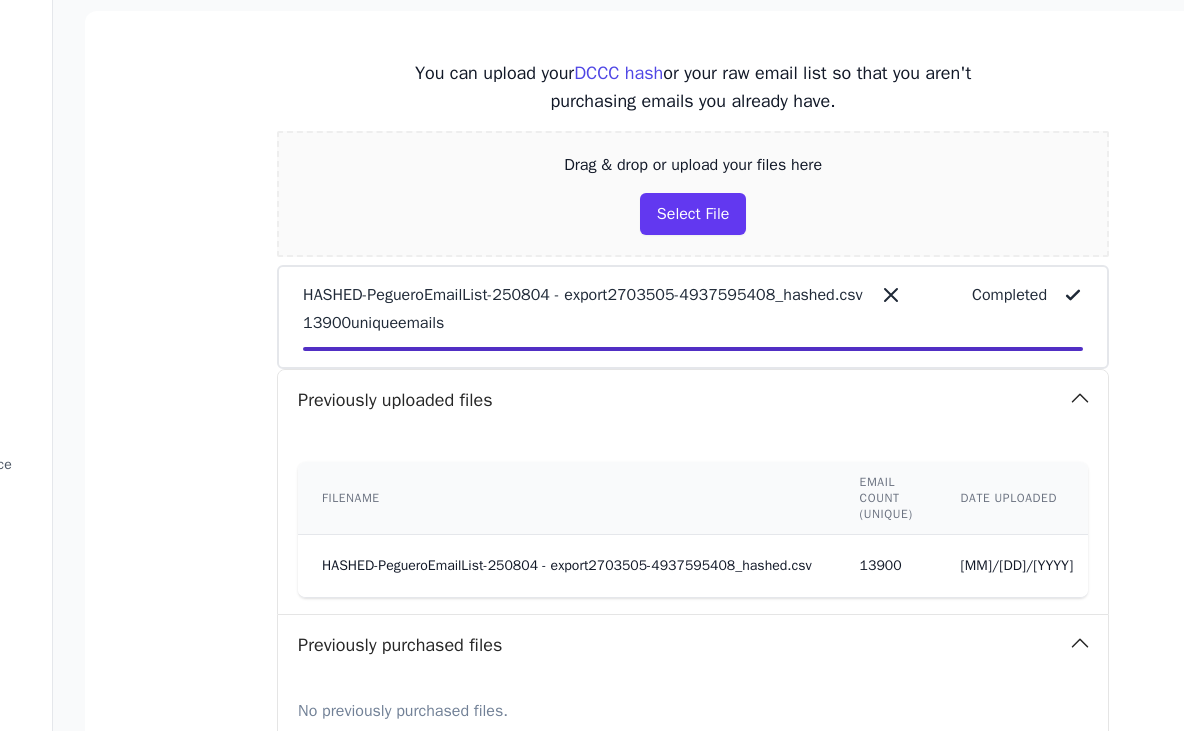 scroll, scrollTop: 0, scrollLeft: 181, axis: horizontal 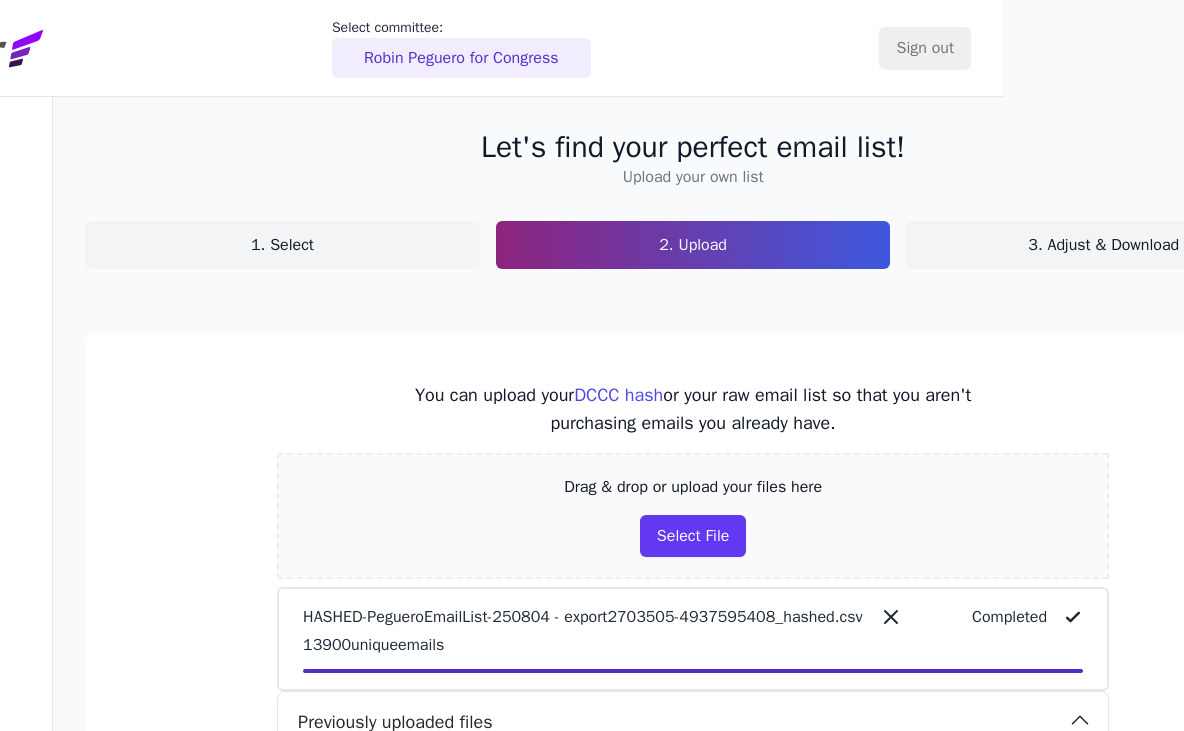 click on "3. Adjust & Download" 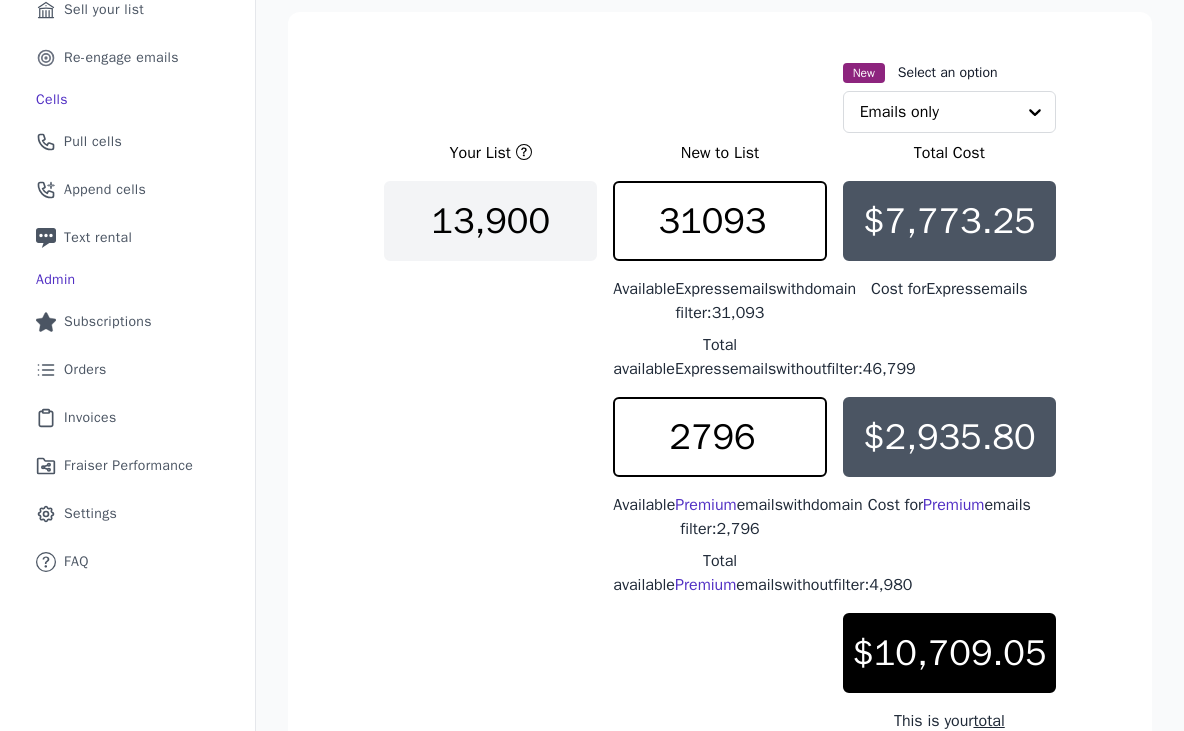 scroll, scrollTop: 341, scrollLeft: 0, axis: vertical 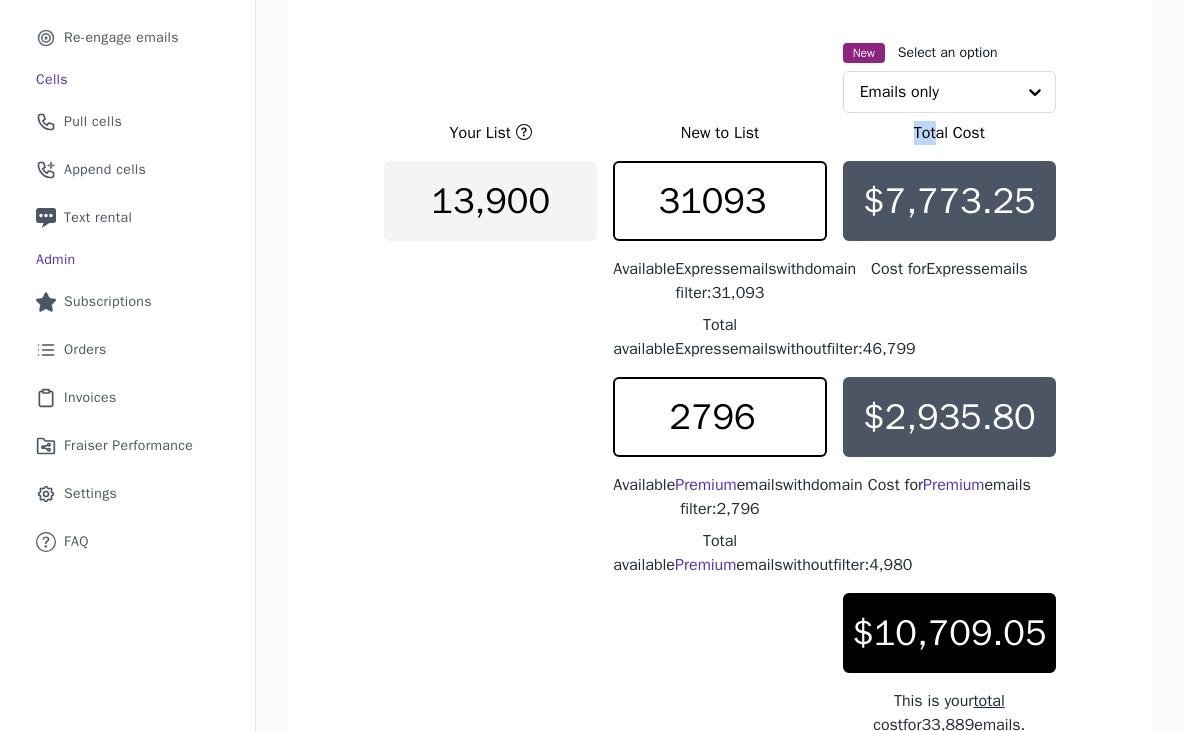 click on "Total Cost" at bounding box center (949, 133) 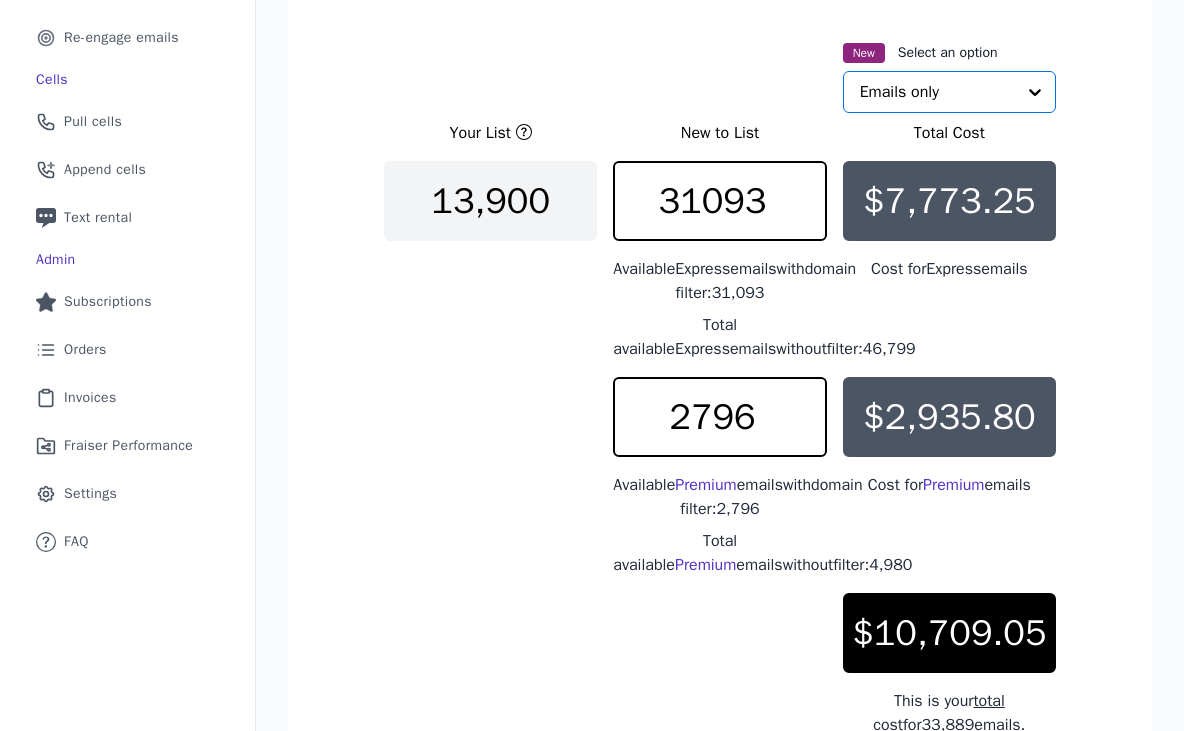click 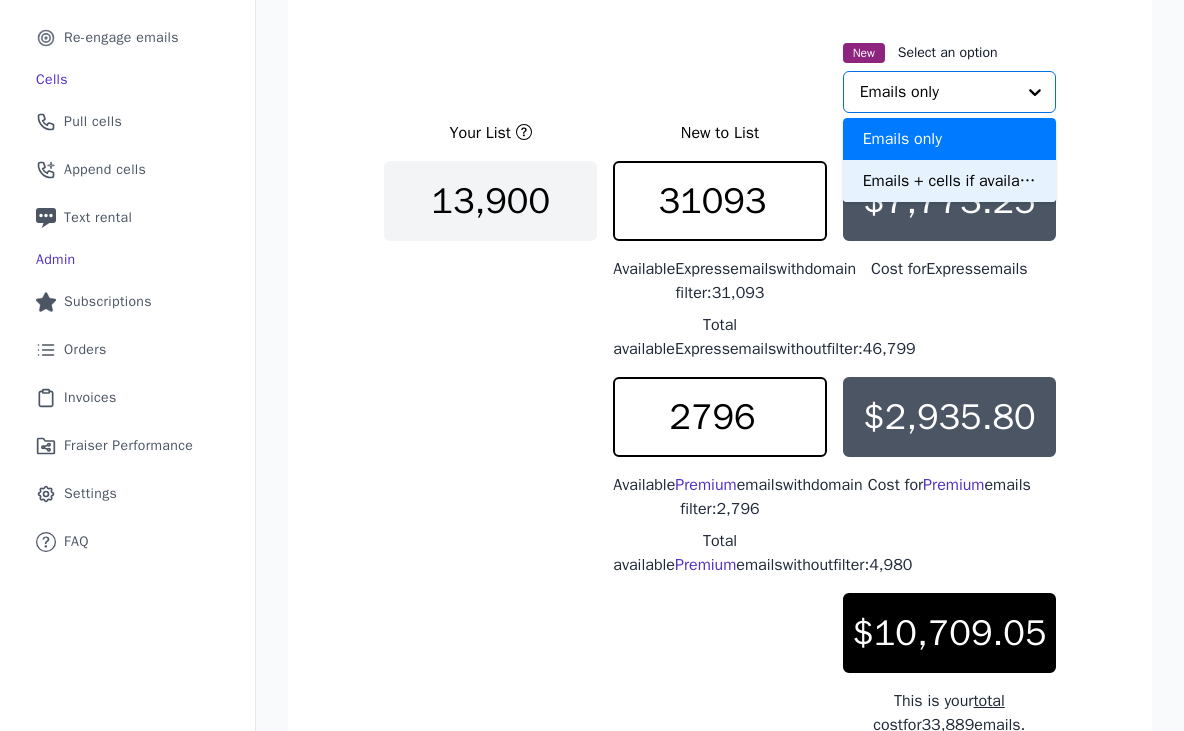 click on "Emails + cells if available" at bounding box center (949, 181) 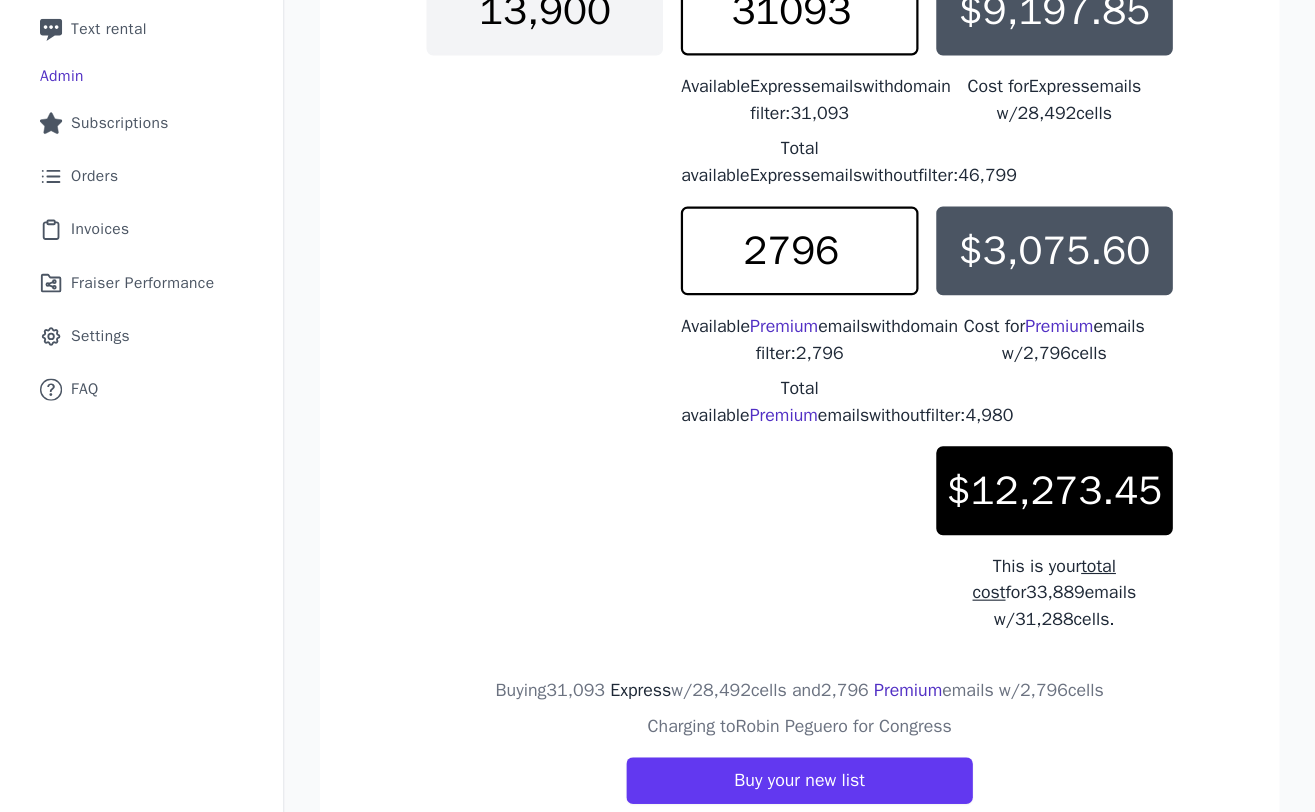 scroll, scrollTop: 533, scrollLeft: 0, axis: vertical 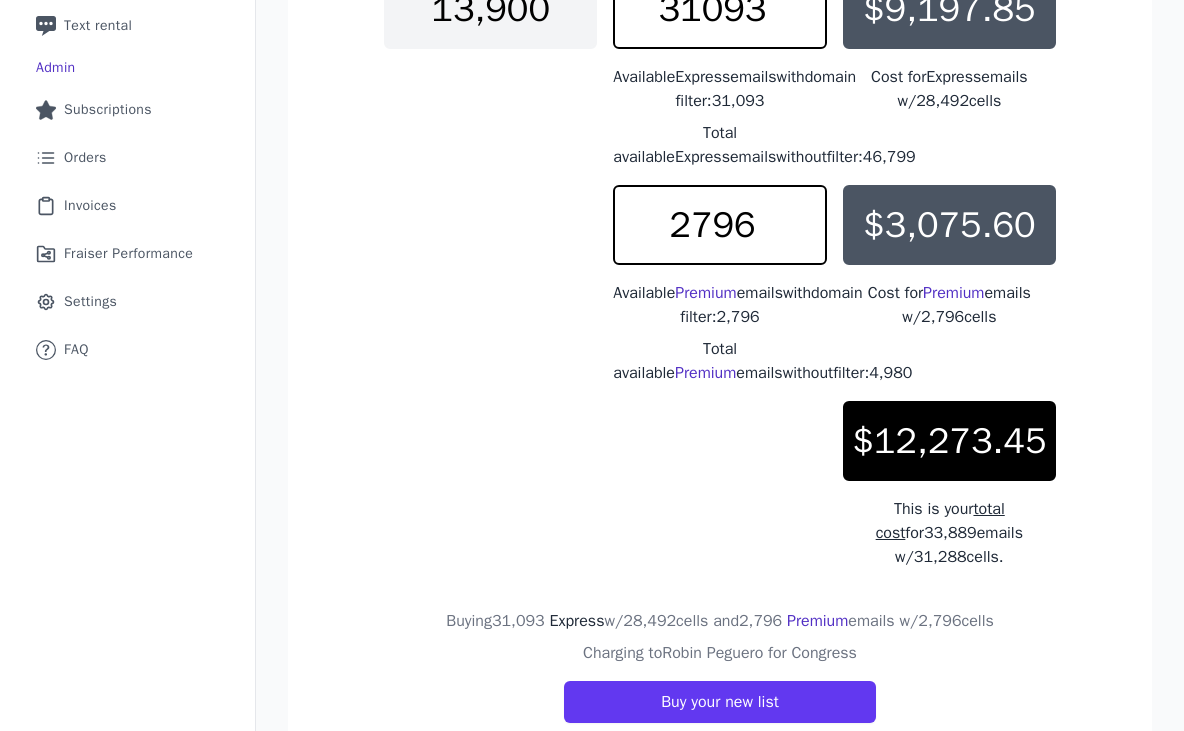click on "Premium" at bounding box center (817, 621) 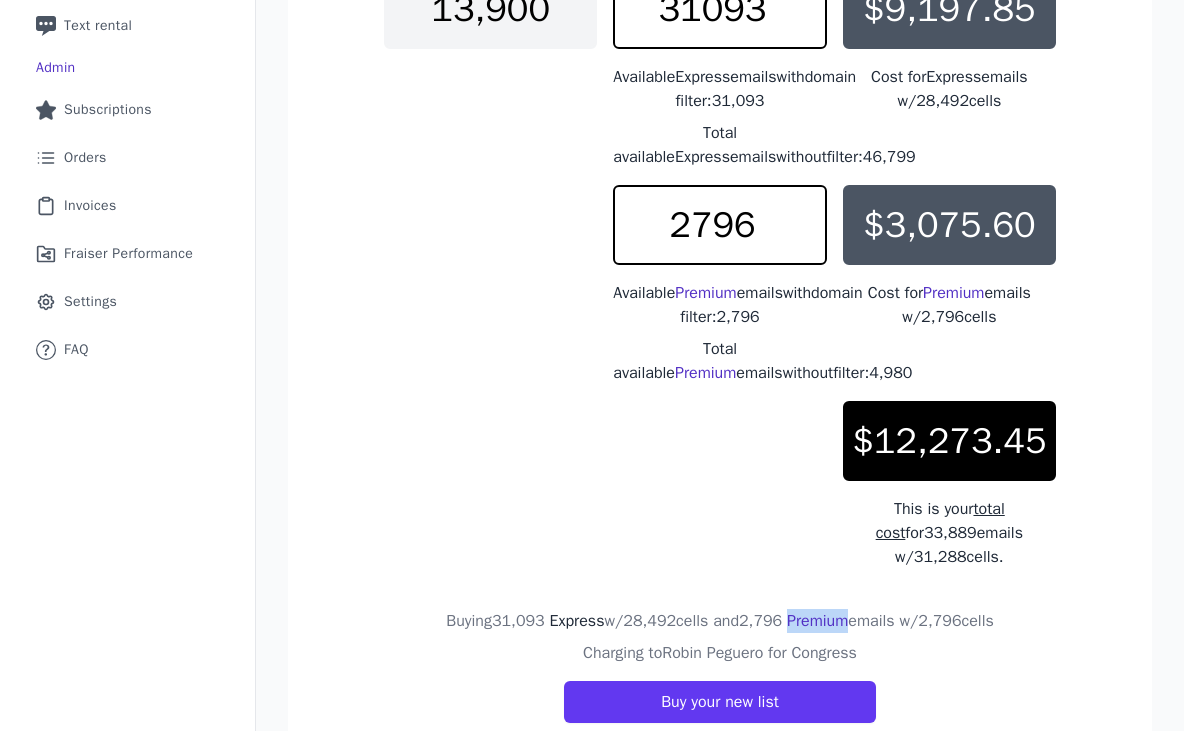 click on "Premium" at bounding box center (817, 621) 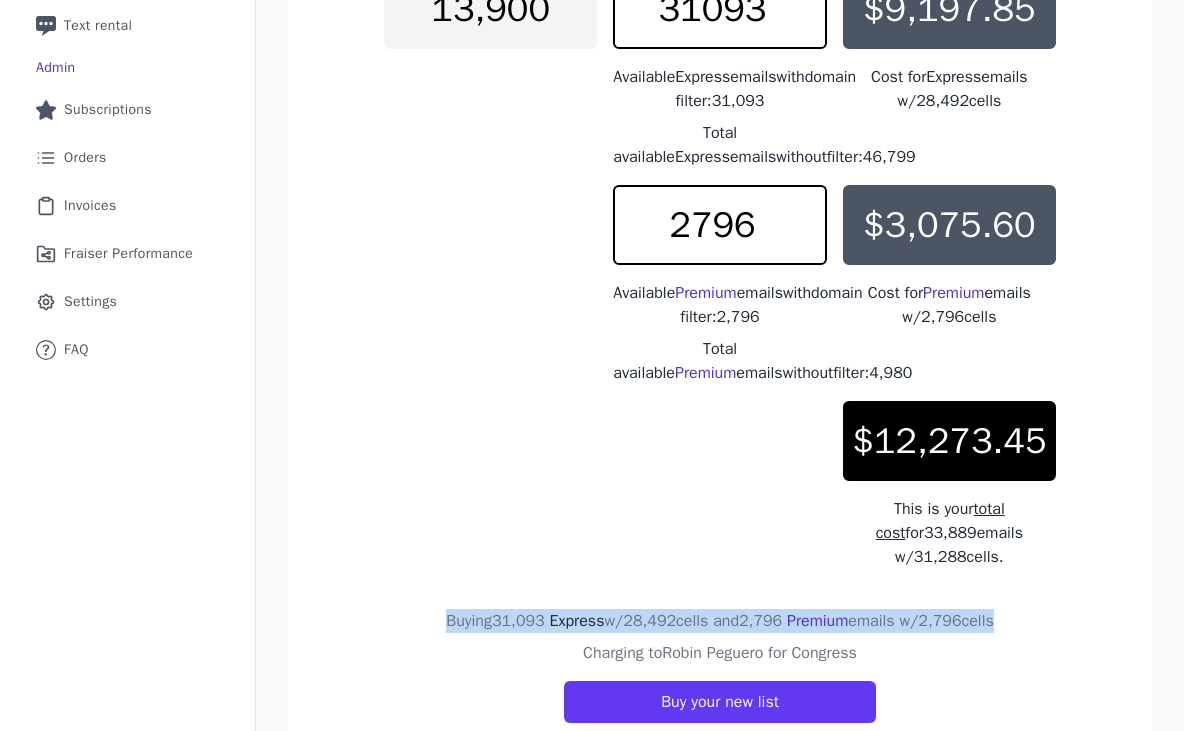click on "Premium" at bounding box center [817, 621] 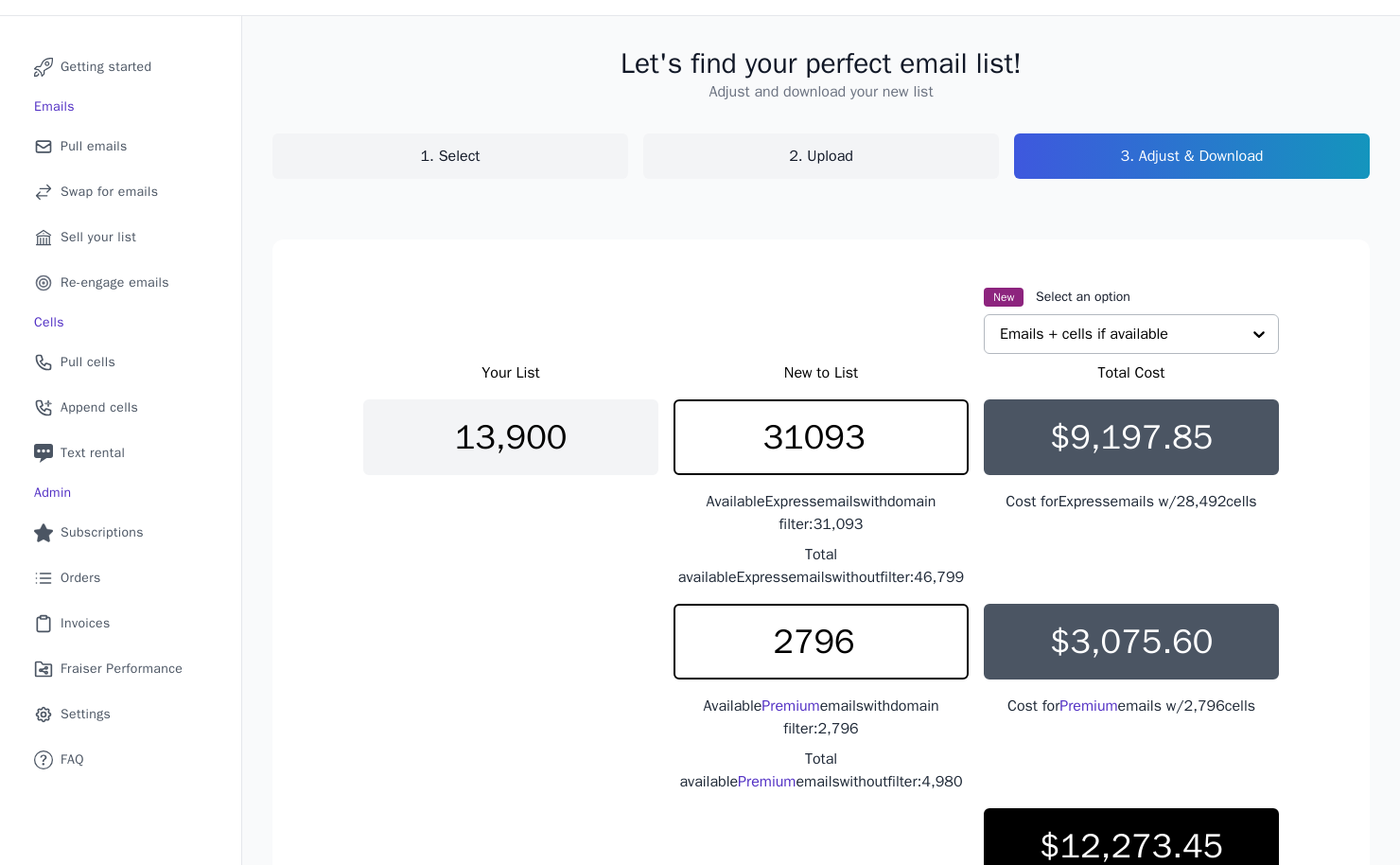 scroll, scrollTop: 53, scrollLeft: 0, axis: vertical 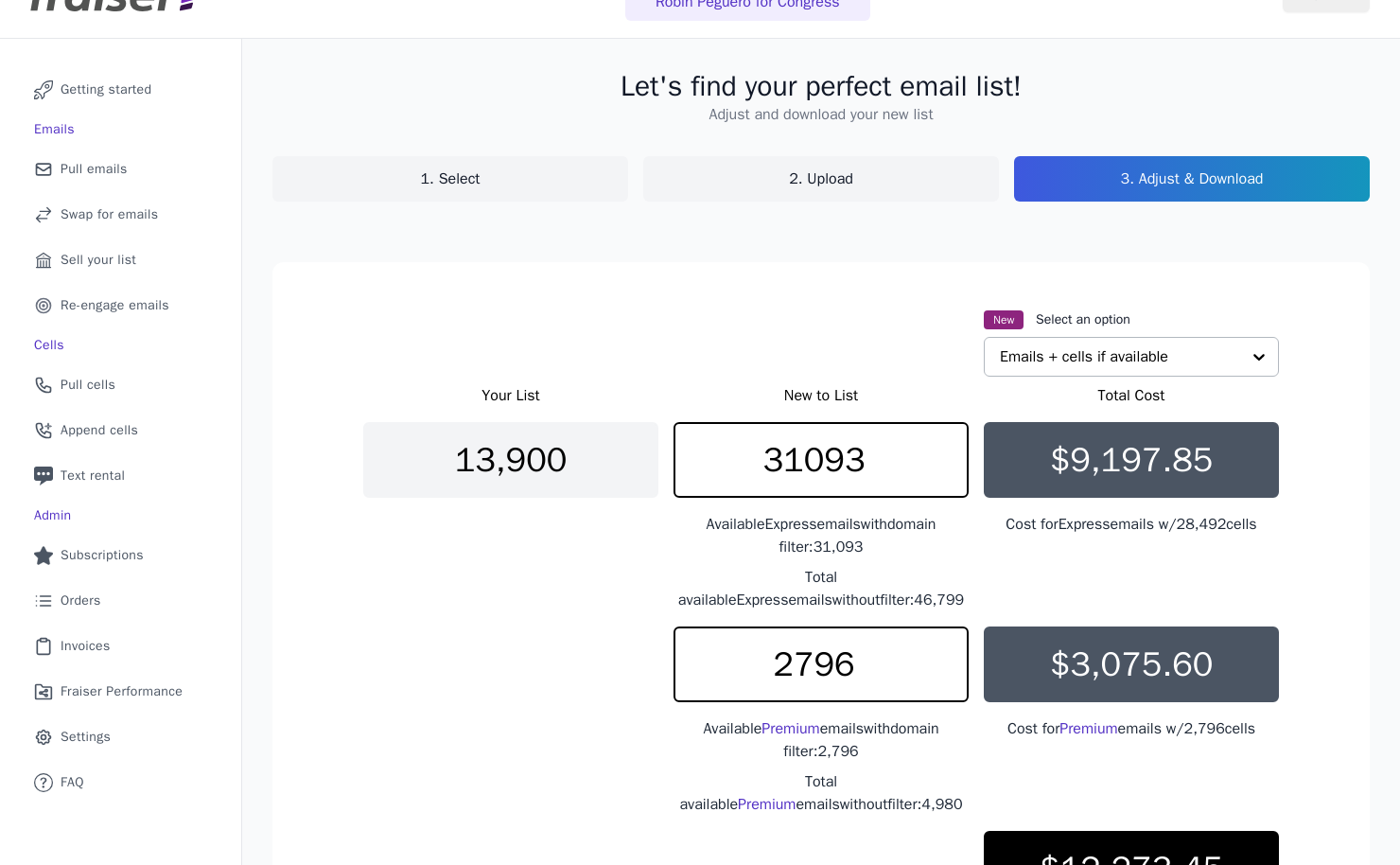click on "$3,075.60" at bounding box center [1131, 664] 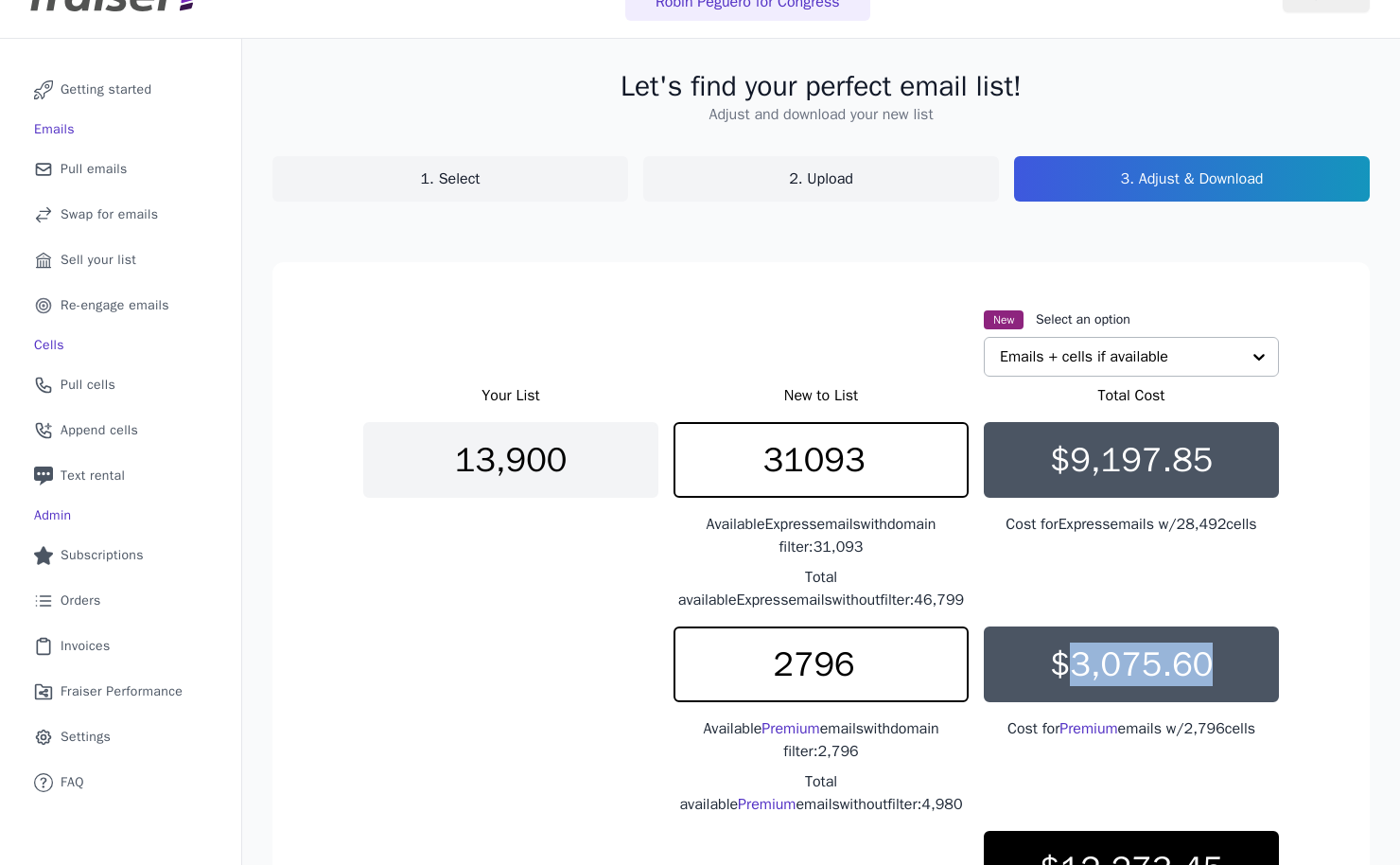 click on "$3,075.60" at bounding box center [1131, 664] 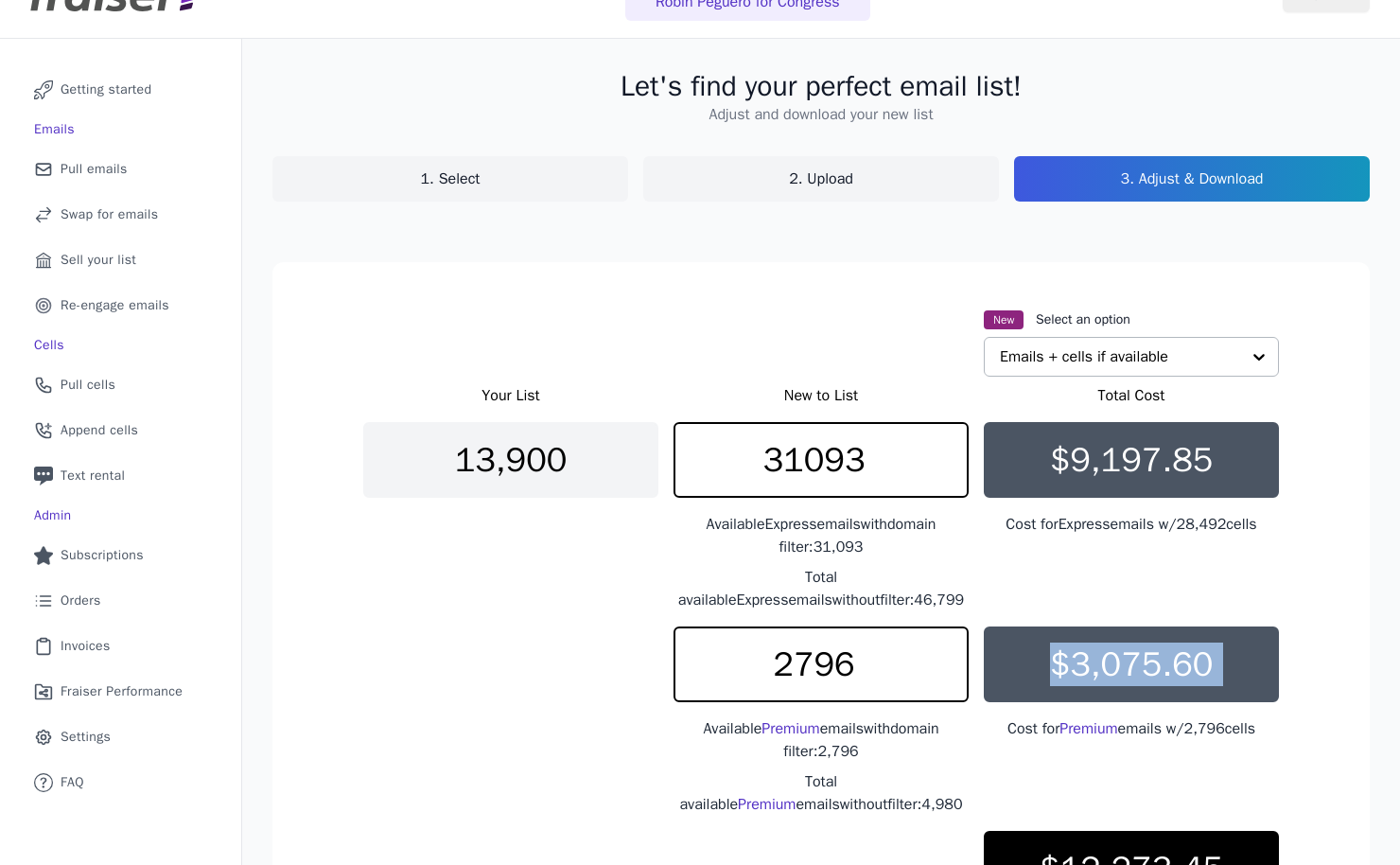 click on "$3,075.60" at bounding box center [1131, 664] 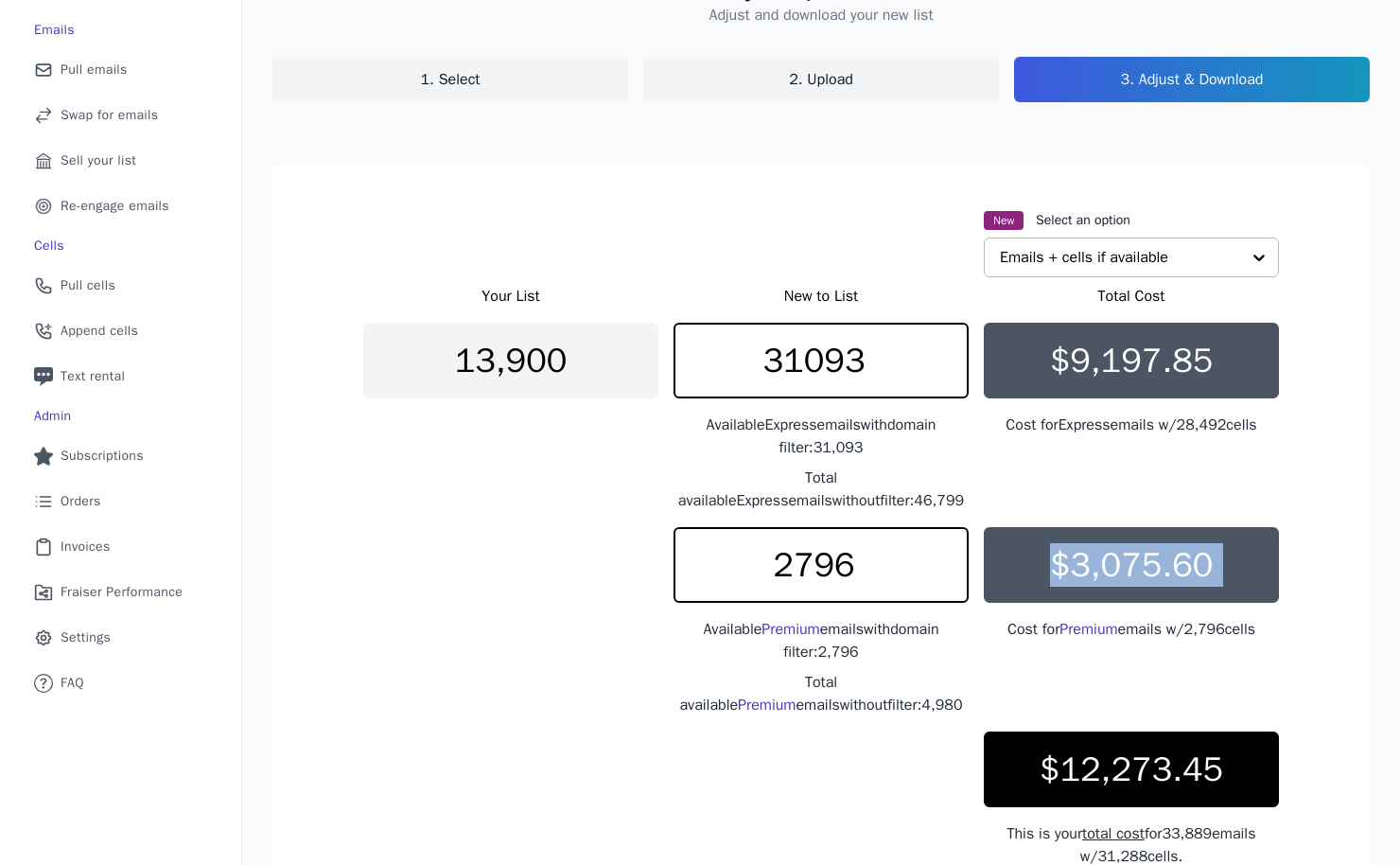 scroll, scrollTop: 375, scrollLeft: 0, axis: vertical 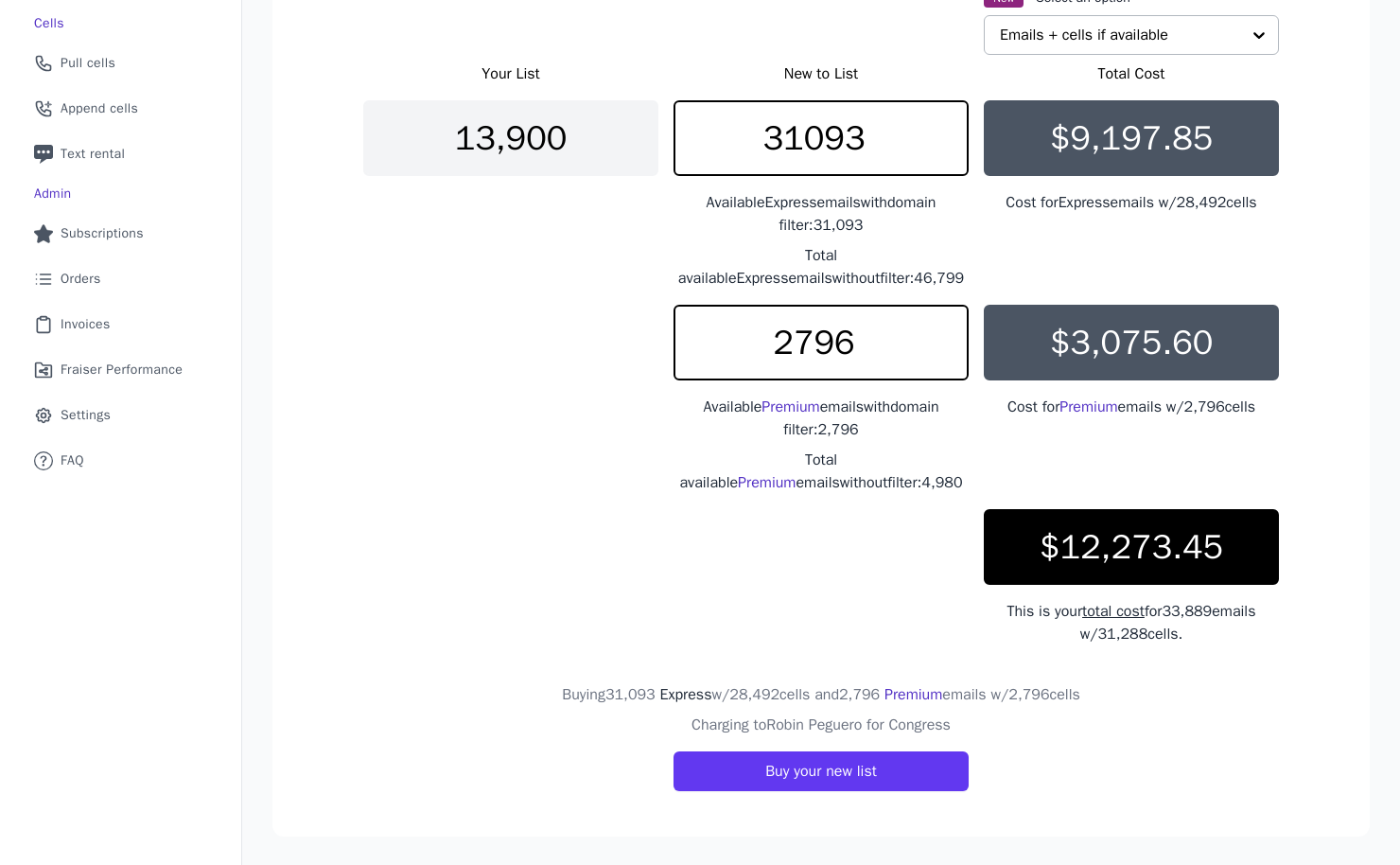 click on "Premium" at bounding box center (913, 695) 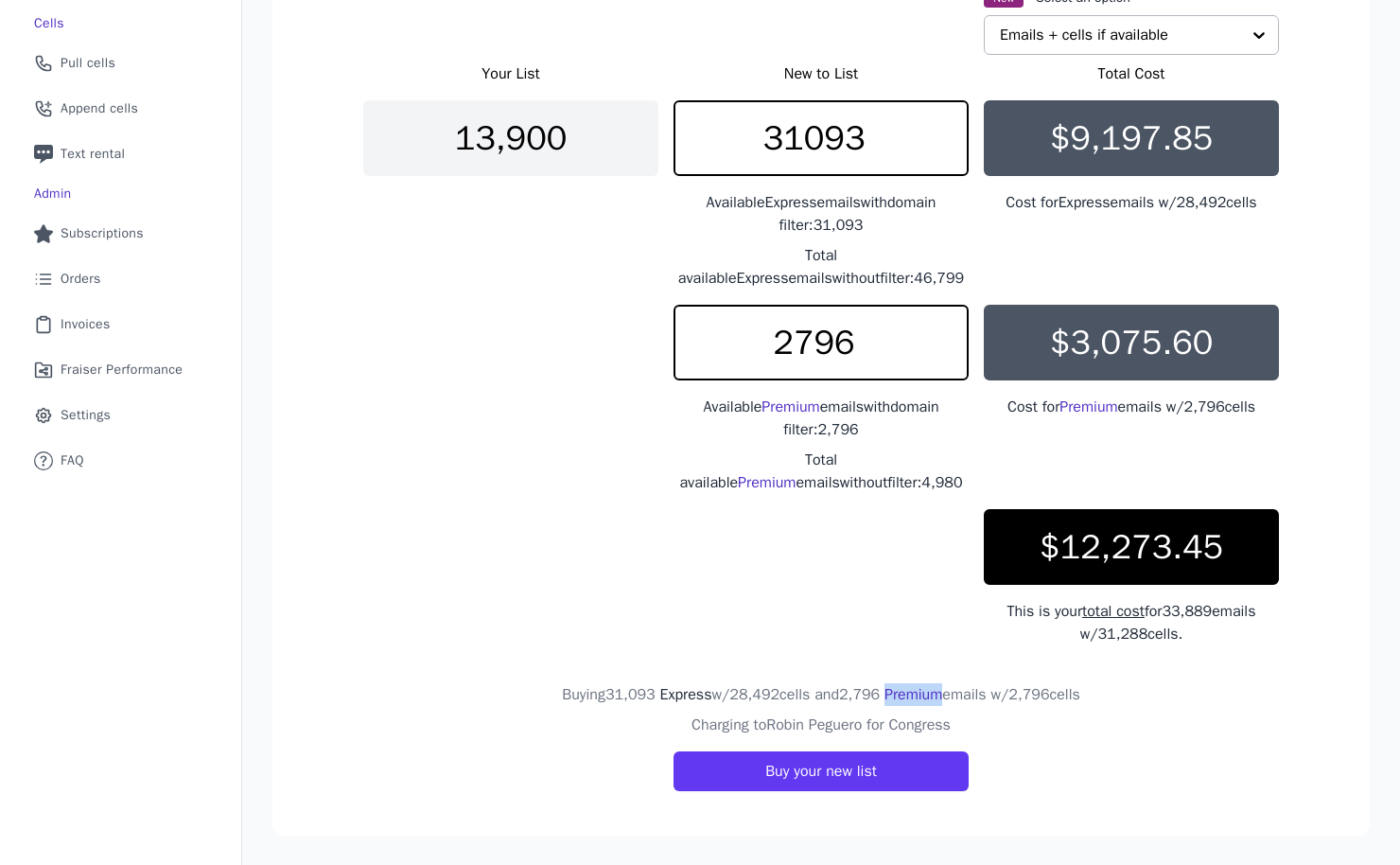 click on "Premium" at bounding box center [913, 695] 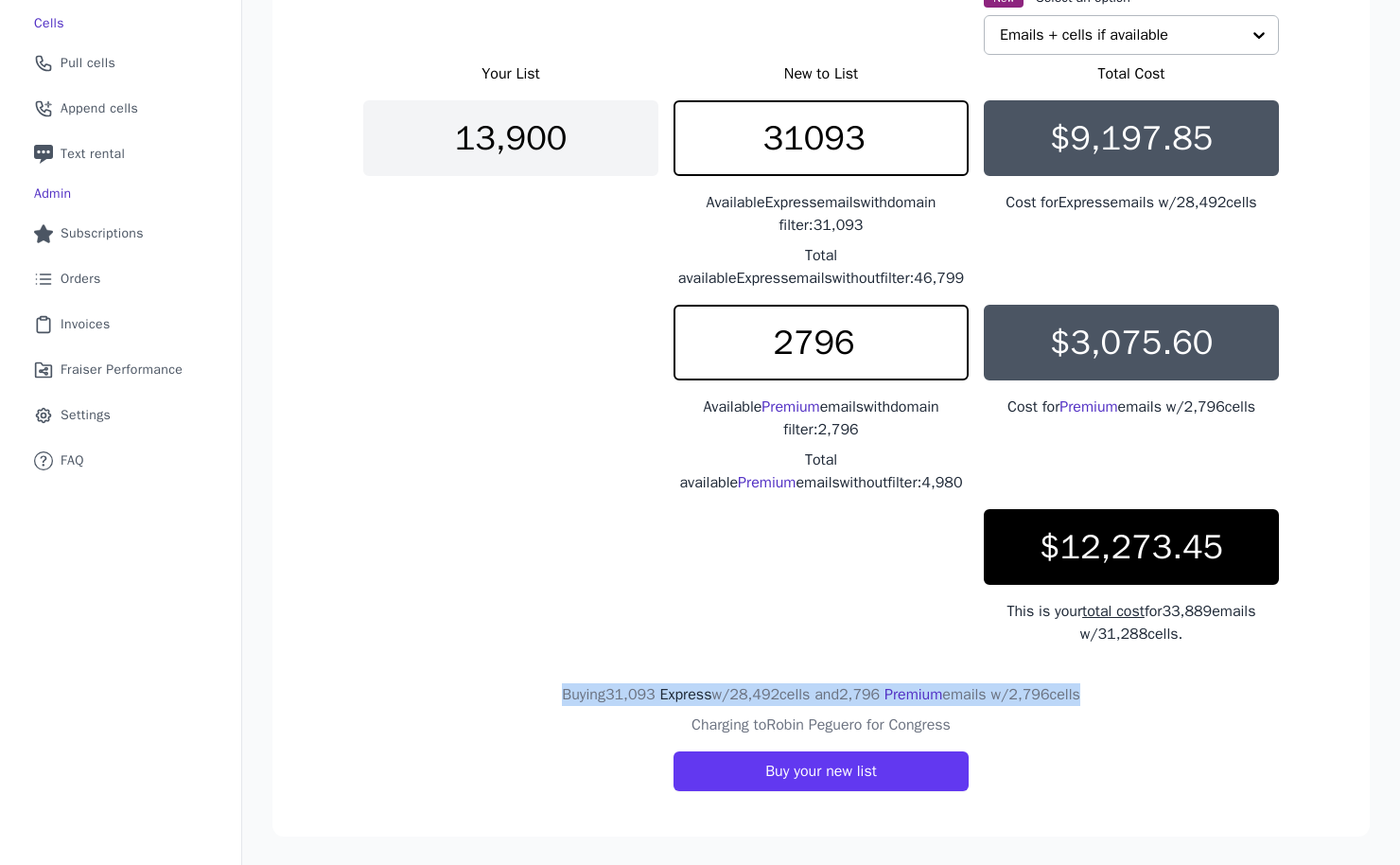 click on "Premium" at bounding box center (913, 695) 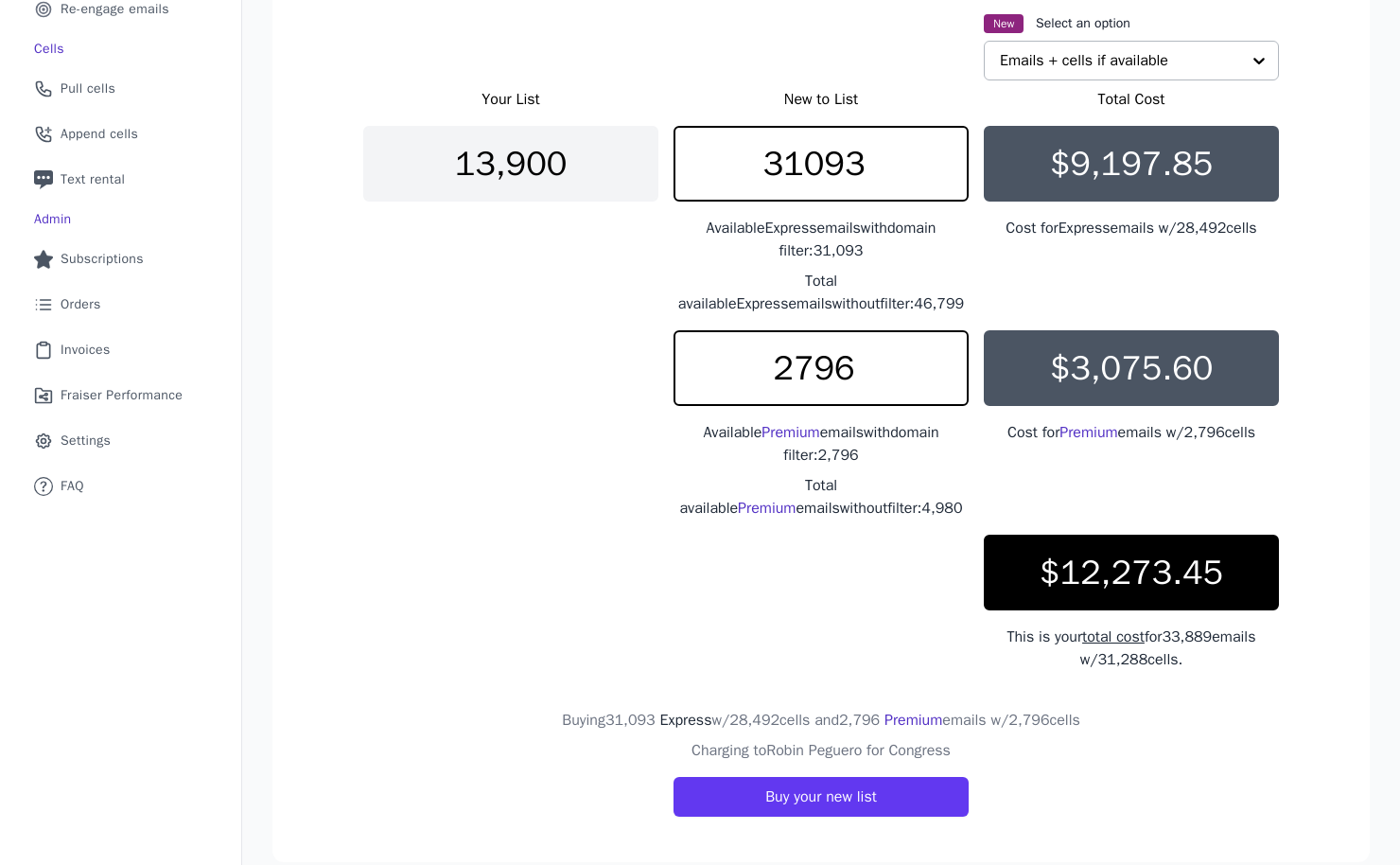 click on "Your List   New to List   Total Cost   13,900   31093   Available  Express  emails
with
domain filter:  31,093   Total available  Express  emails
without
filter:  46,799   $9,197.85   Cost for  Express  emails w/  28,492  cells   2796   Available  Premium
emails
with
domain filter:  2,796   Total available  Premium
emails  without  filter:  4,980   $3,075.60   Cost for  Premium  emails w/  2,796
cells     $12,273.45   This is your  total cost  for  33,889
emails w/  31,288  cells." at bounding box center (821, 380) 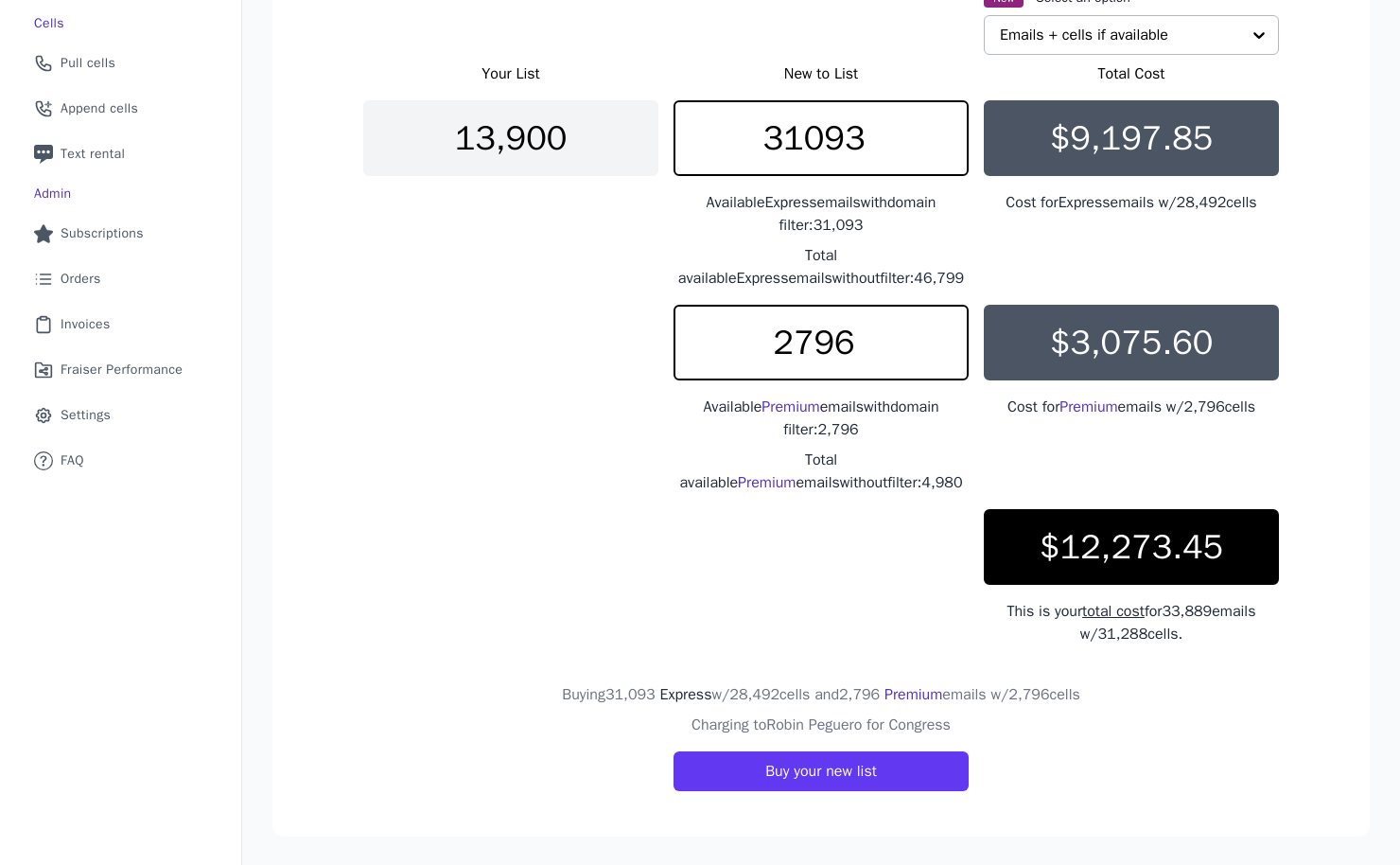 click on "Buying  31,093   Express  w/  28,492  cells and
2,796   Premium  emails w/  2,796
cells" at bounding box center (821, 695) 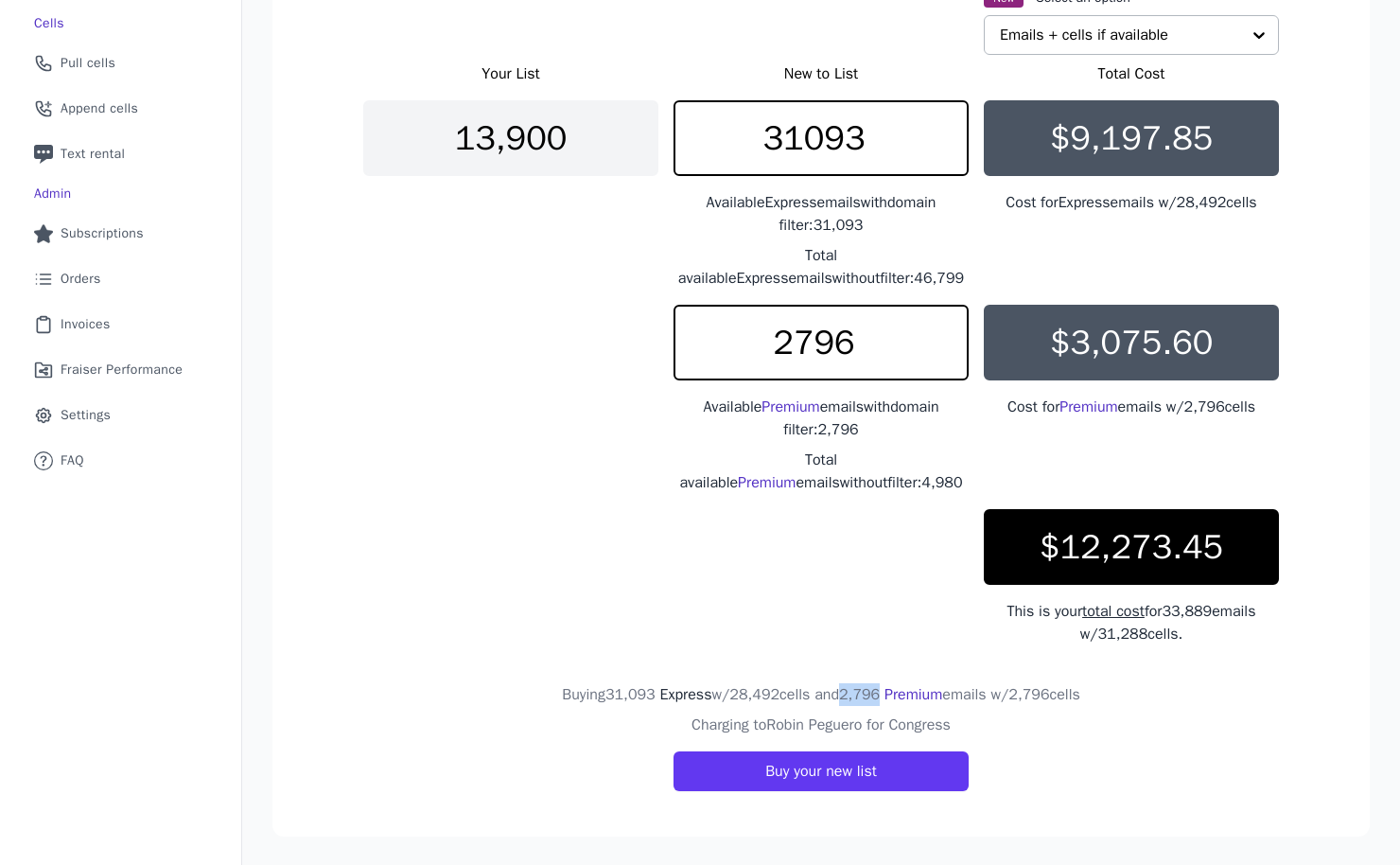 click on "Buying  31,093   Express  w/  28,492  cells and
2,796   Premium  emails w/  2,796
cells" at bounding box center [821, 695] 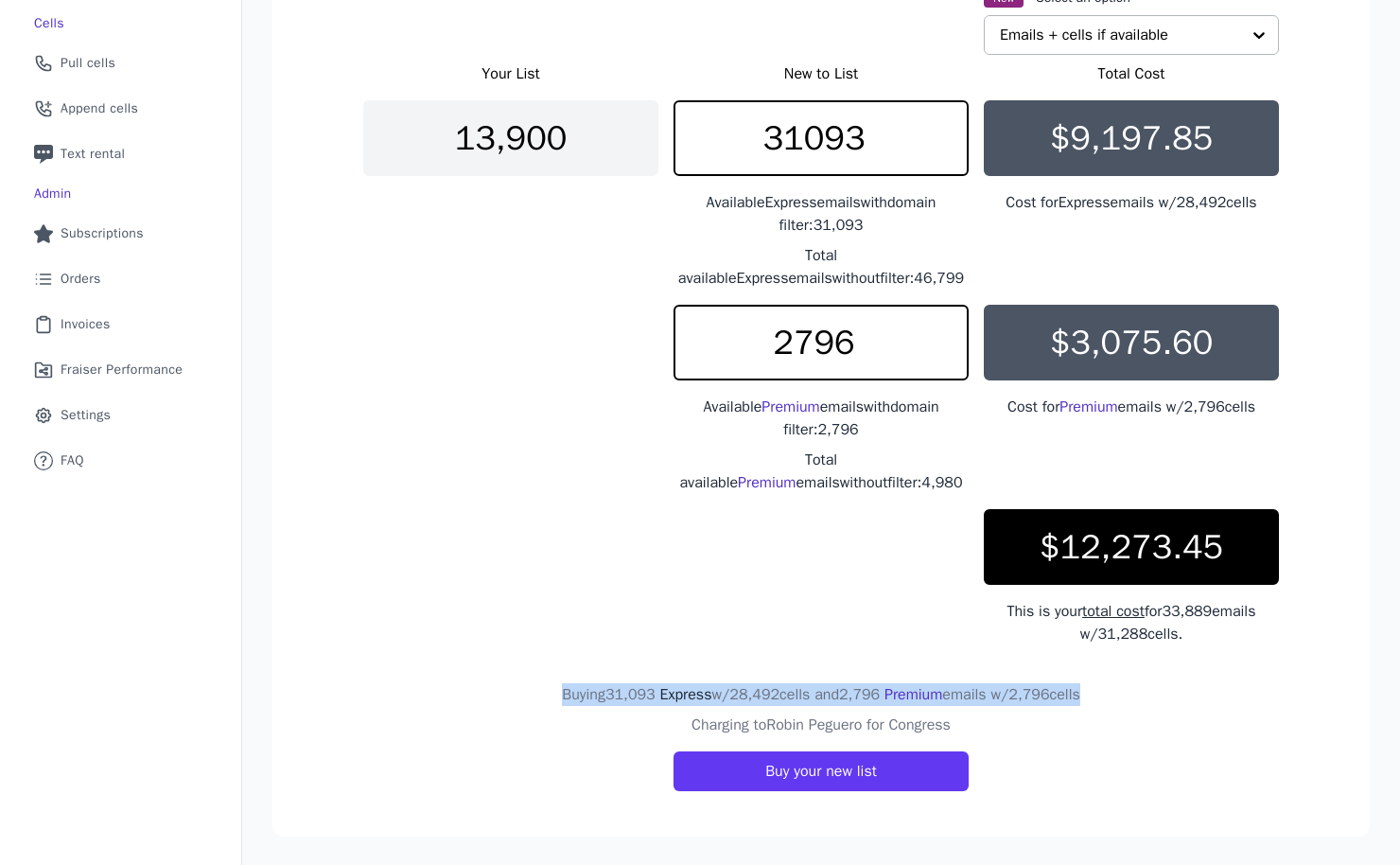 click on "Buying  31,093   Express  w/  28,492  cells and
2,796   Premium  emails w/  2,796
cells" at bounding box center (821, 695) 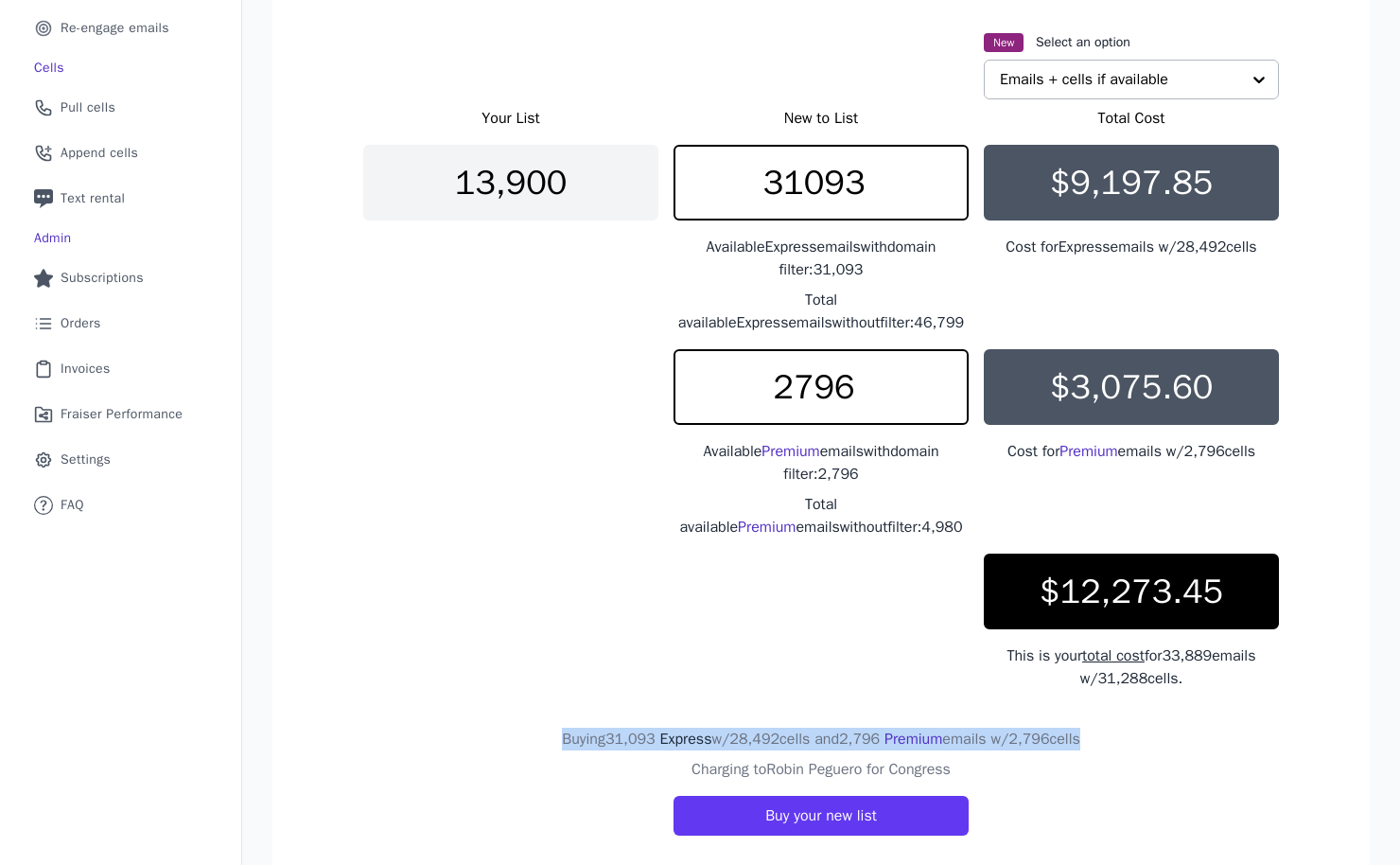 scroll, scrollTop: 278, scrollLeft: 0, axis: vertical 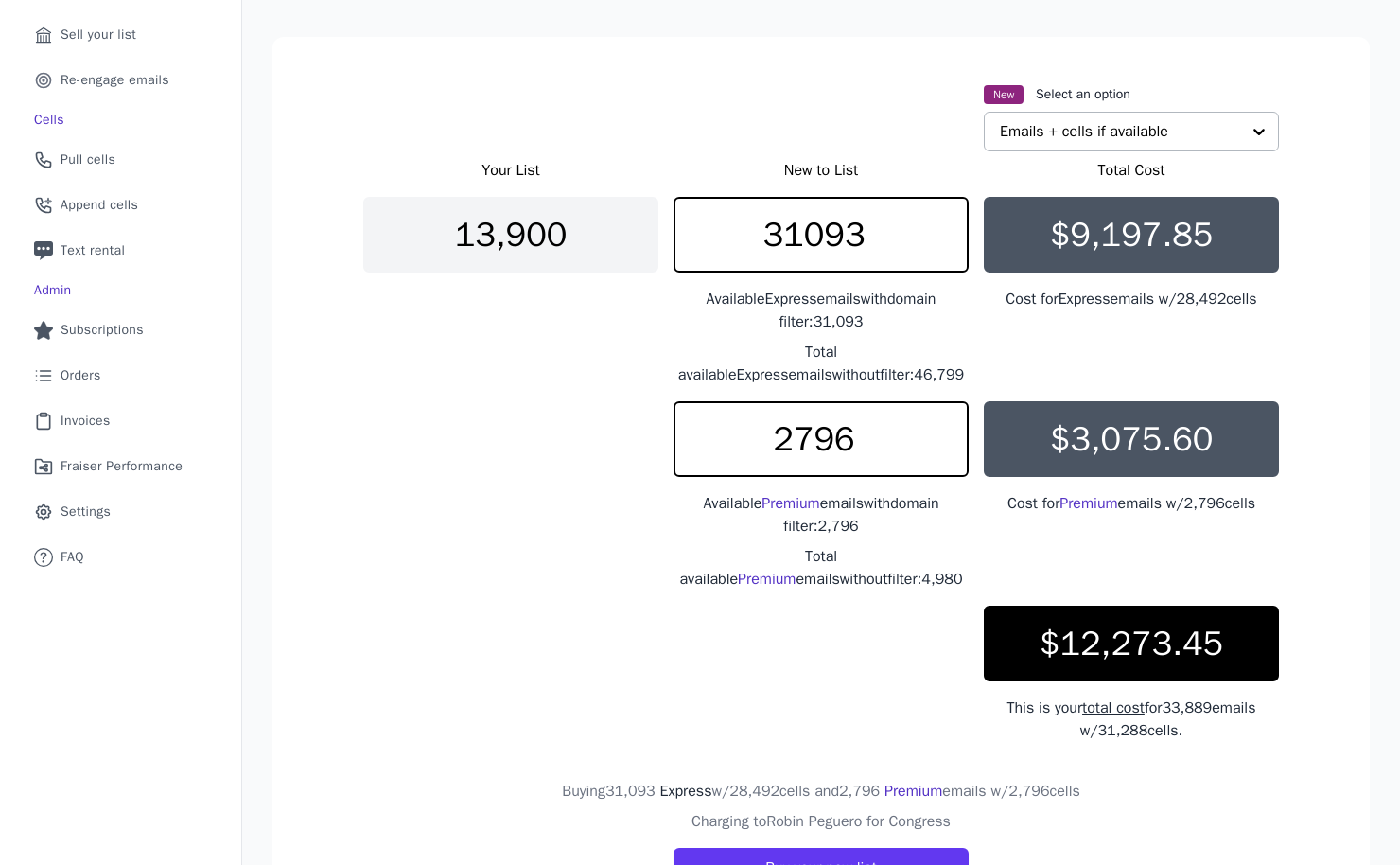 click on "$9,197.85" at bounding box center (1131, 235) 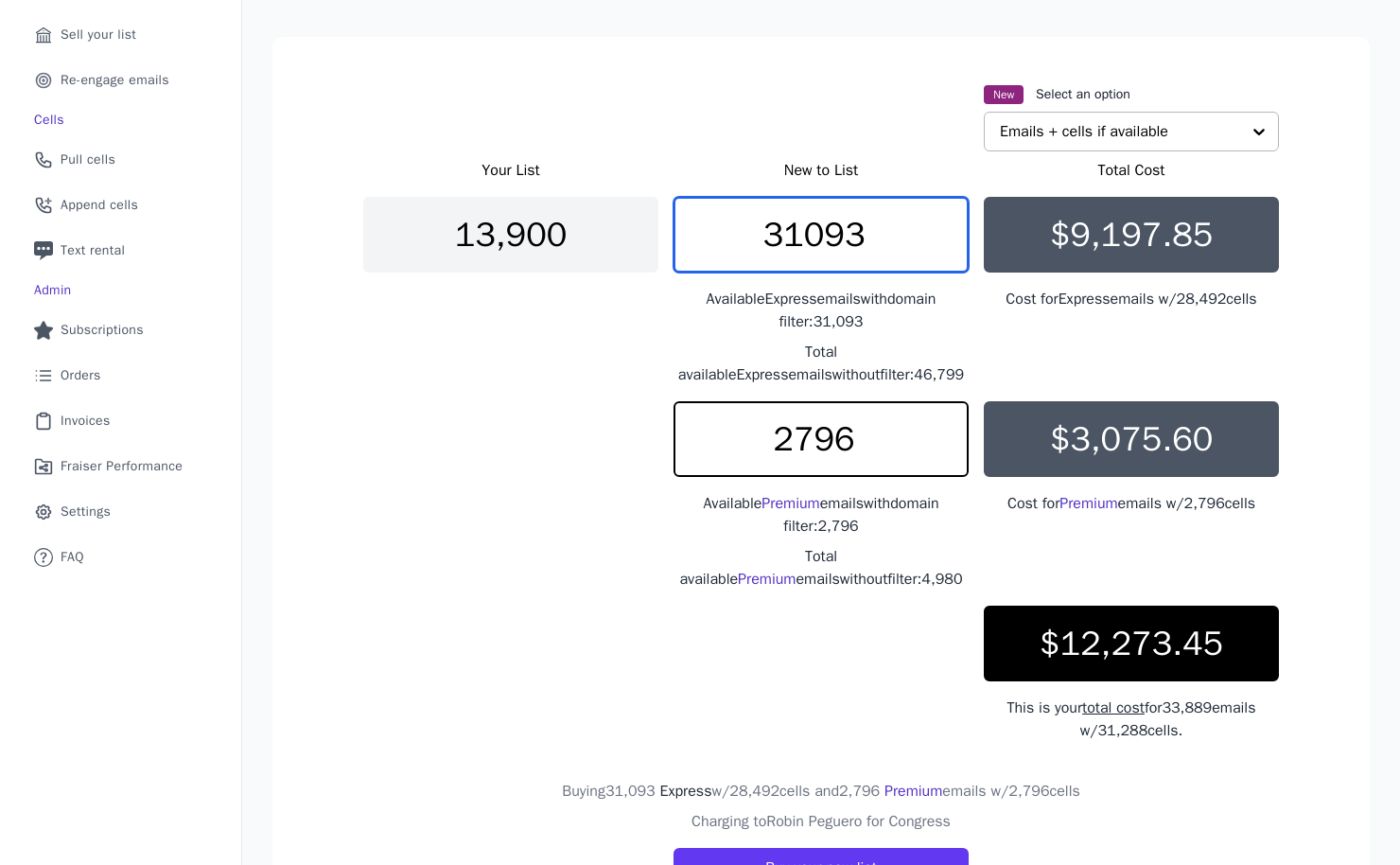 click on "31093" at bounding box center [821, 235] 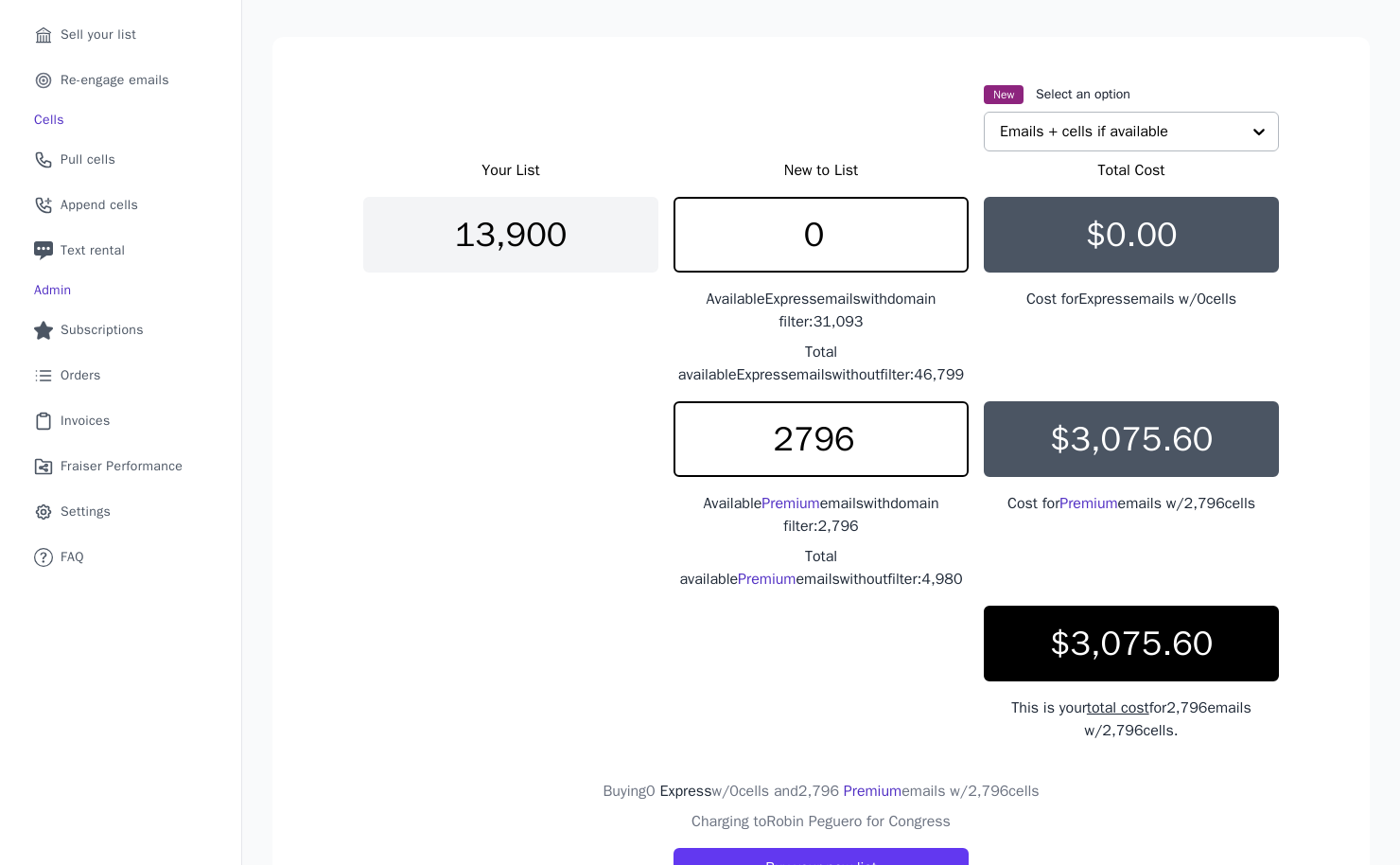 click on "Total available  Express  emails
without
filter:  46,799" at bounding box center [821, 363] 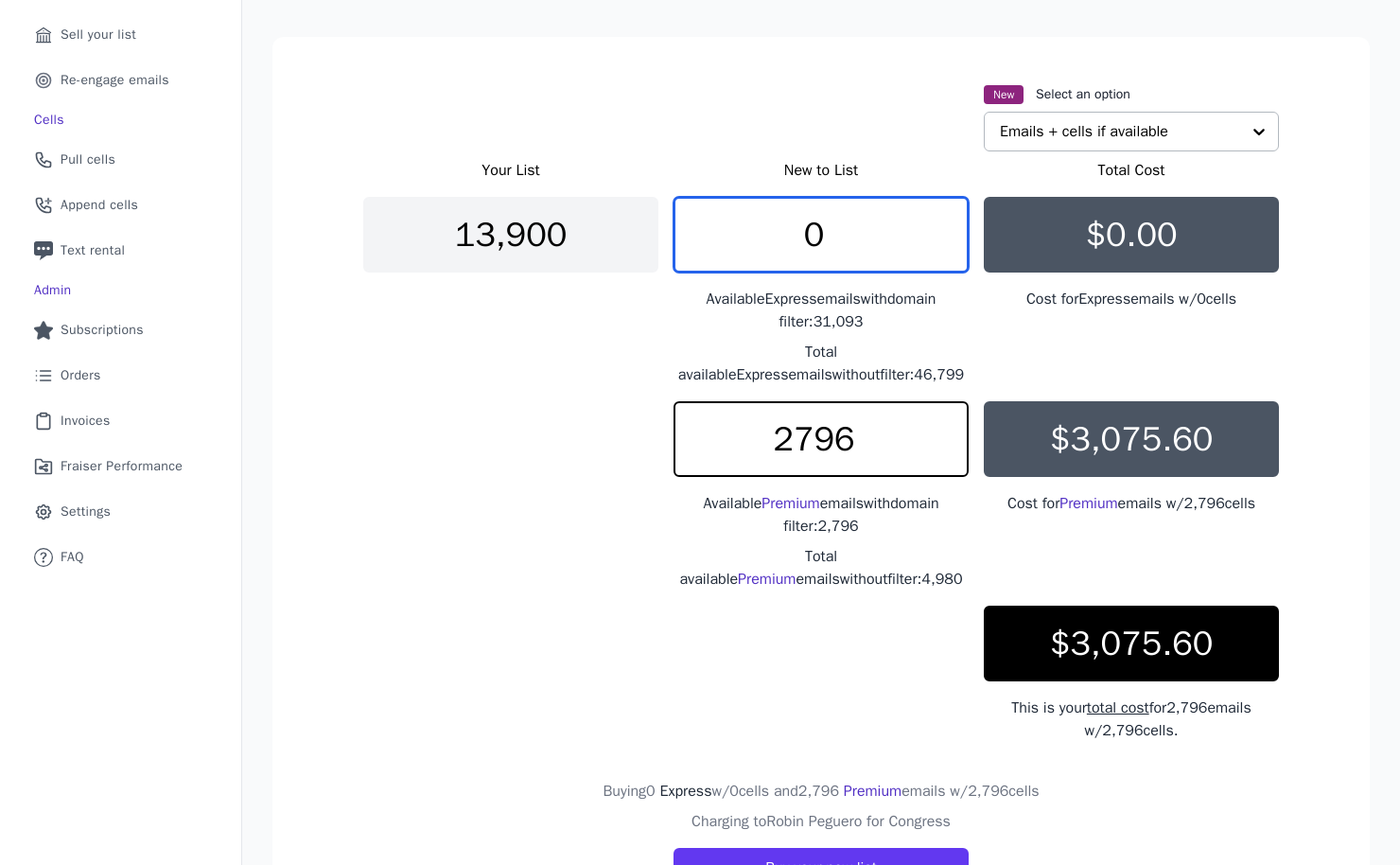 click on "0" at bounding box center [821, 235] 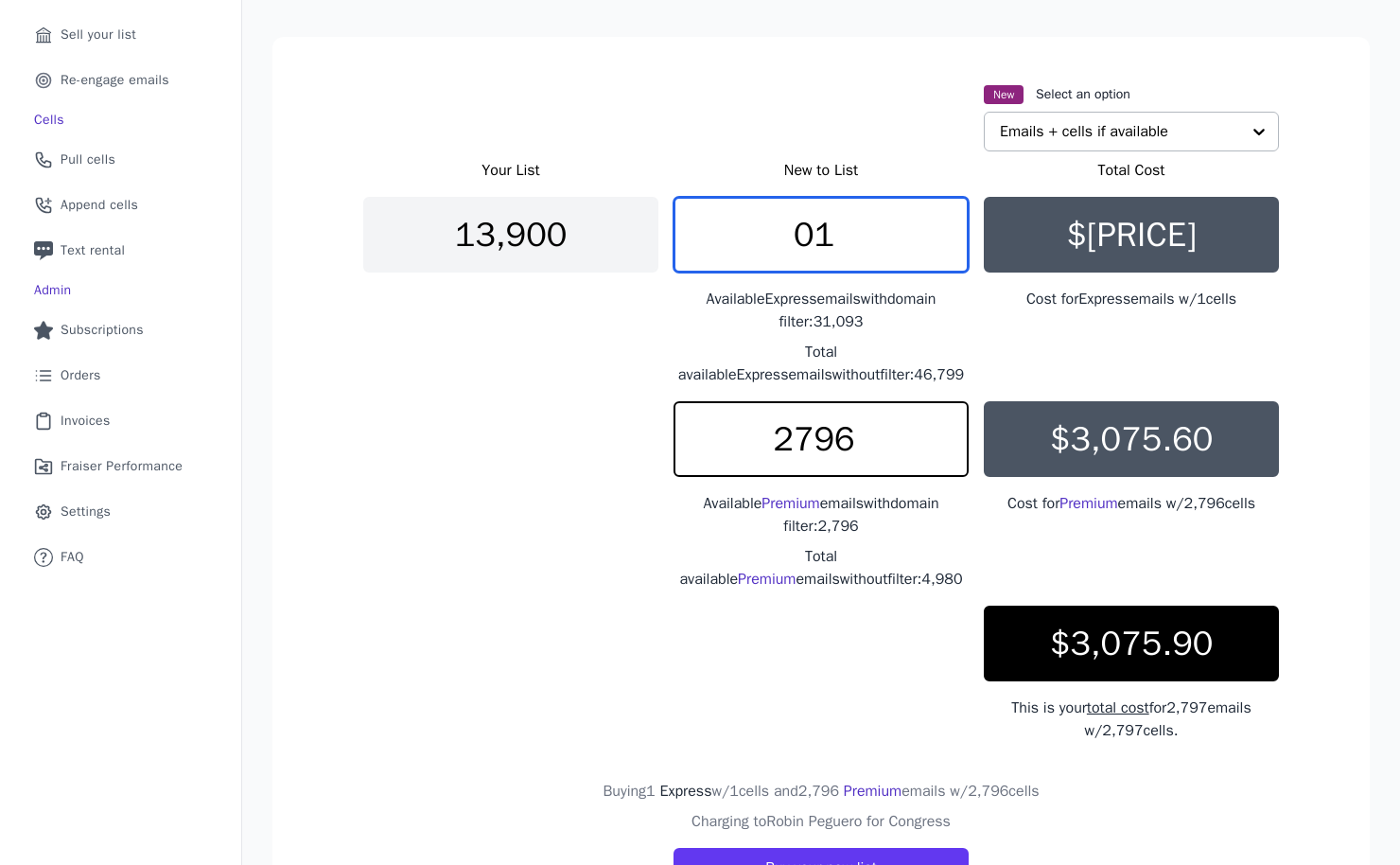 type on "0" 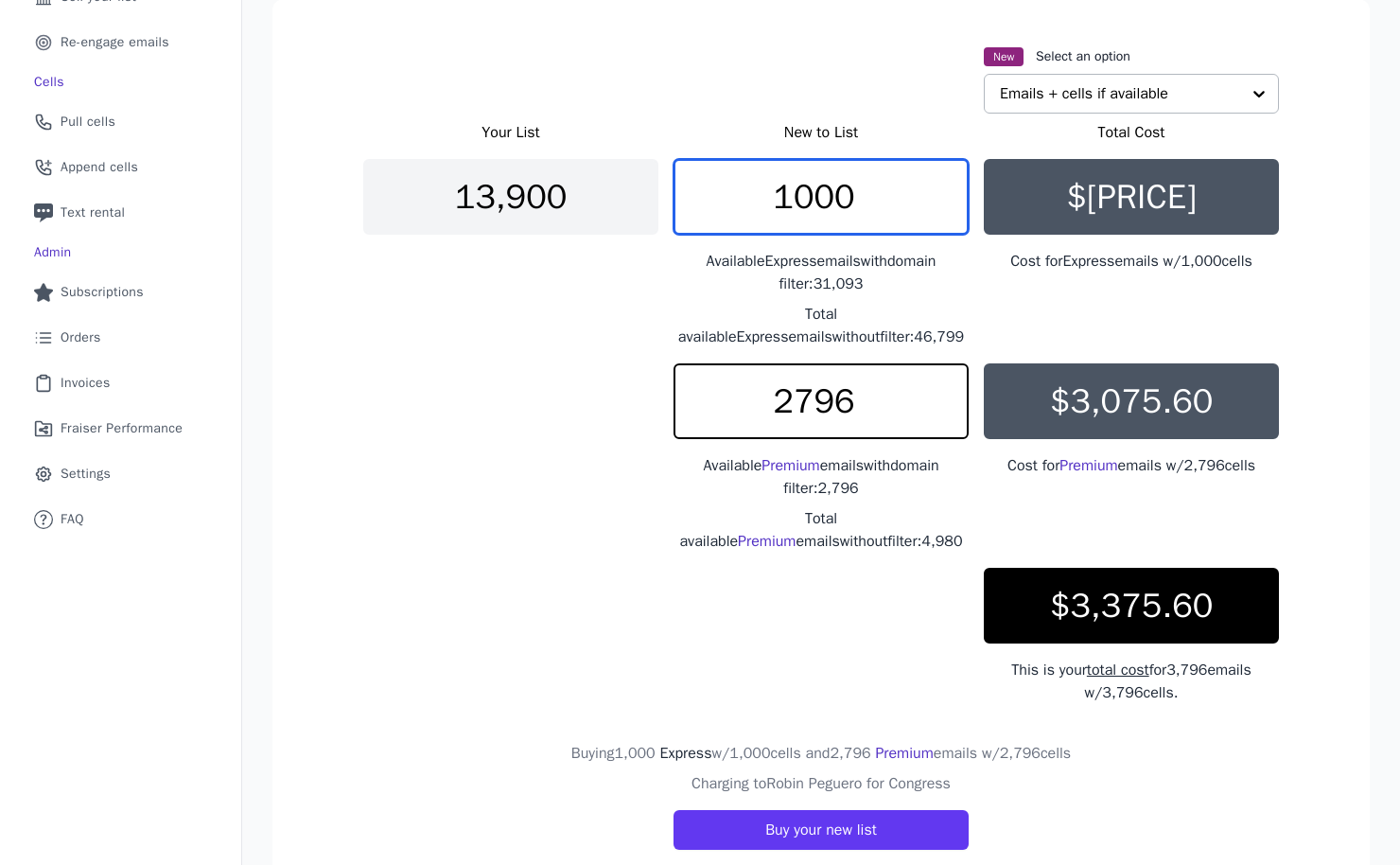 scroll, scrollTop: 304, scrollLeft: 0, axis: vertical 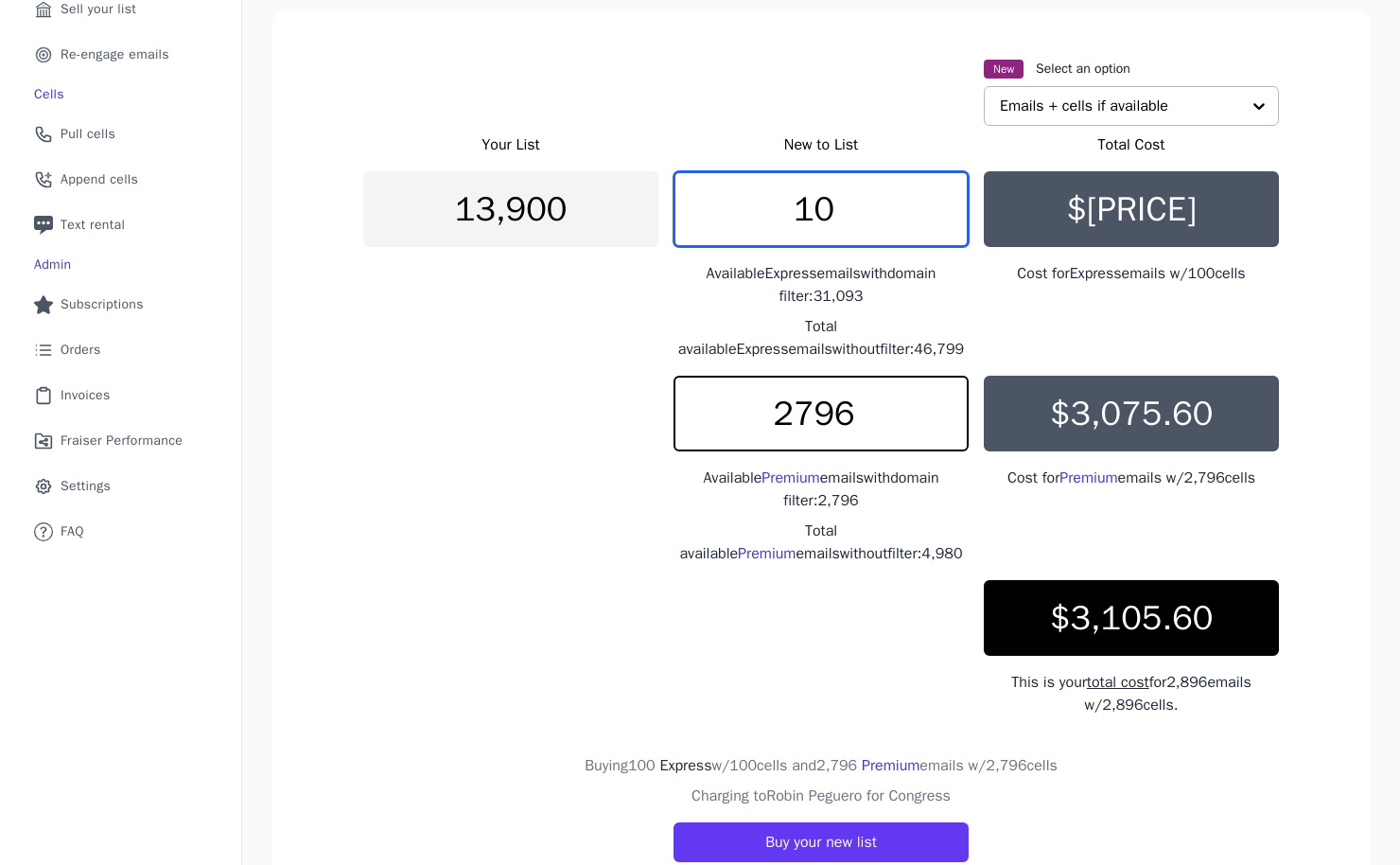 type on "1" 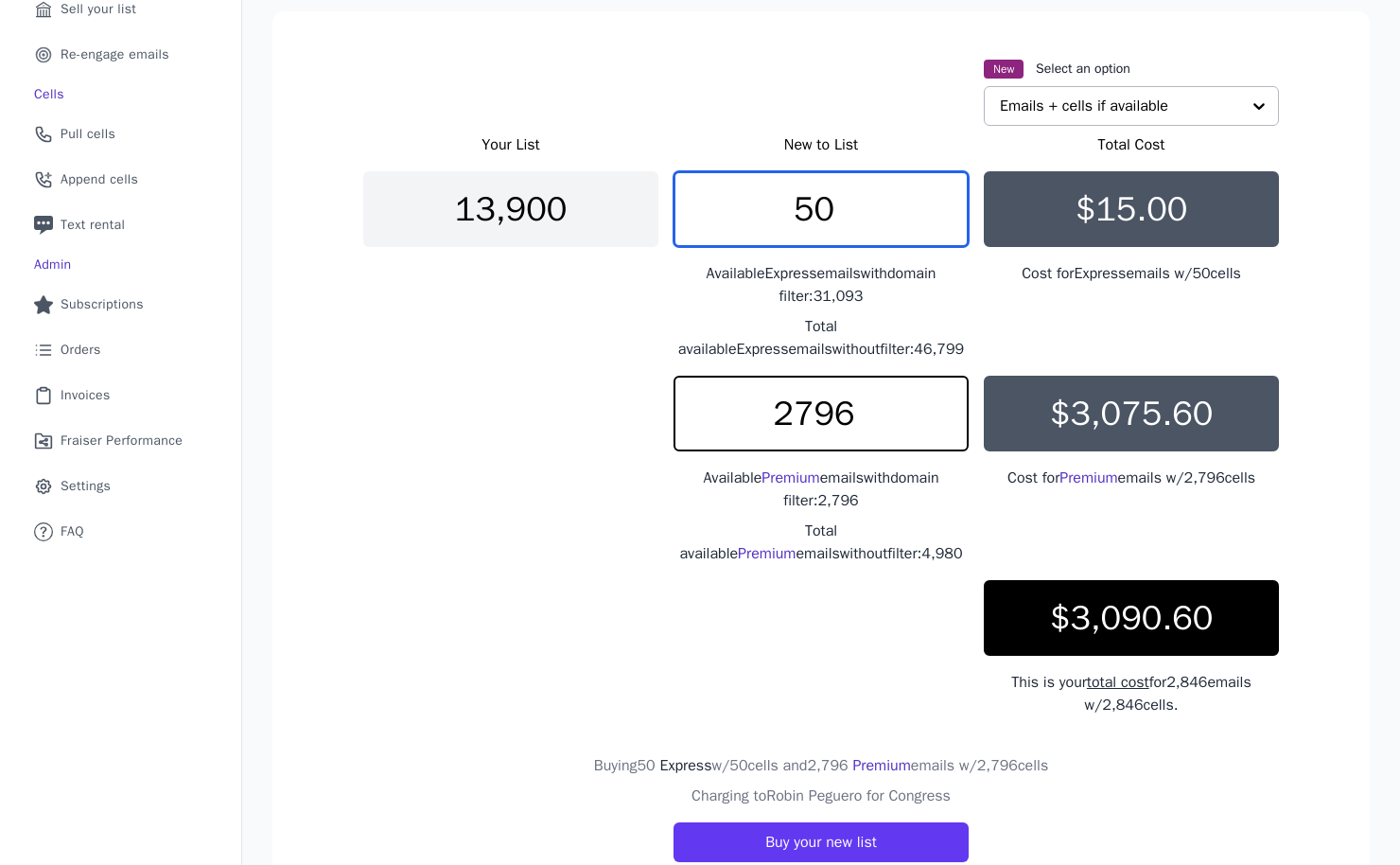 type on "5" 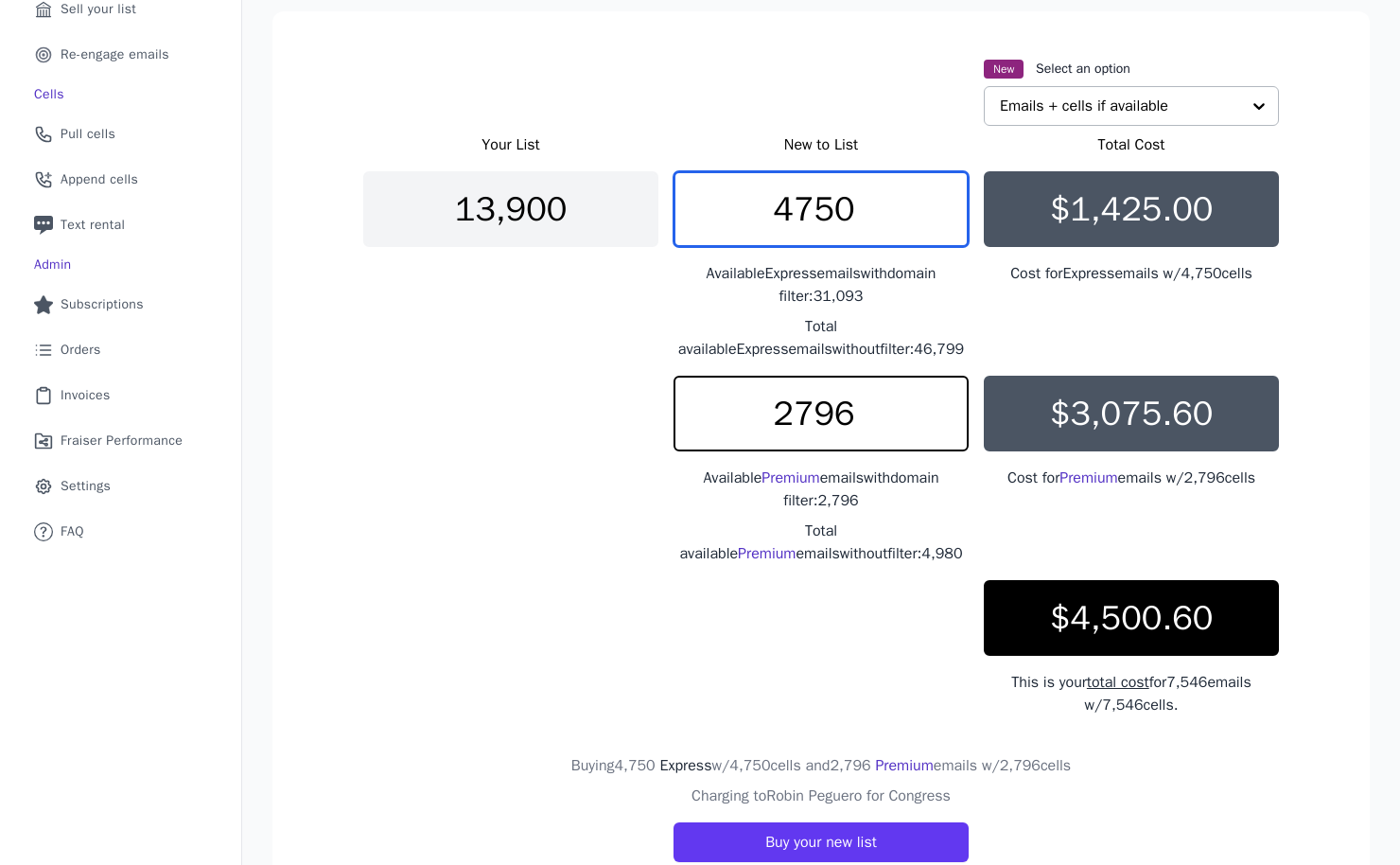 scroll, scrollTop: 326, scrollLeft: 0, axis: vertical 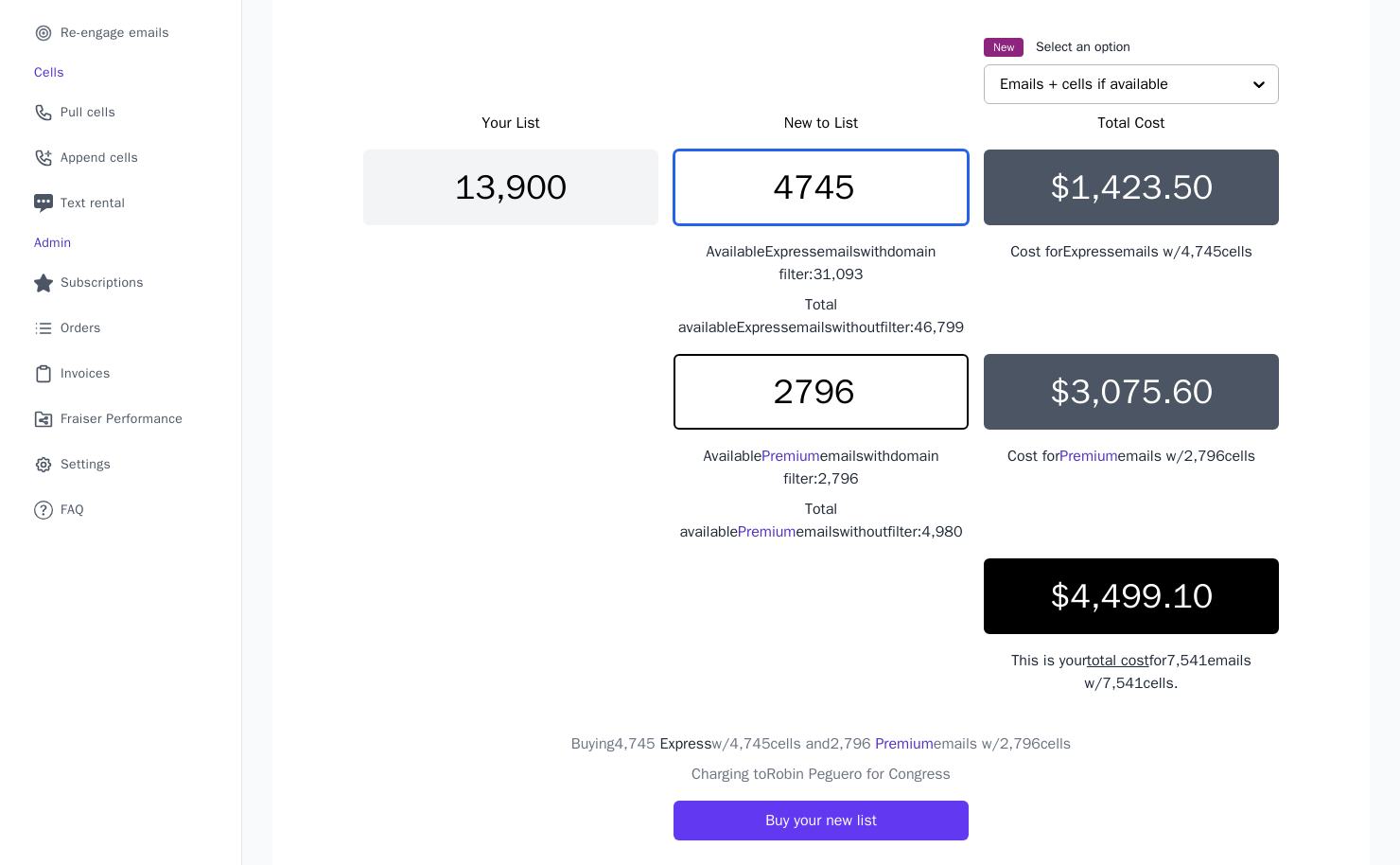 type on "4745" 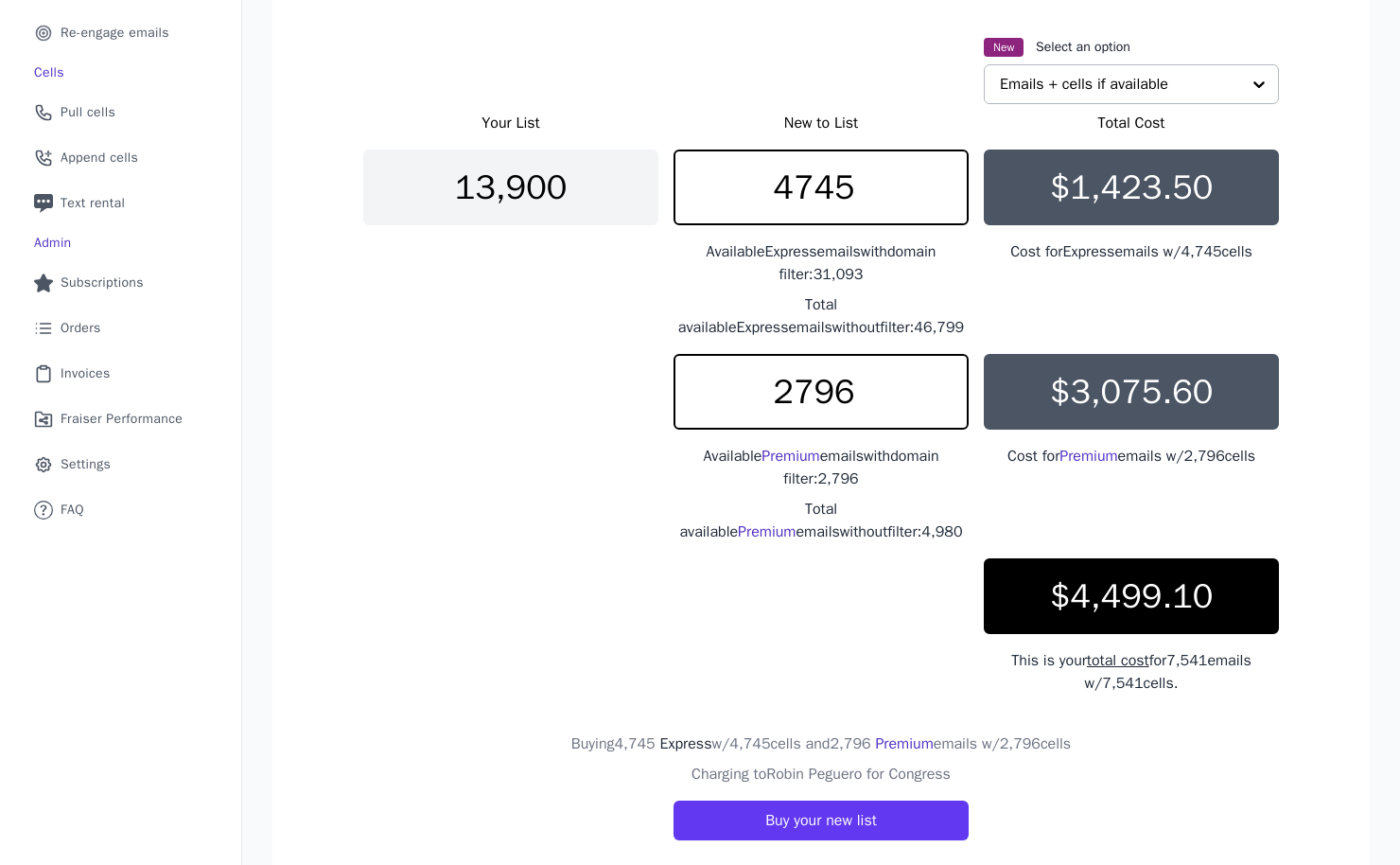 click on "$4,499.10" at bounding box center [1131, 596] 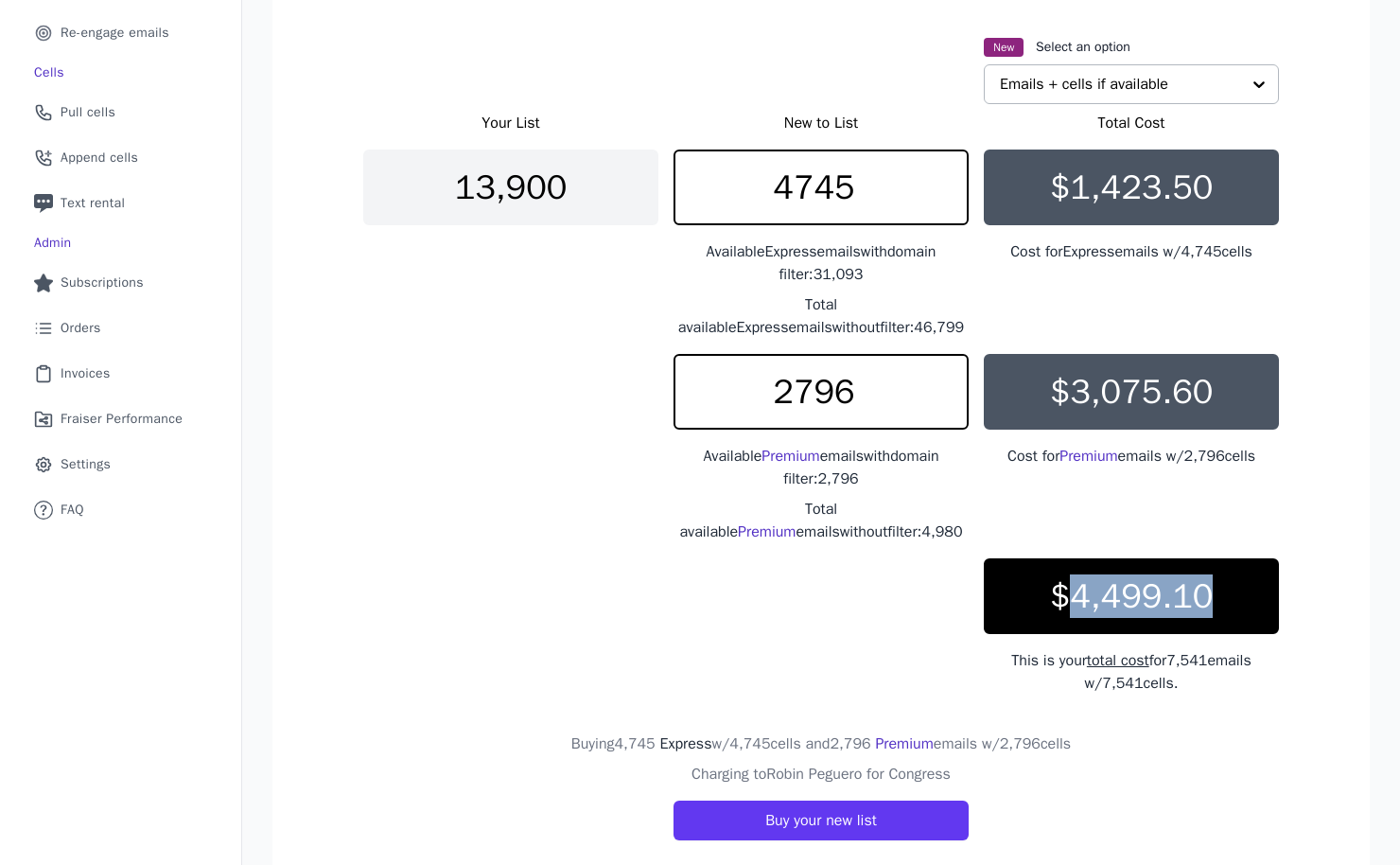 click on "$4,499.10" at bounding box center [1131, 596] 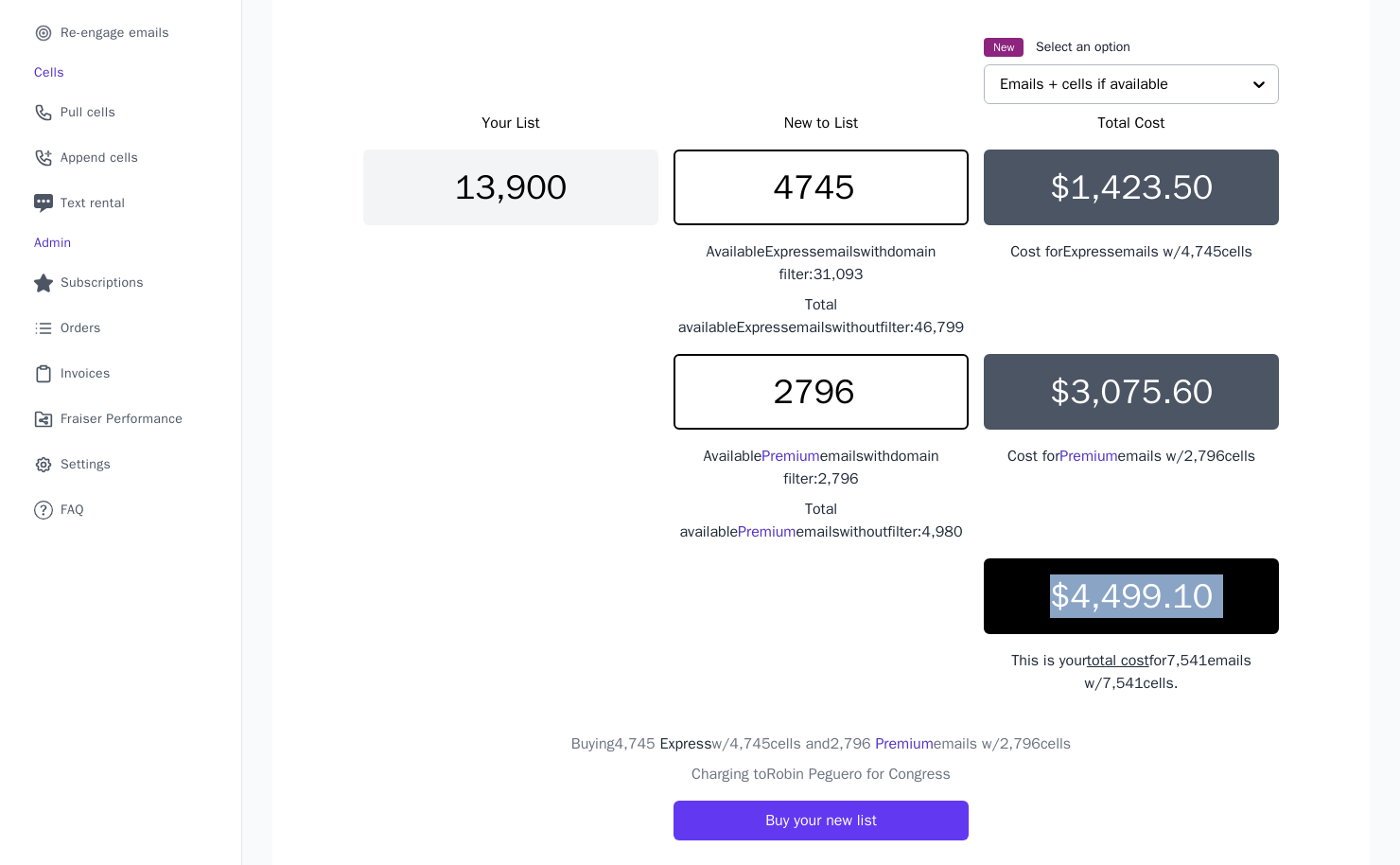 click on "$4,499.10" at bounding box center [1131, 596] 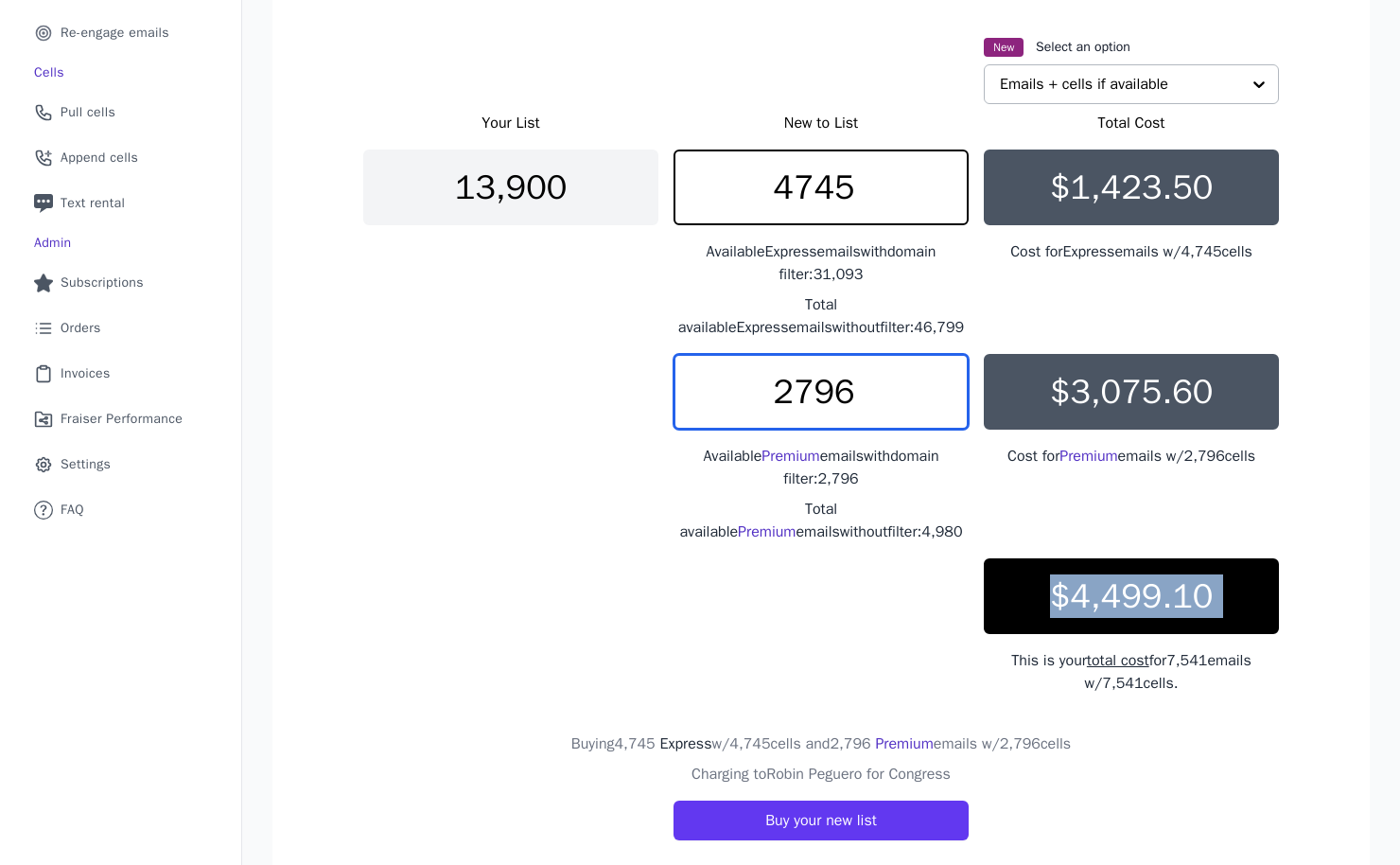 click on "2796" at bounding box center [821, 392] 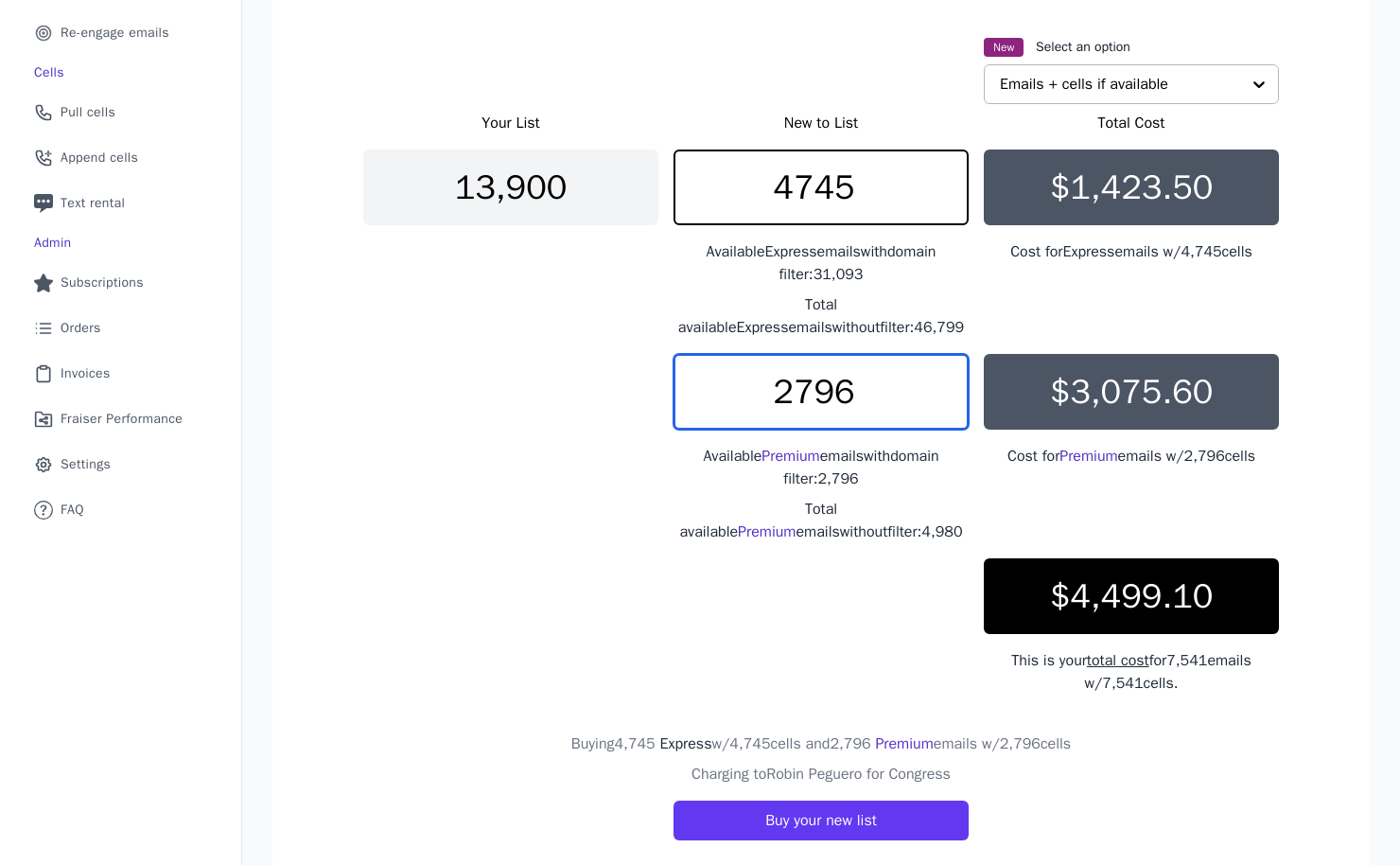 click on "2796" at bounding box center [821, 392] 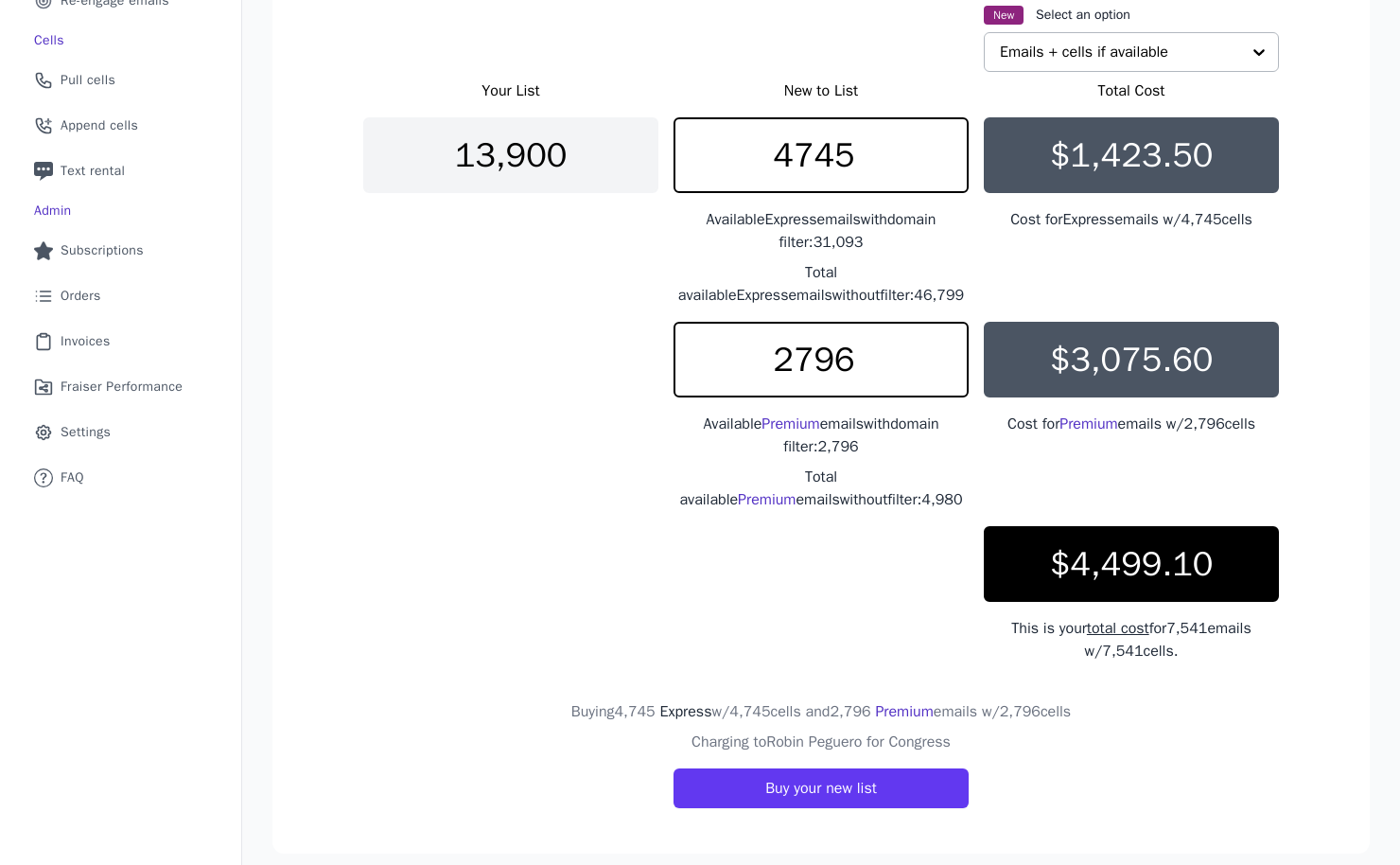 click on "This is your  total cost  for  7,541
emails w/  7,541  cells." at bounding box center (1131, 640) 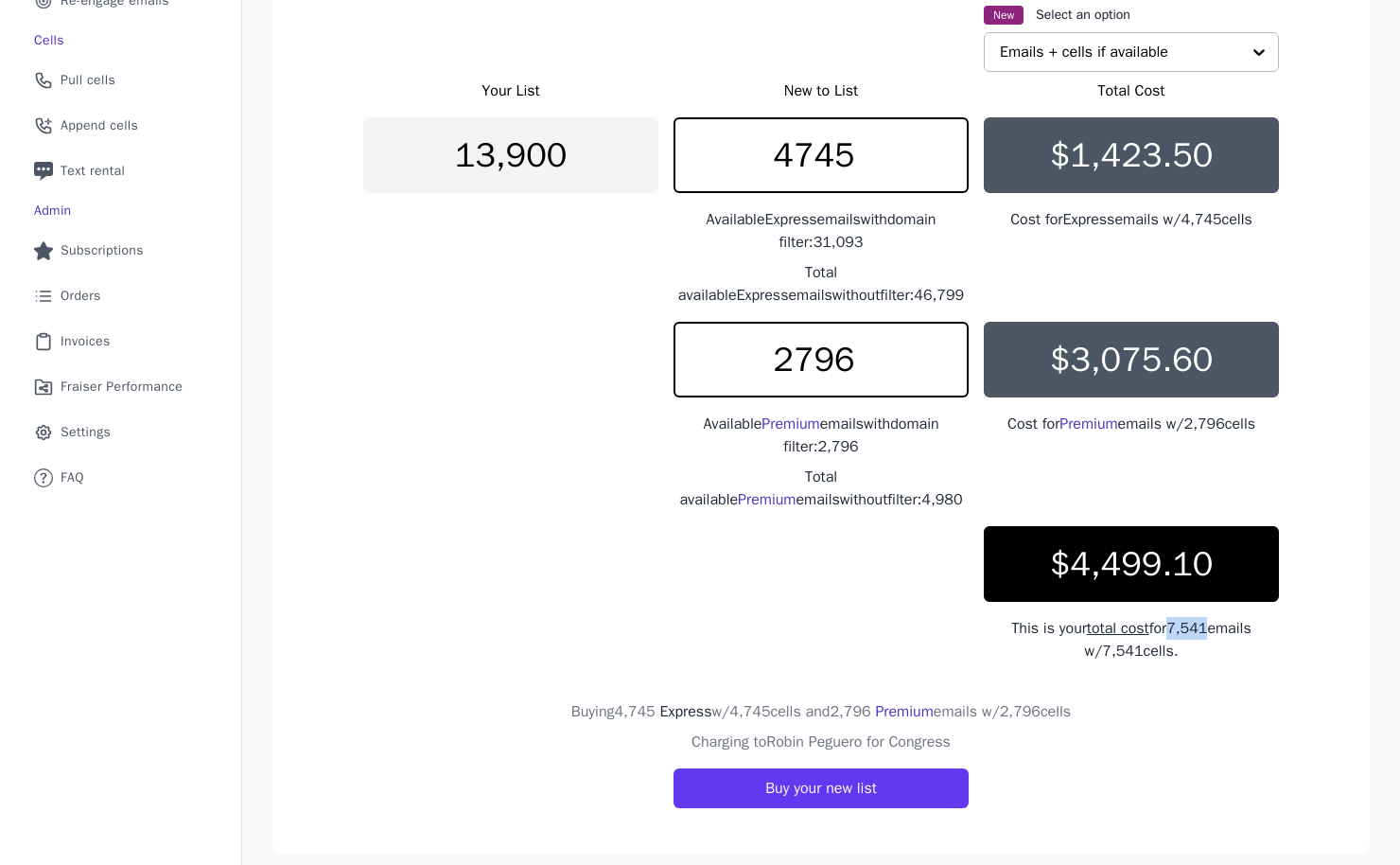 click on "This is your  total cost  for  7,541
emails w/  7,541  cells." at bounding box center [1131, 640] 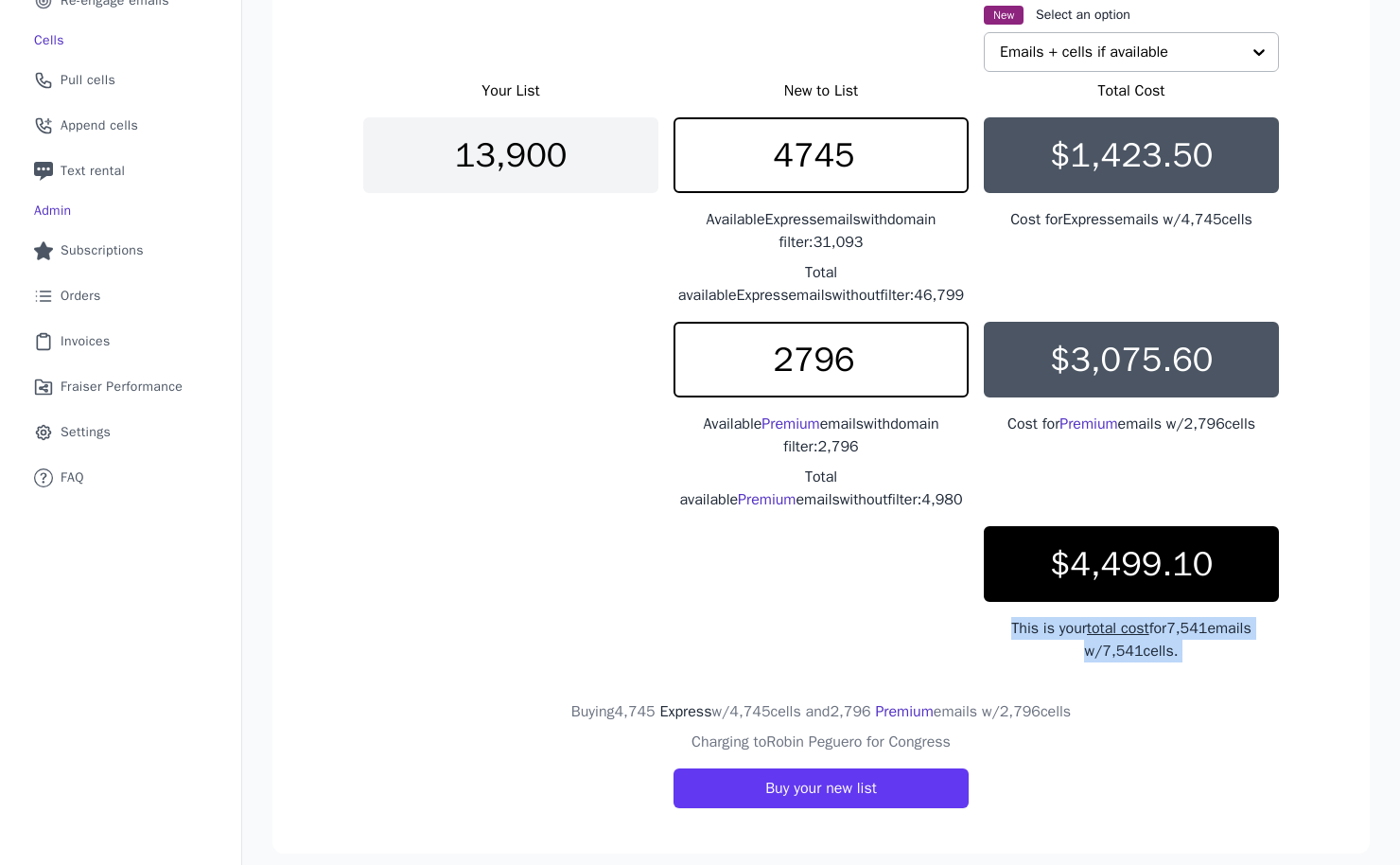 click on "This is your  total cost  for  7,541
emails w/  7,541  cells." at bounding box center [1131, 640] 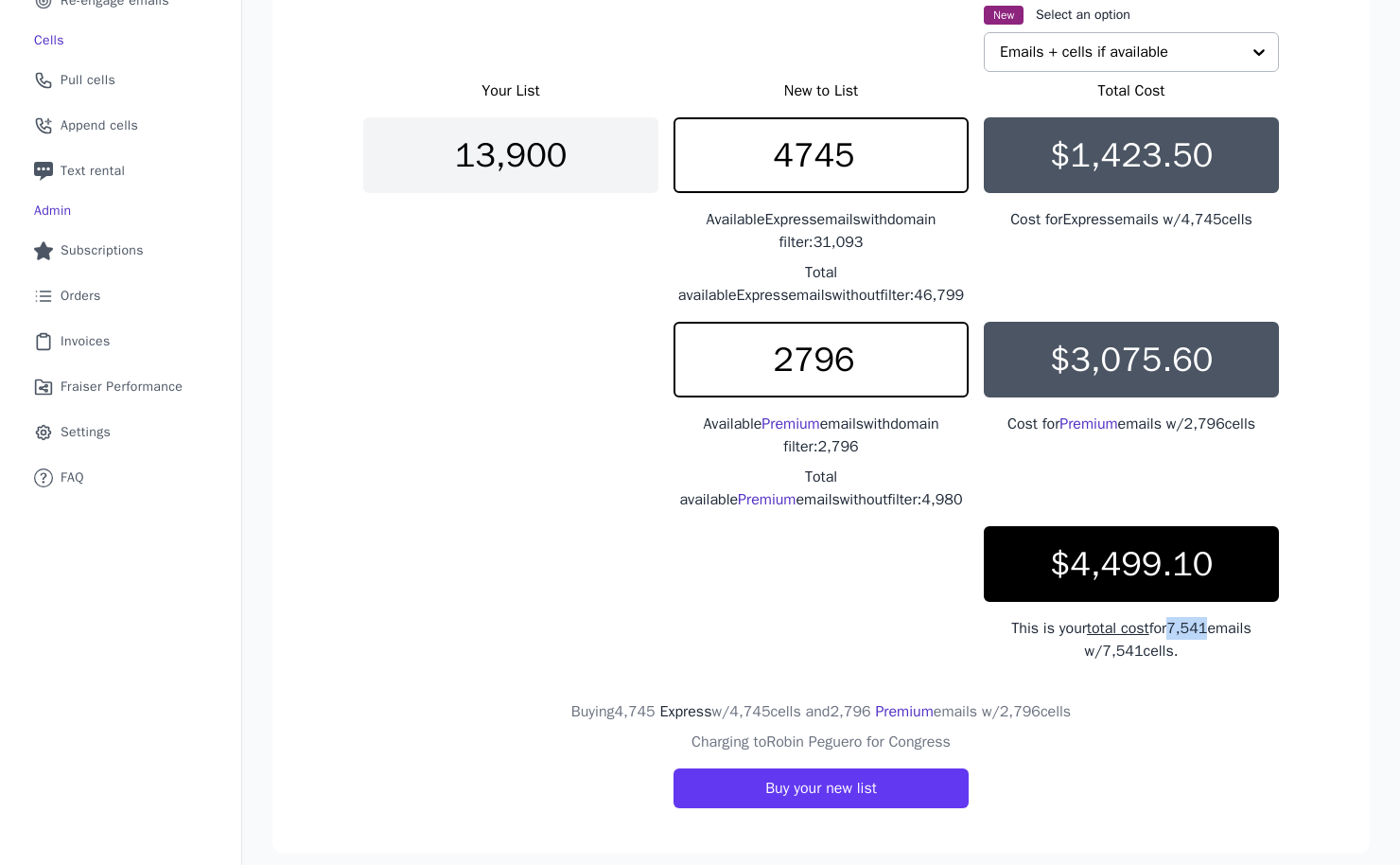 click on "This is your  total cost  for  7,541
emails w/  7,541  cells." at bounding box center (1131, 640) 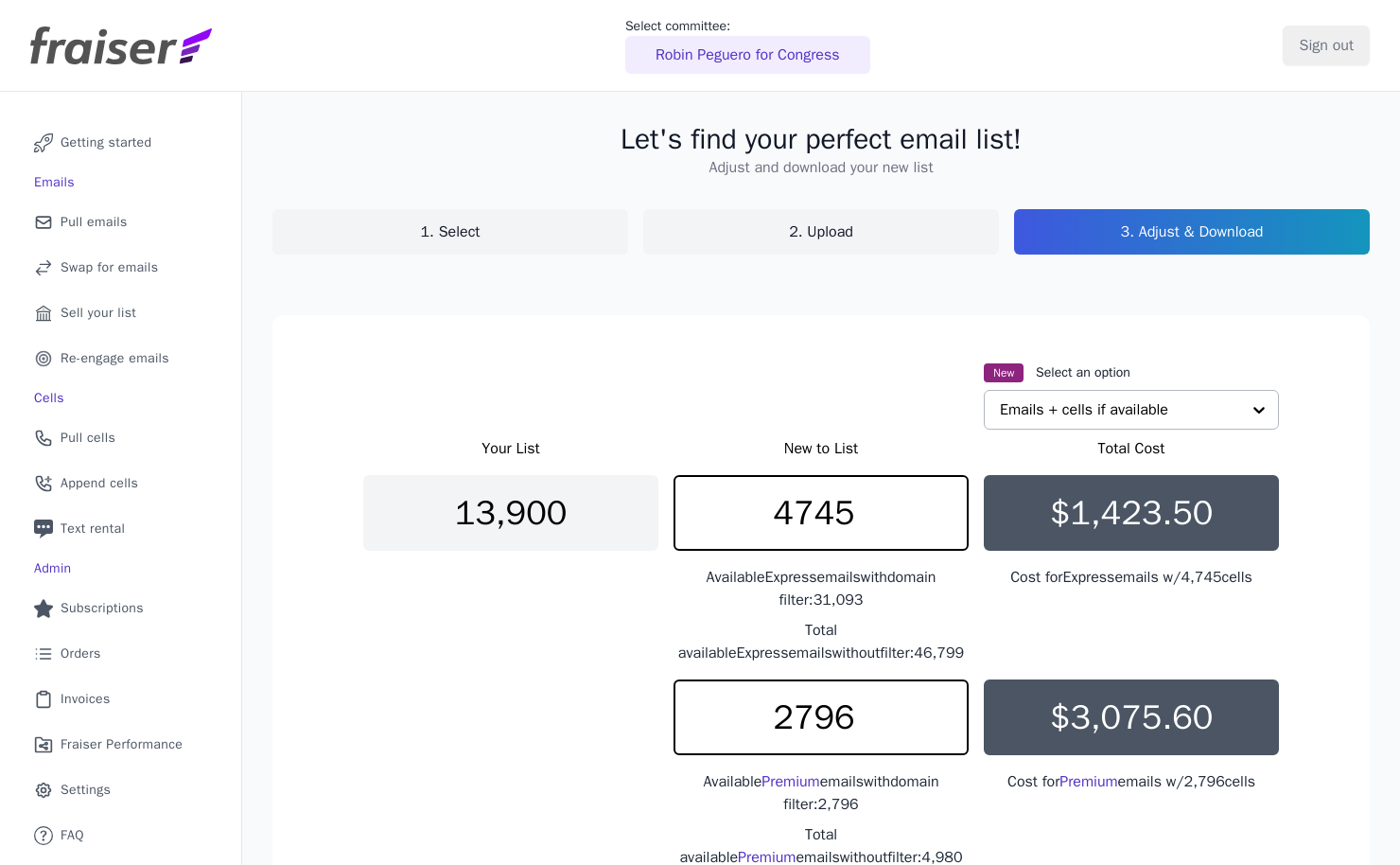 scroll, scrollTop: 375, scrollLeft: 0, axis: vertical 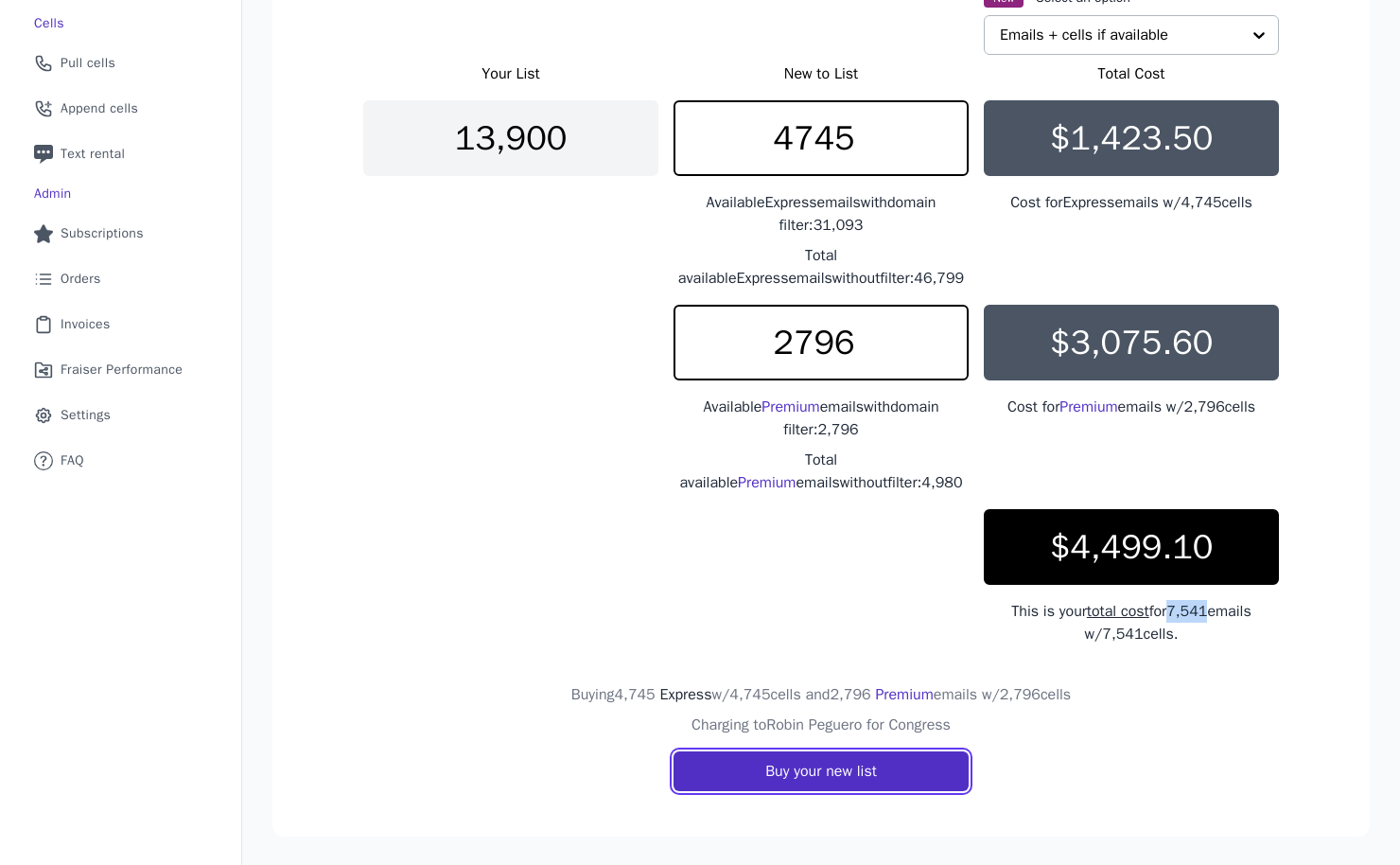 click on "Buy your new list" at bounding box center [821, 771] 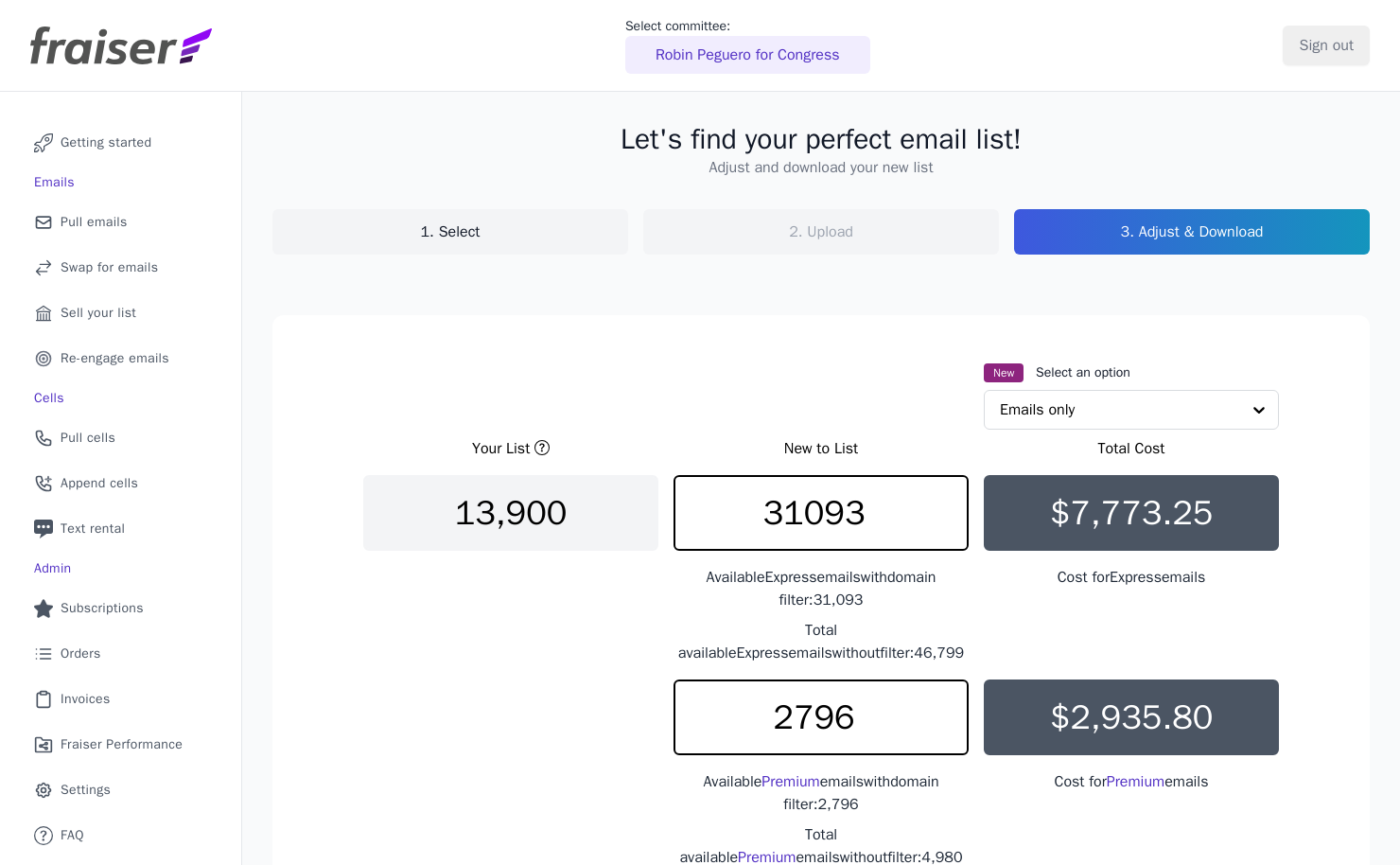 scroll, scrollTop: 0, scrollLeft: 0, axis: both 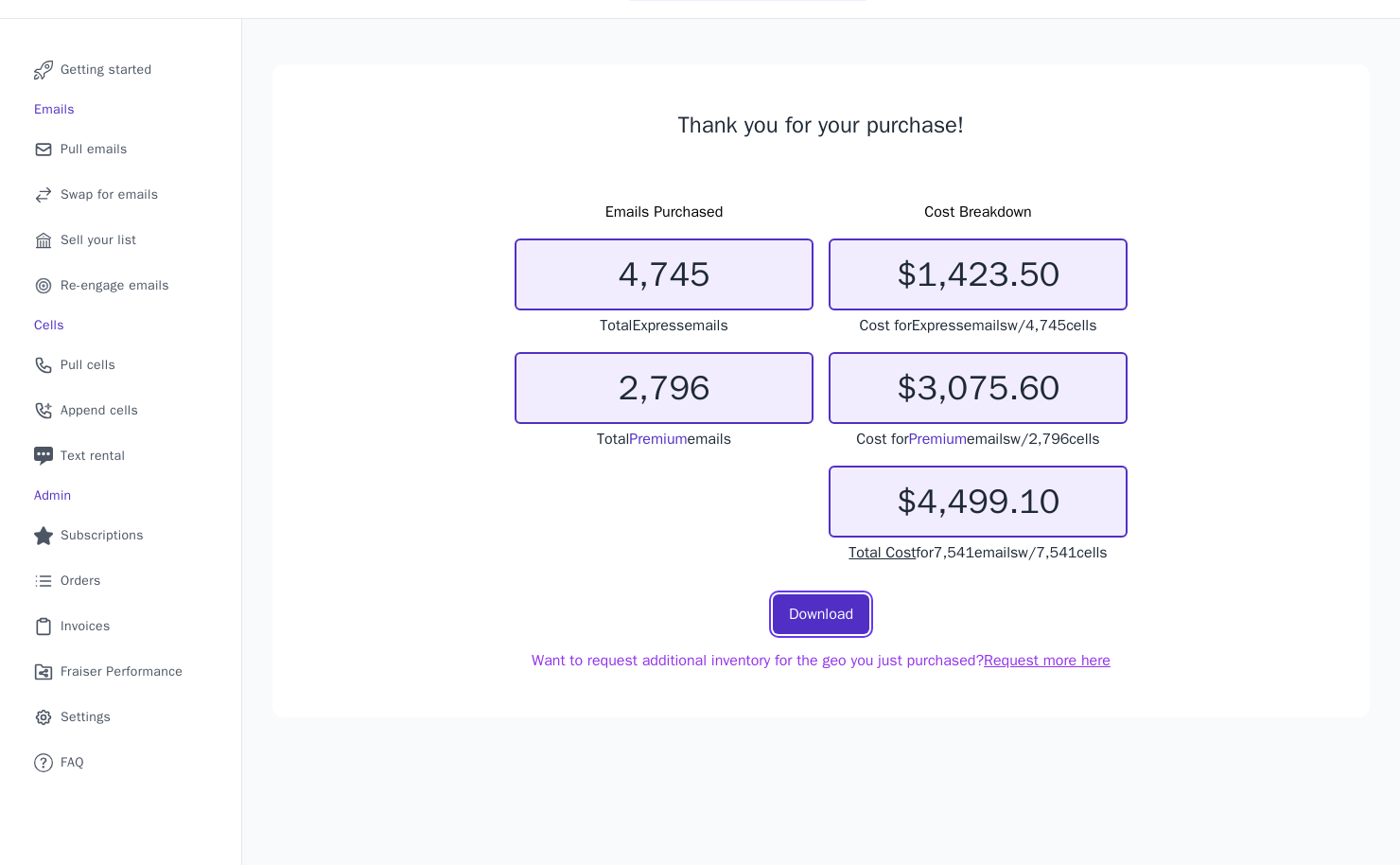 click on "Download" at bounding box center (821, 614) 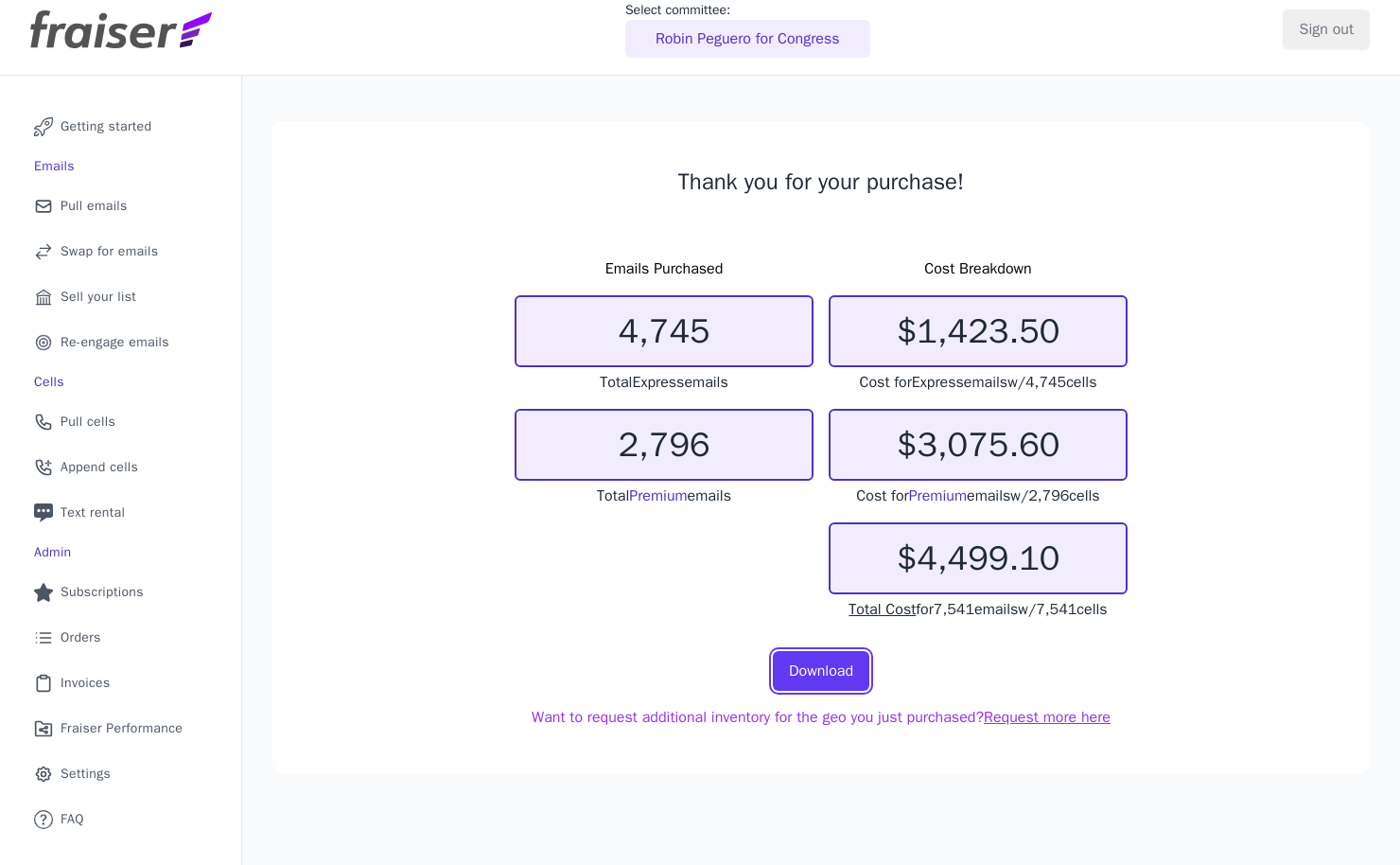 scroll, scrollTop: 0, scrollLeft: 0, axis: both 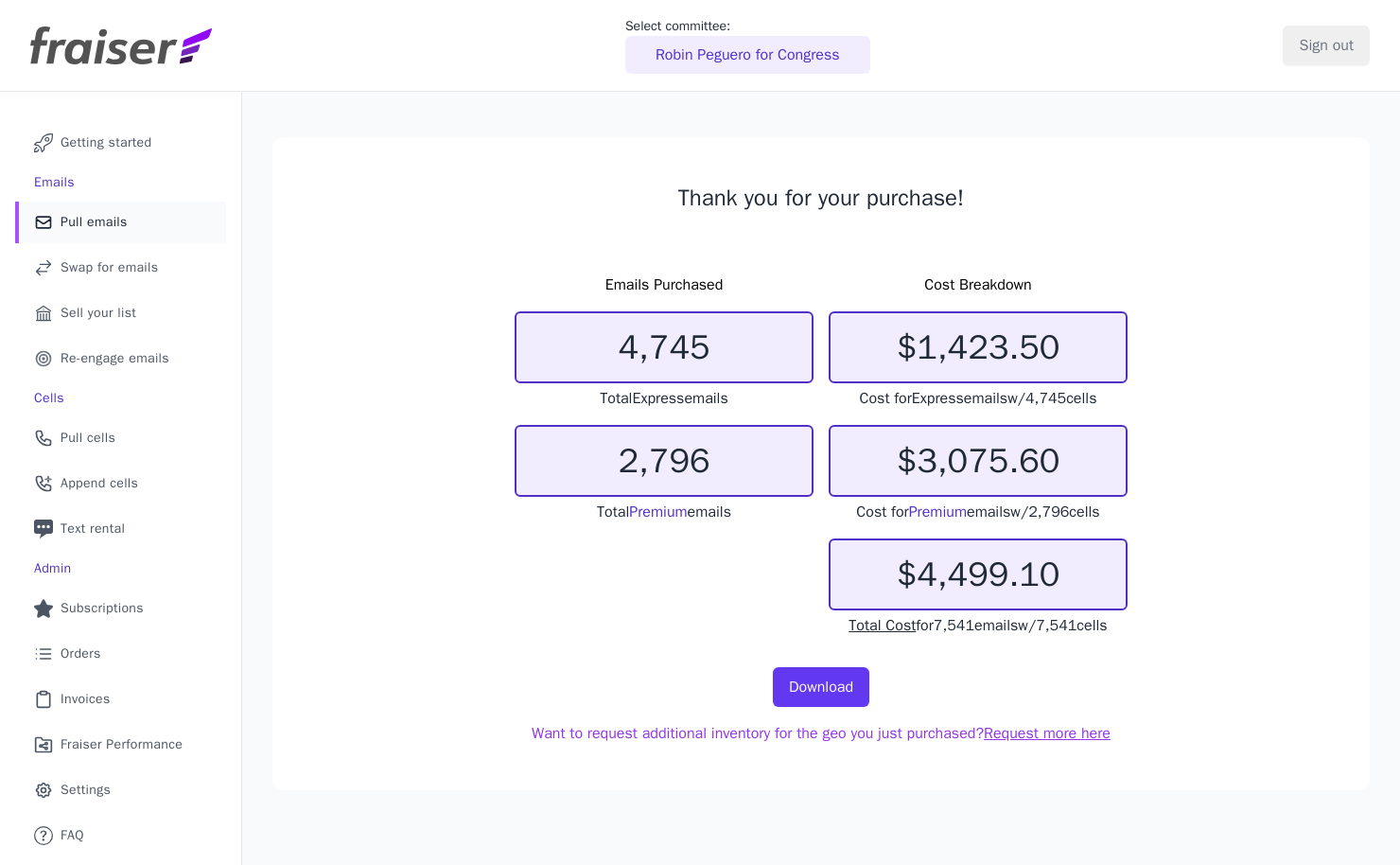 click on "Mail Icon Outline of a mail envelope
Pull emails" at bounding box center [120, 222] 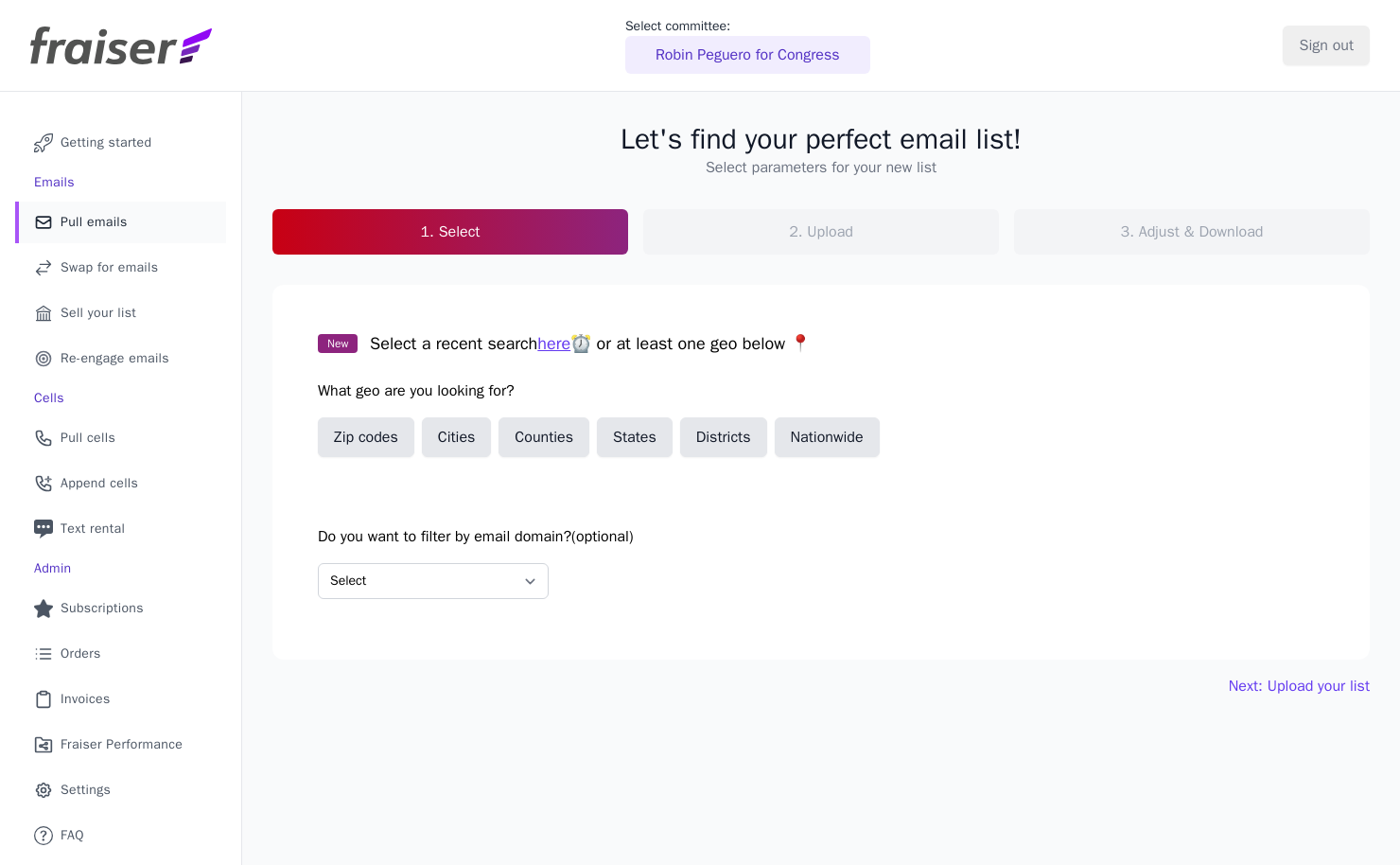 scroll, scrollTop: 0, scrollLeft: 0, axis: both 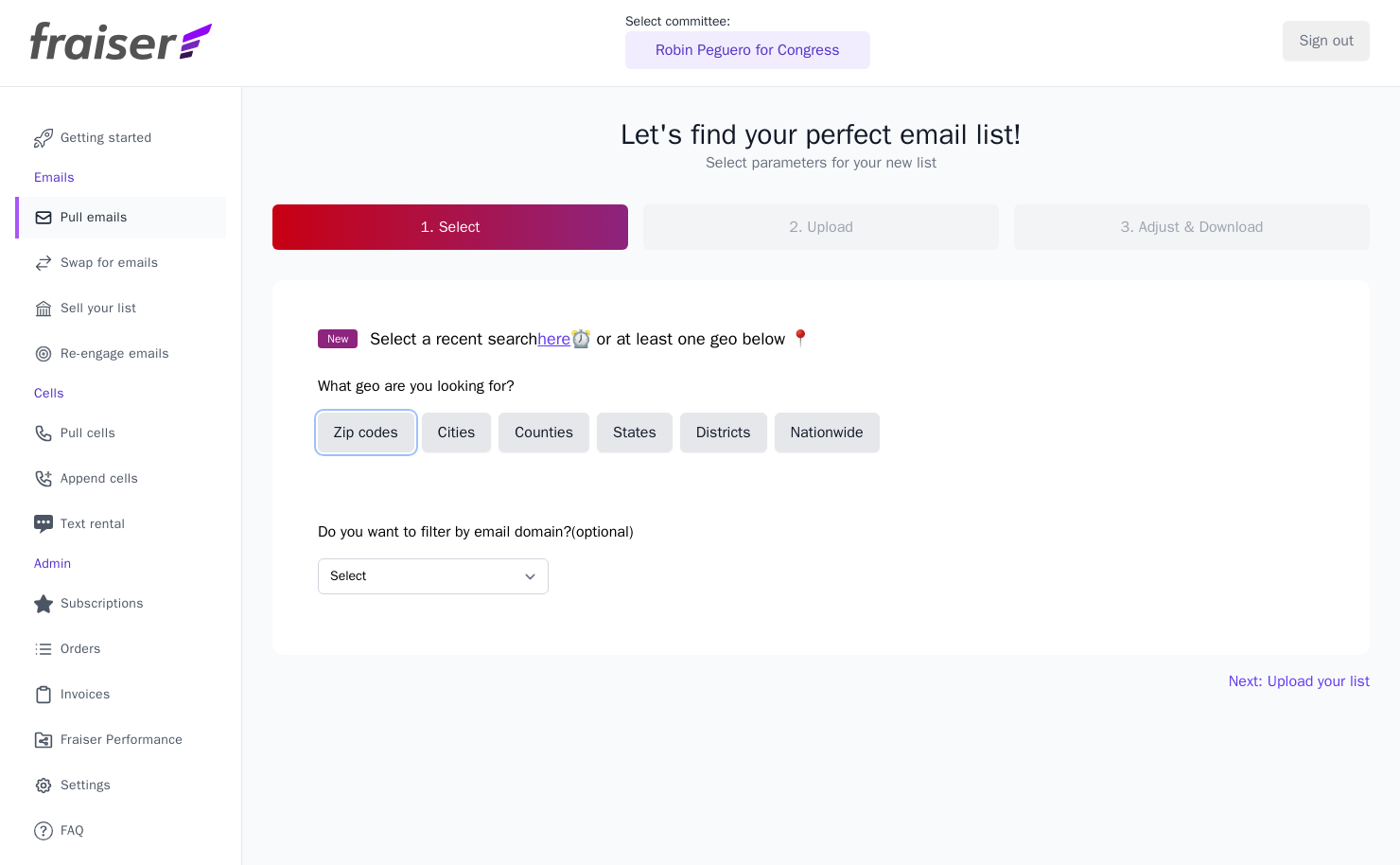 click on "Zip codes" at bounding box center (366, 432) 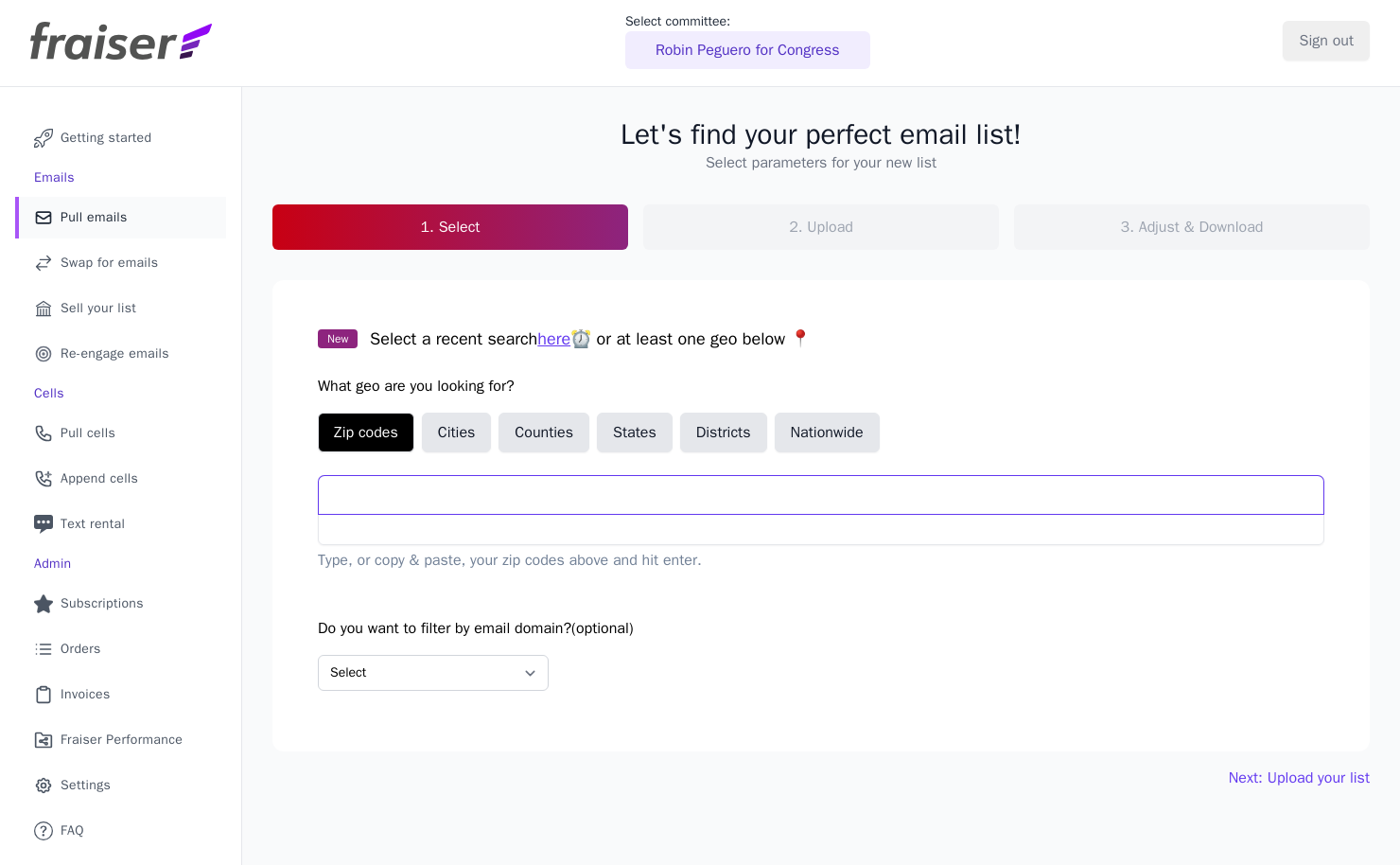 click at bounding box center (821, 495) 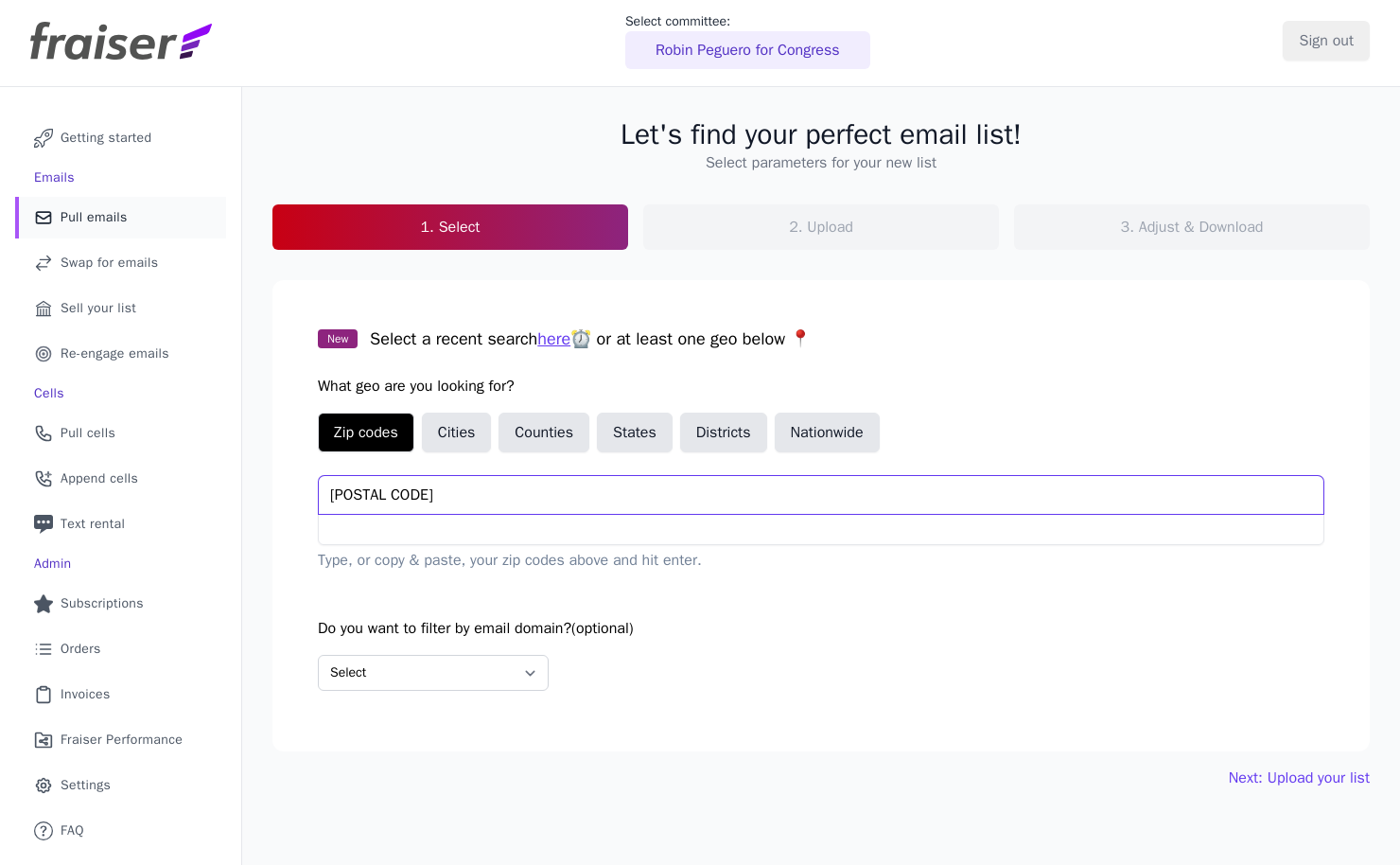 click on "[POSTAL CODE]" at bounding box center [821, 495] 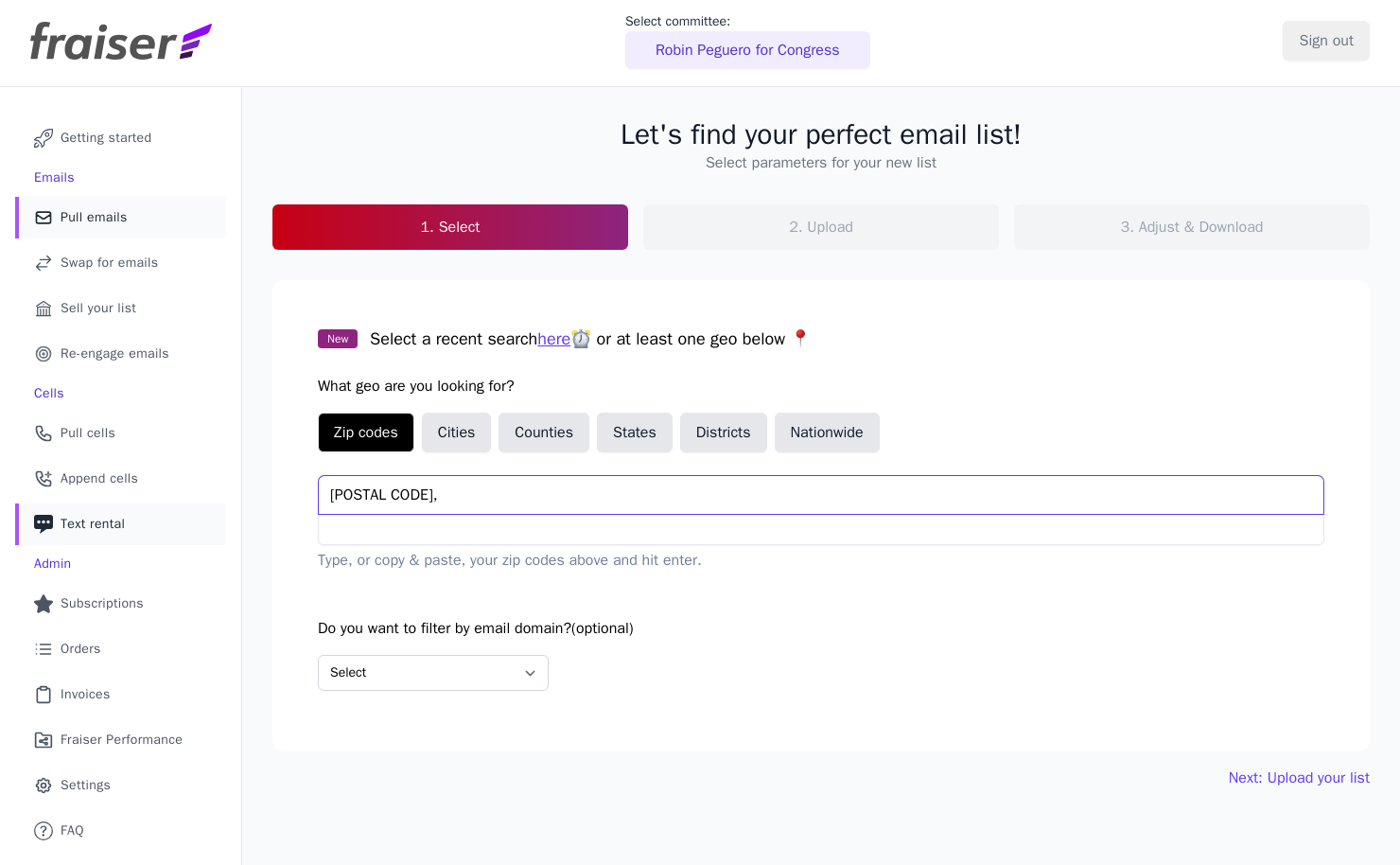type on "[POSTAL CODE]," 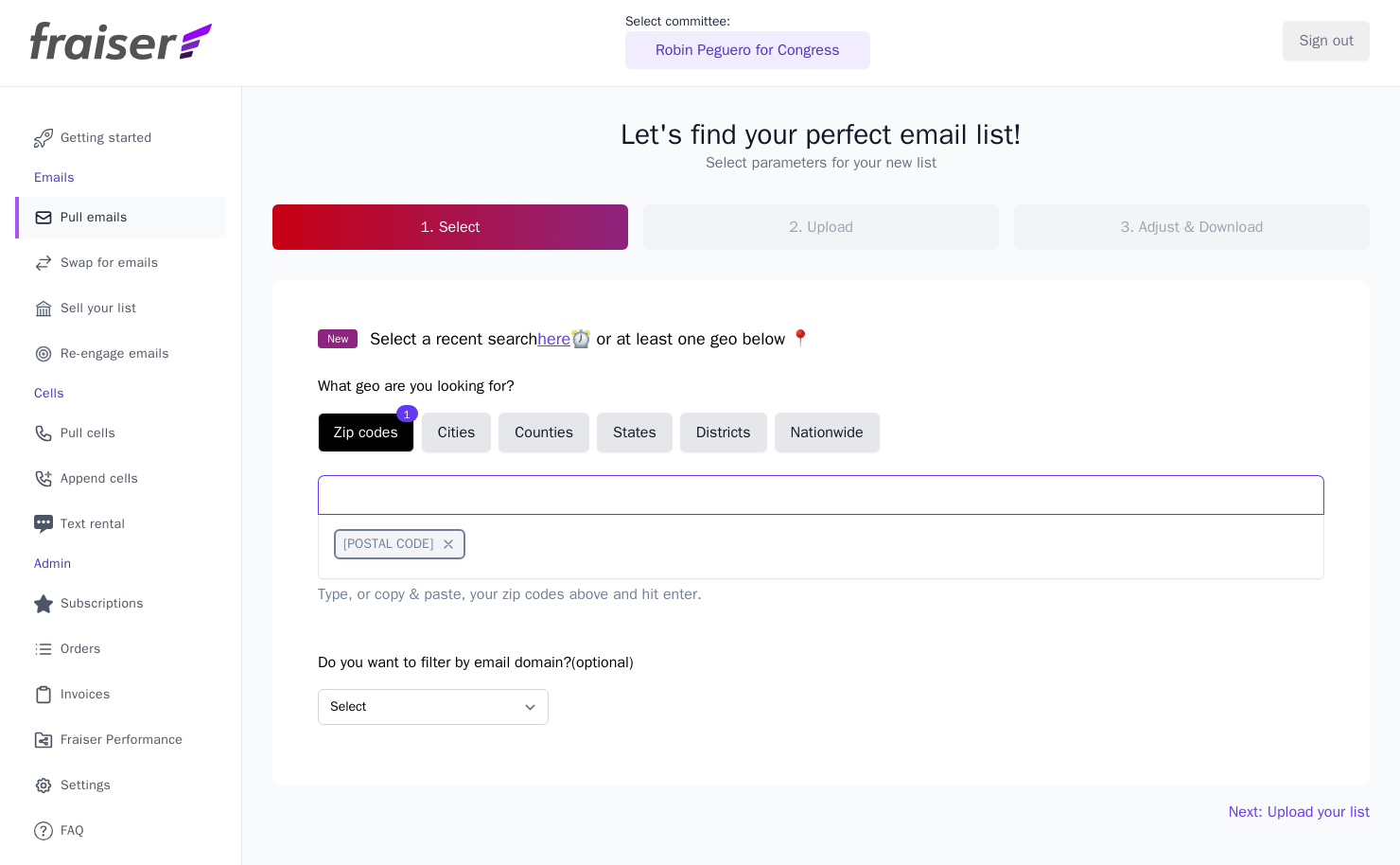 paste on "([POSTAL CODE])" 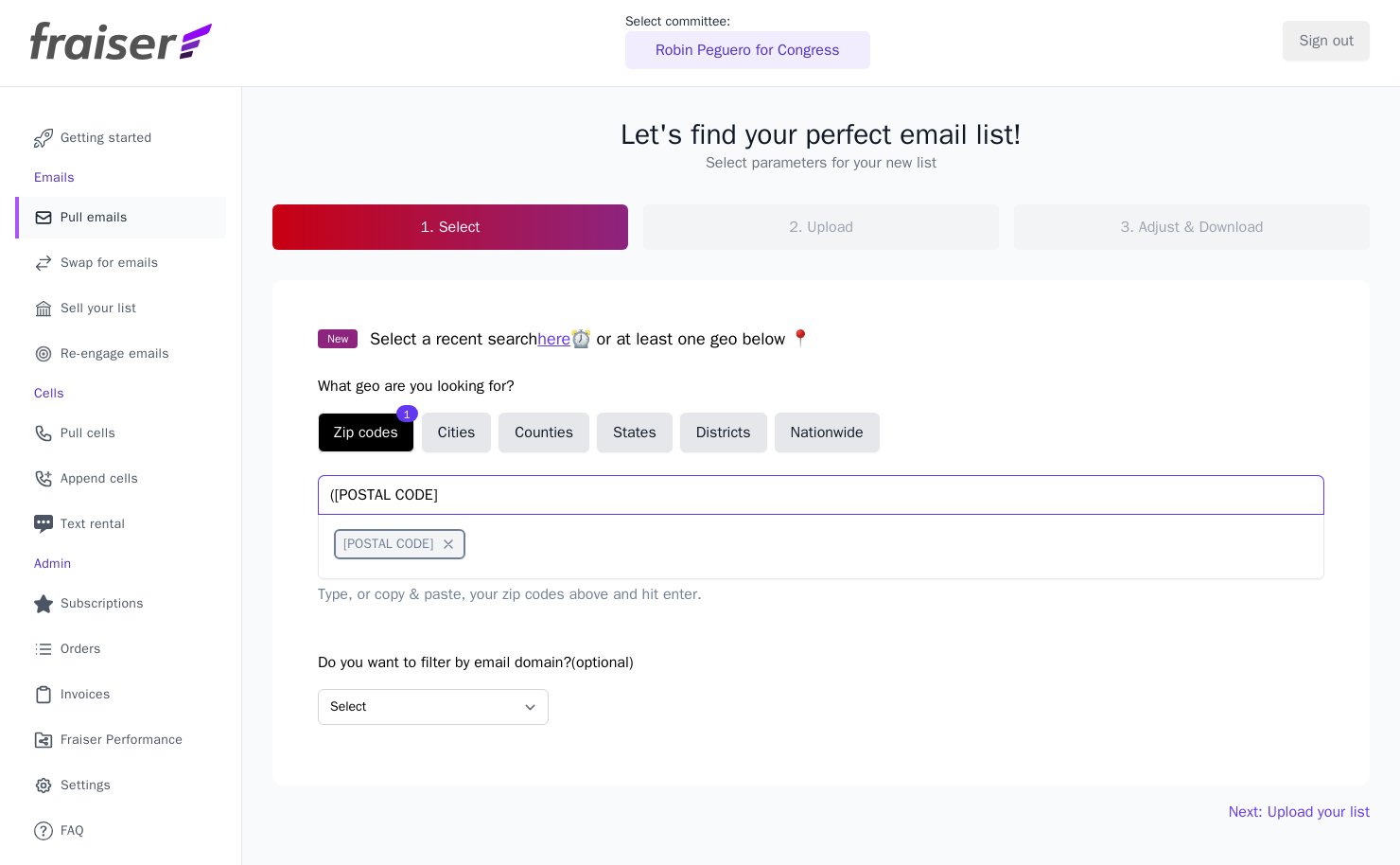 click on "([POSTAL CODE]" at bounding box center (821, 495) 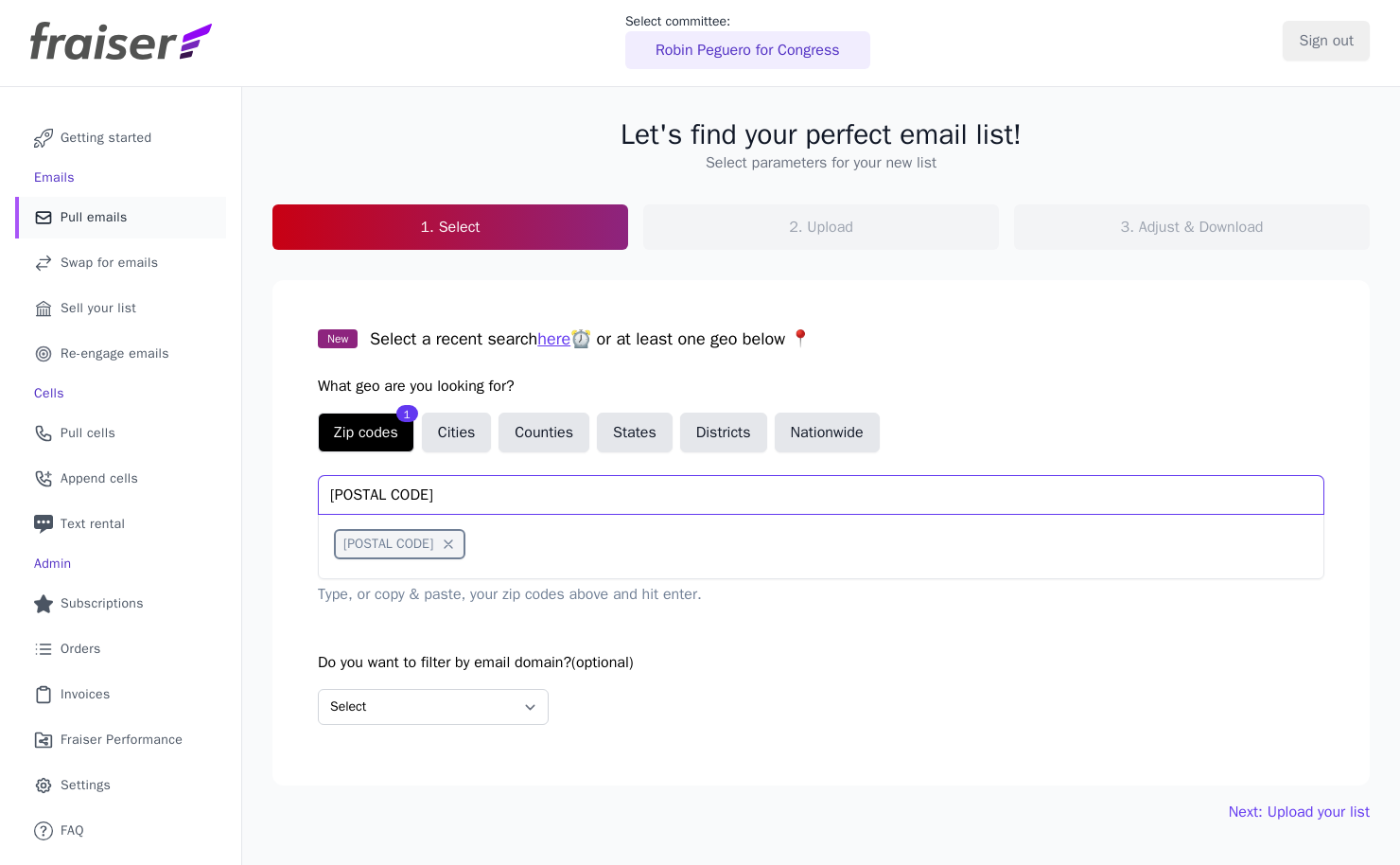 type on "[POSTAL CODE]" 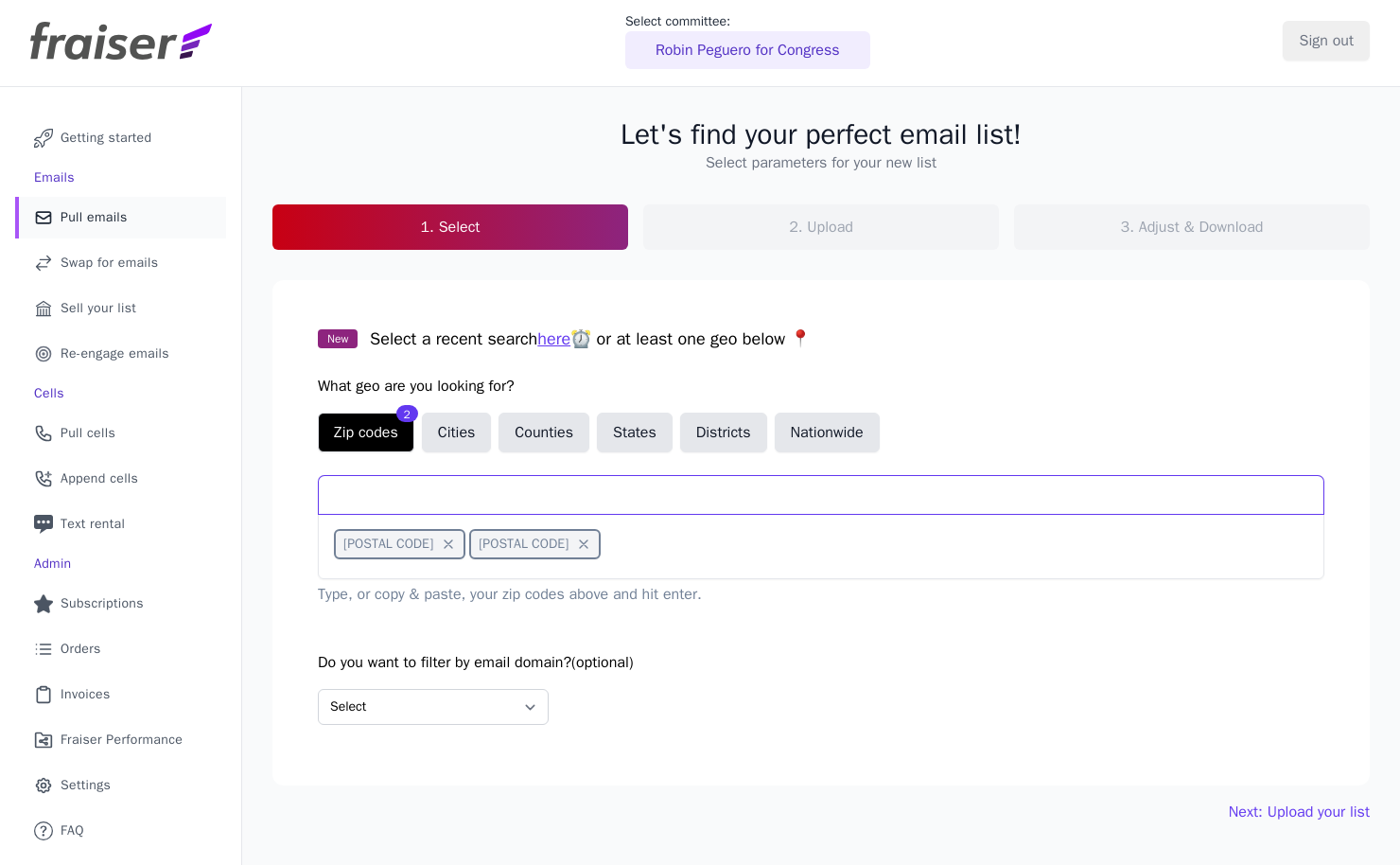 paste on "(11976)" 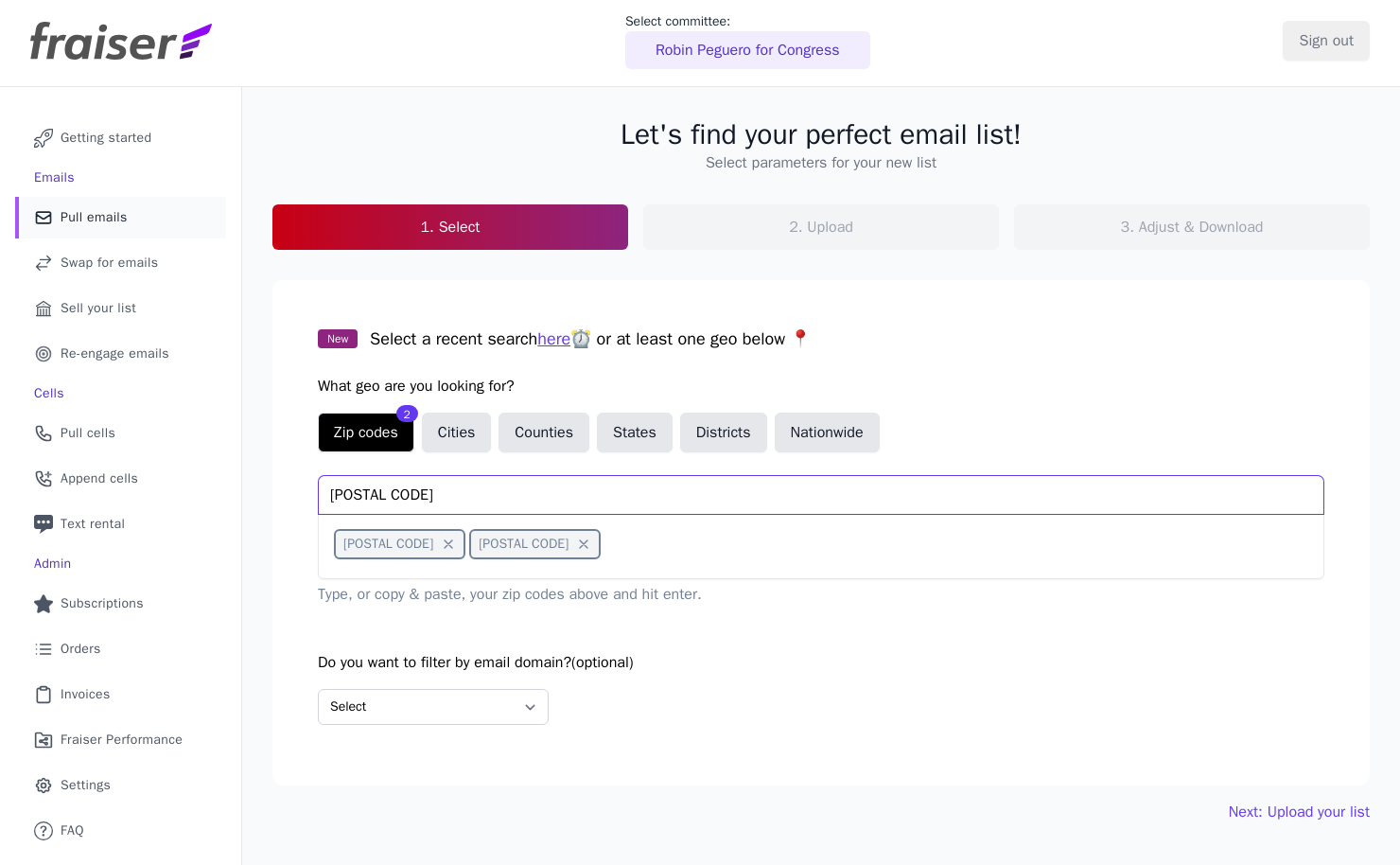 type on "11976" 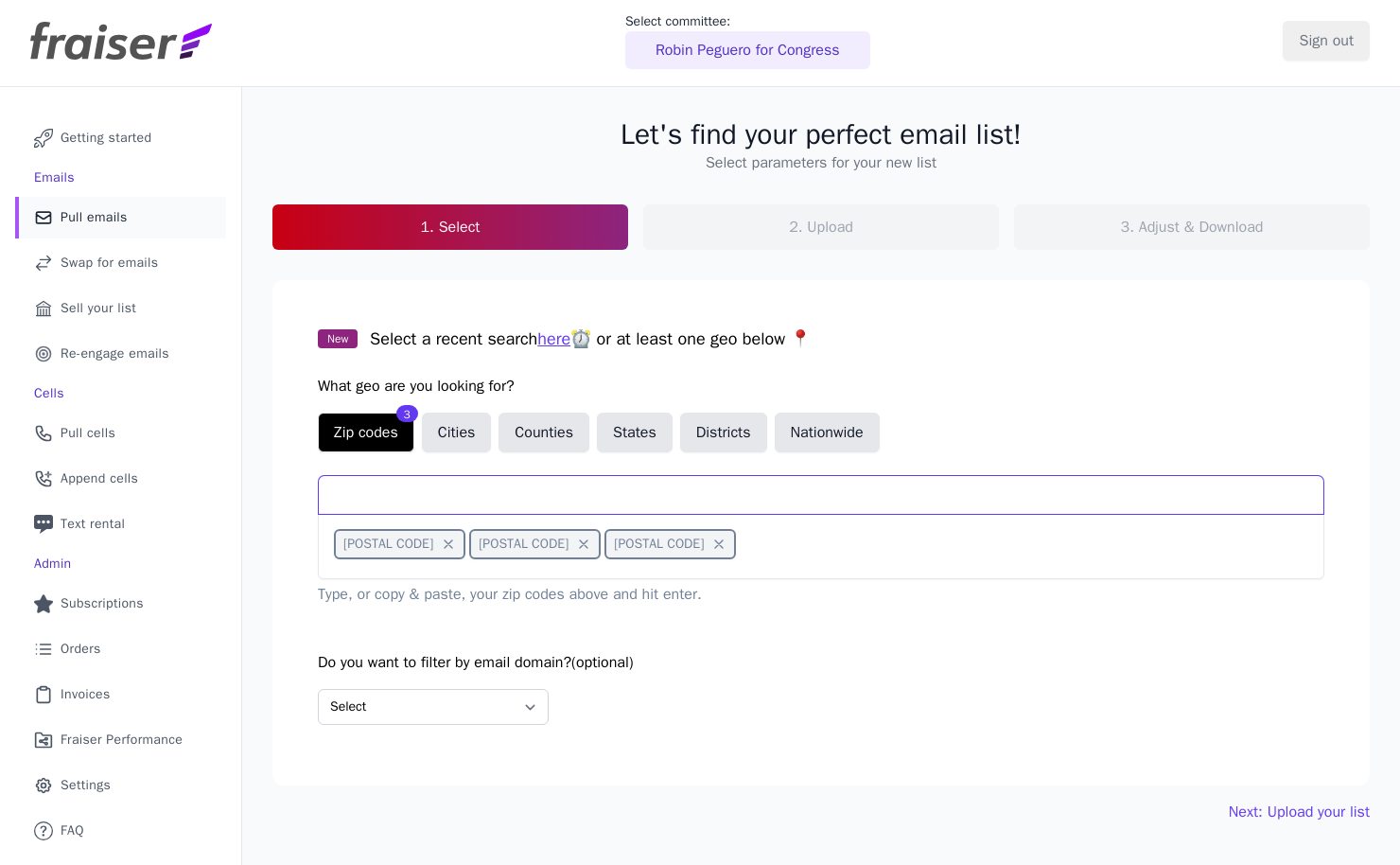 paste on "(33109)" 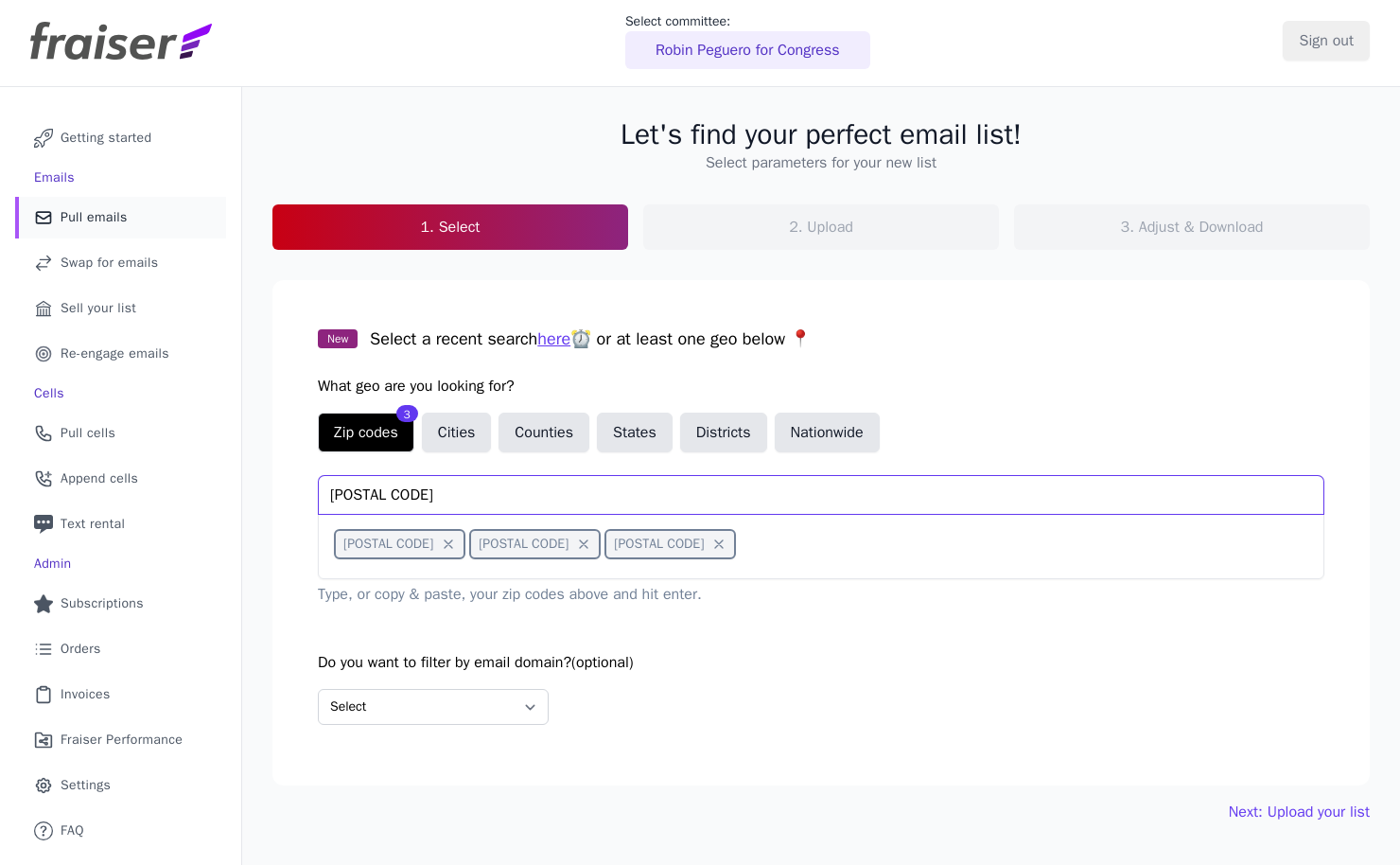 type on "33109" 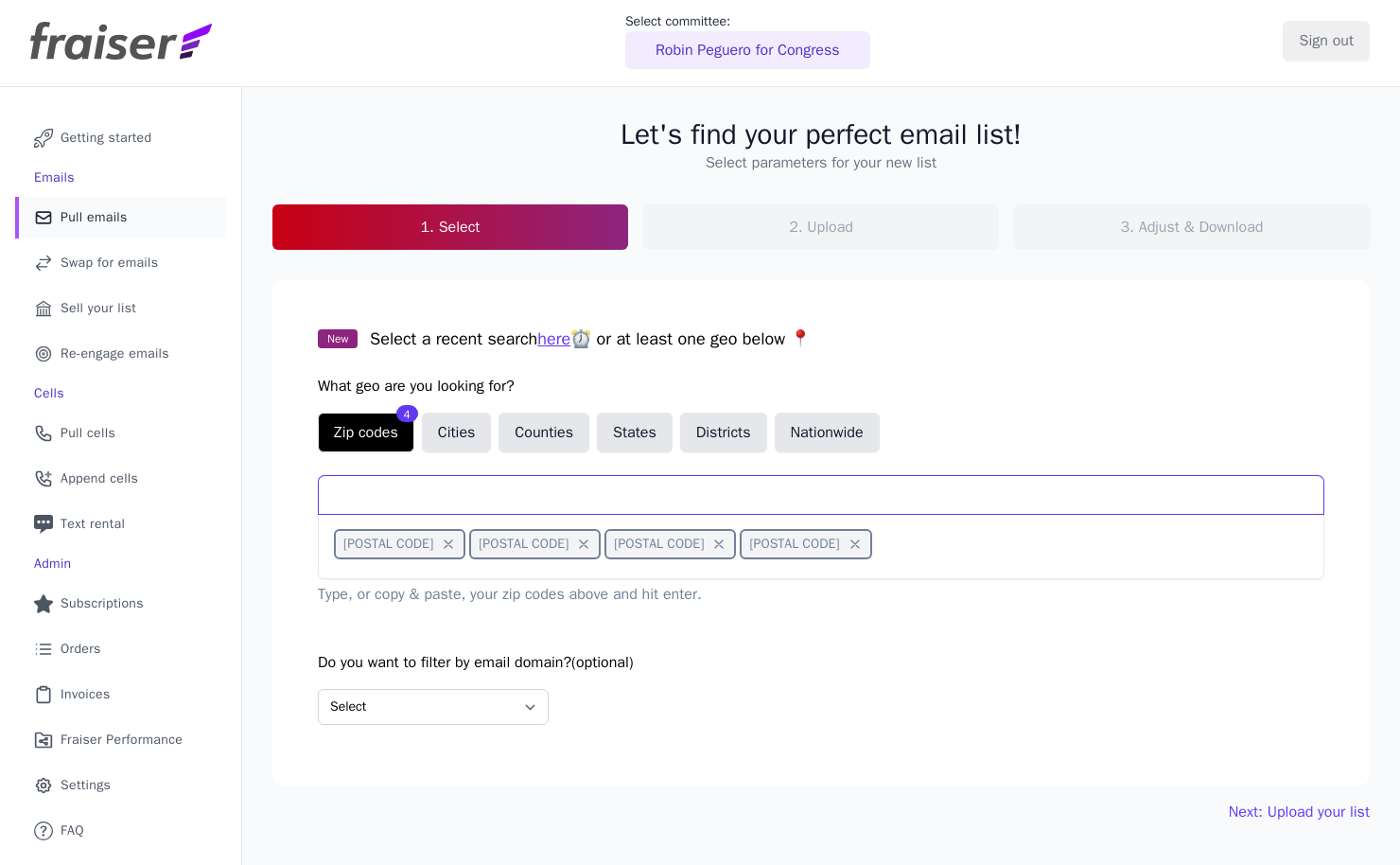 paste on "(93108)" 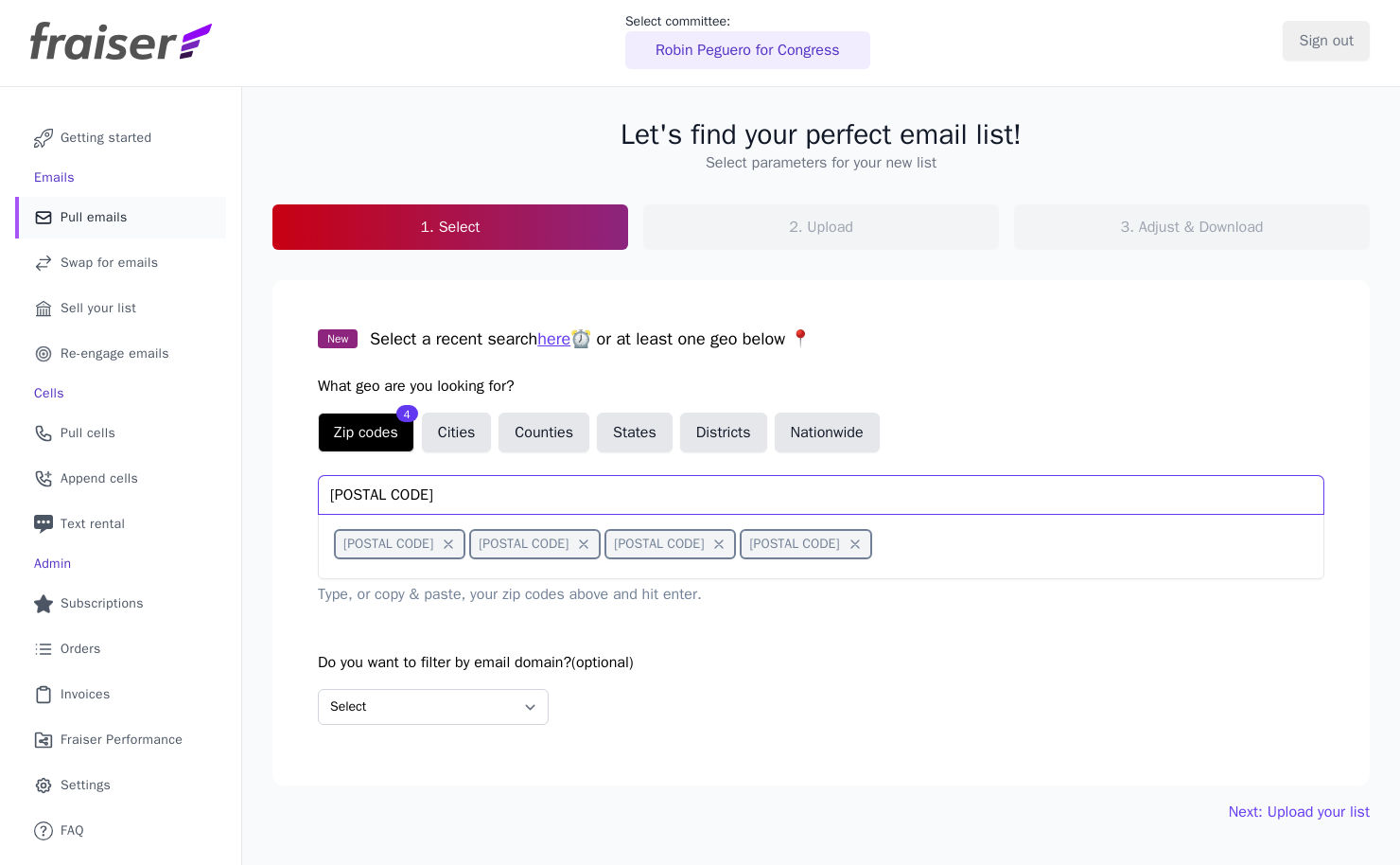type on "93108" 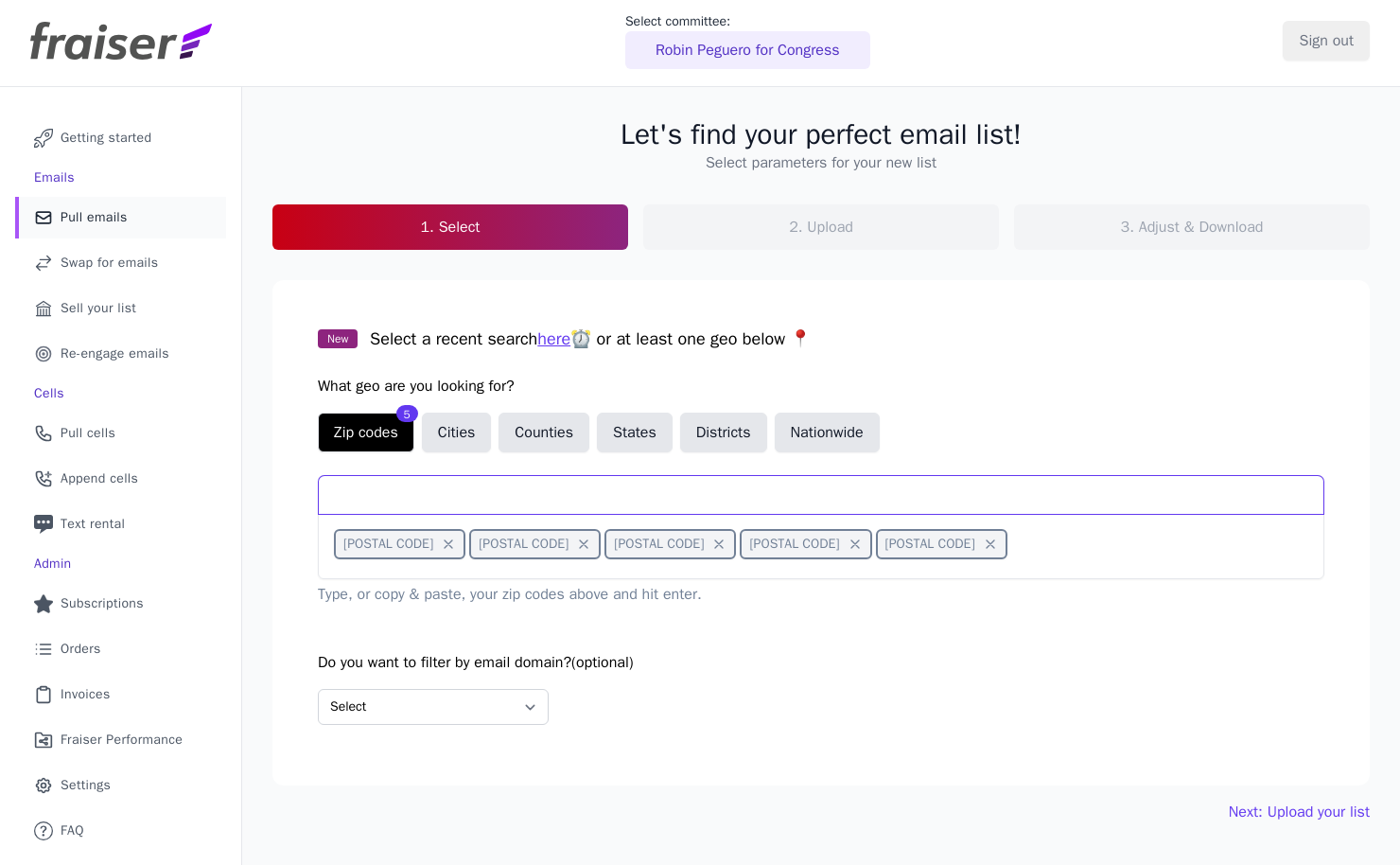 paste on "(33109)" 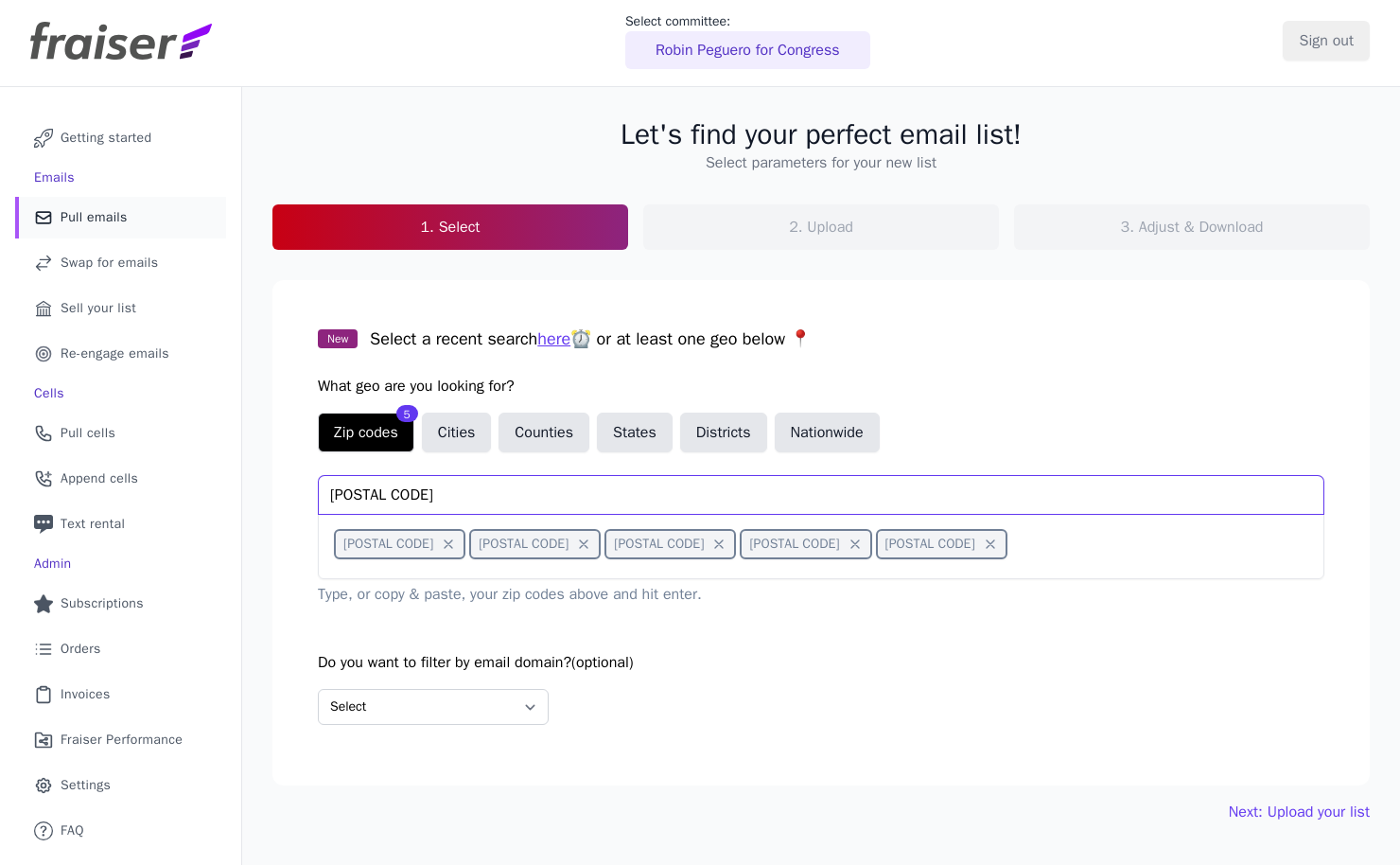 type on "33109" 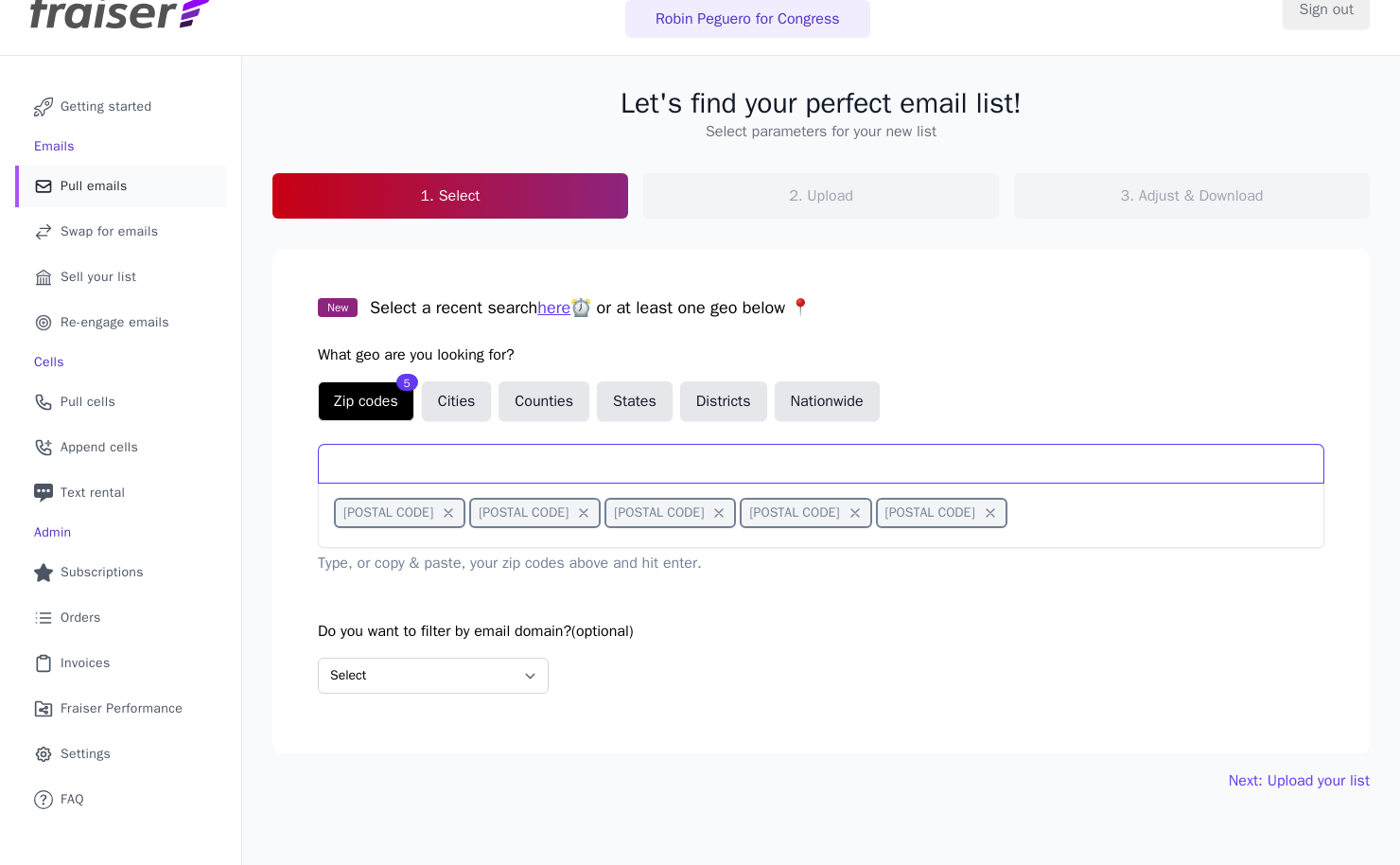 scroll, scrollTop: 38, scrollLeft: 0, axis: vertical 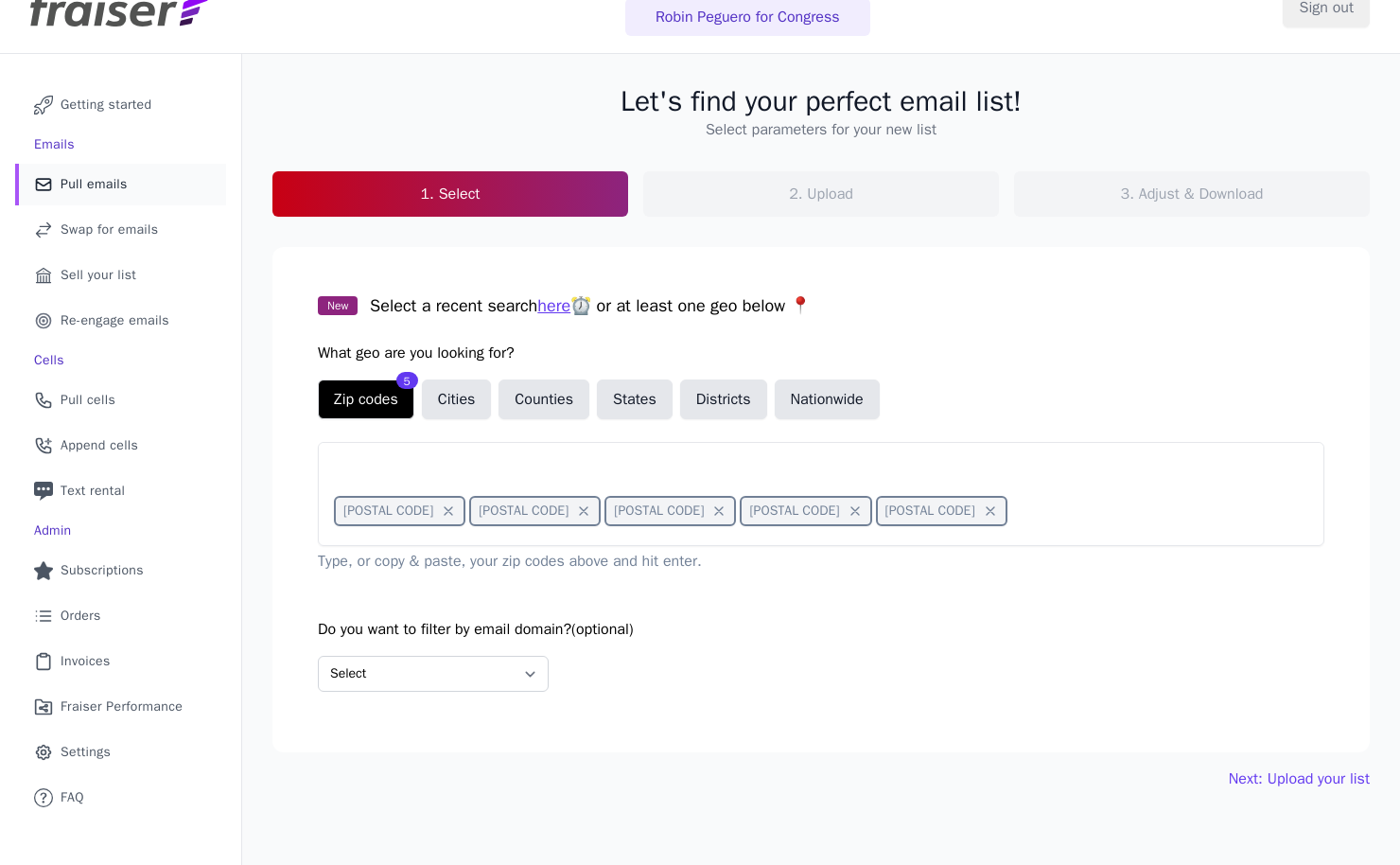 click 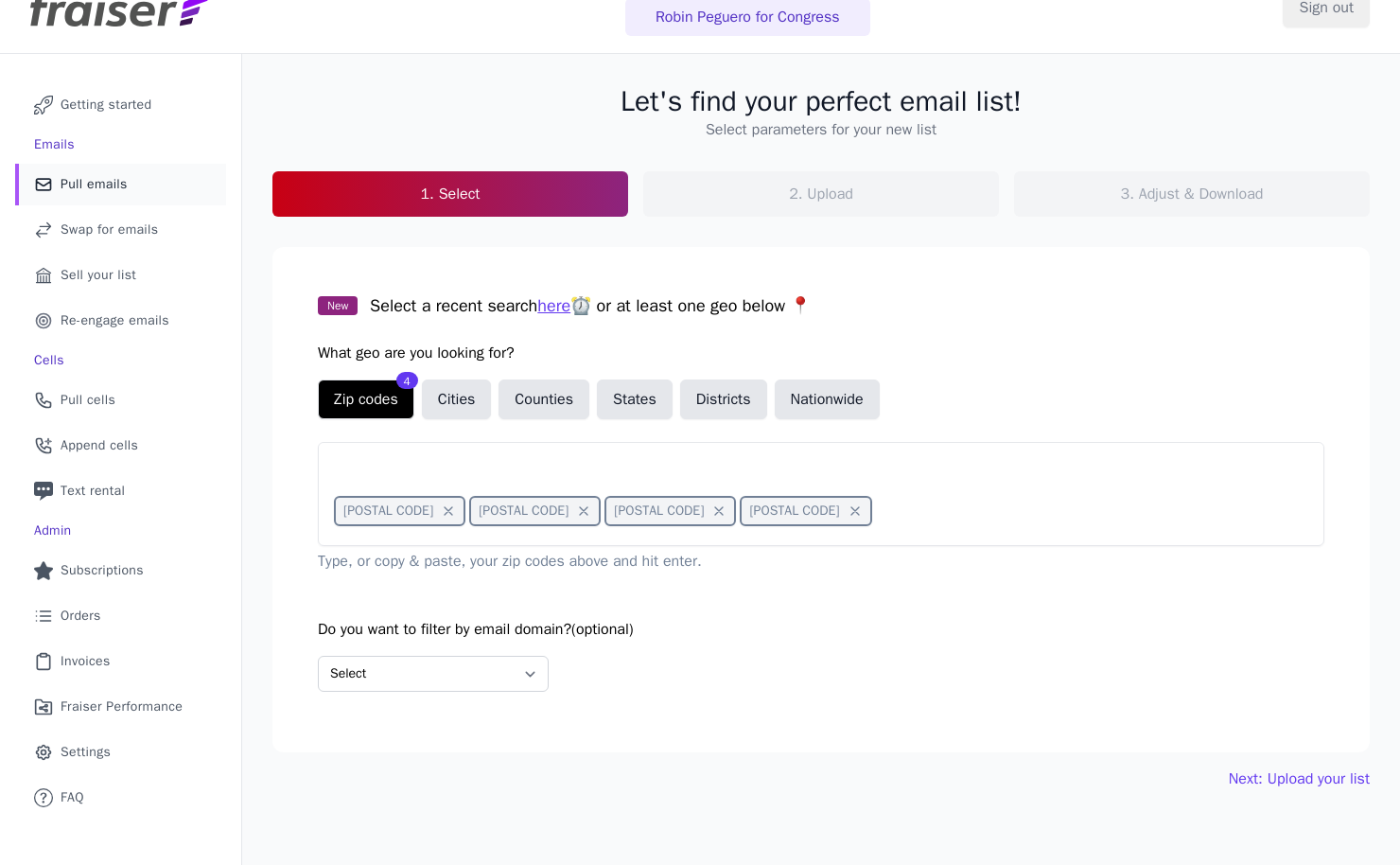 click on "94027     11962     11976     93108" at bounding box center [821, 513] 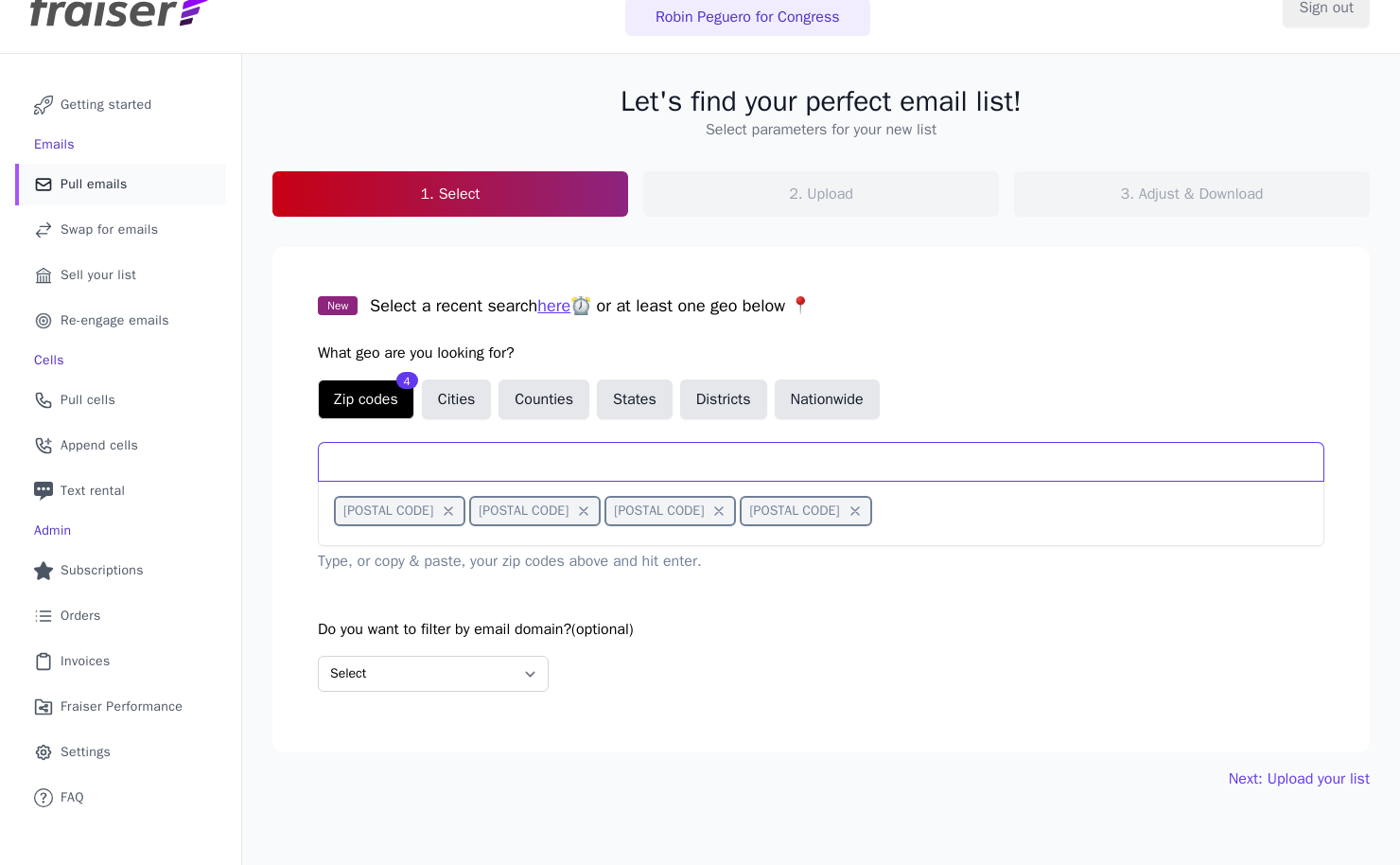 click at bounding box center [821, 462] 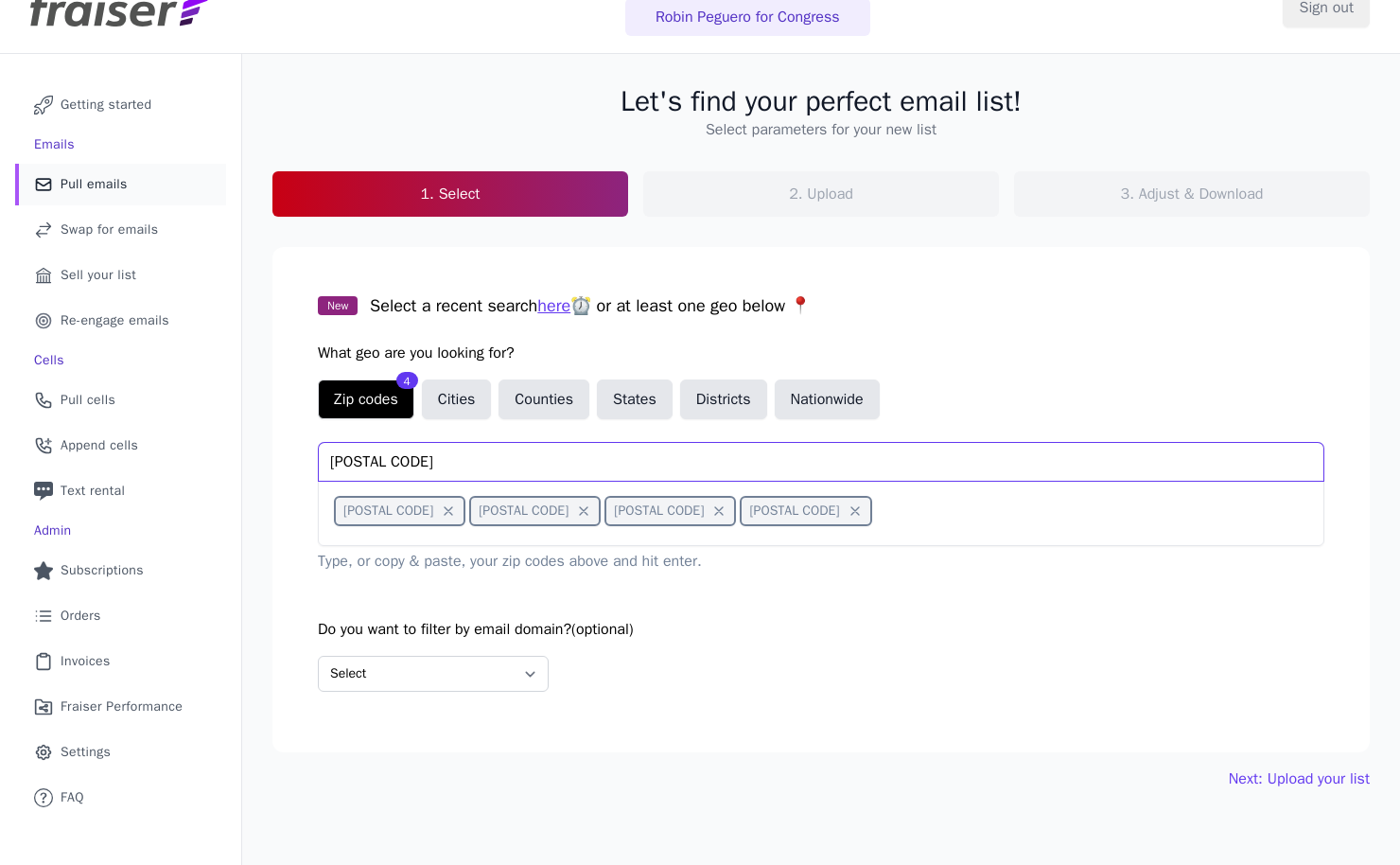 type on "22066" 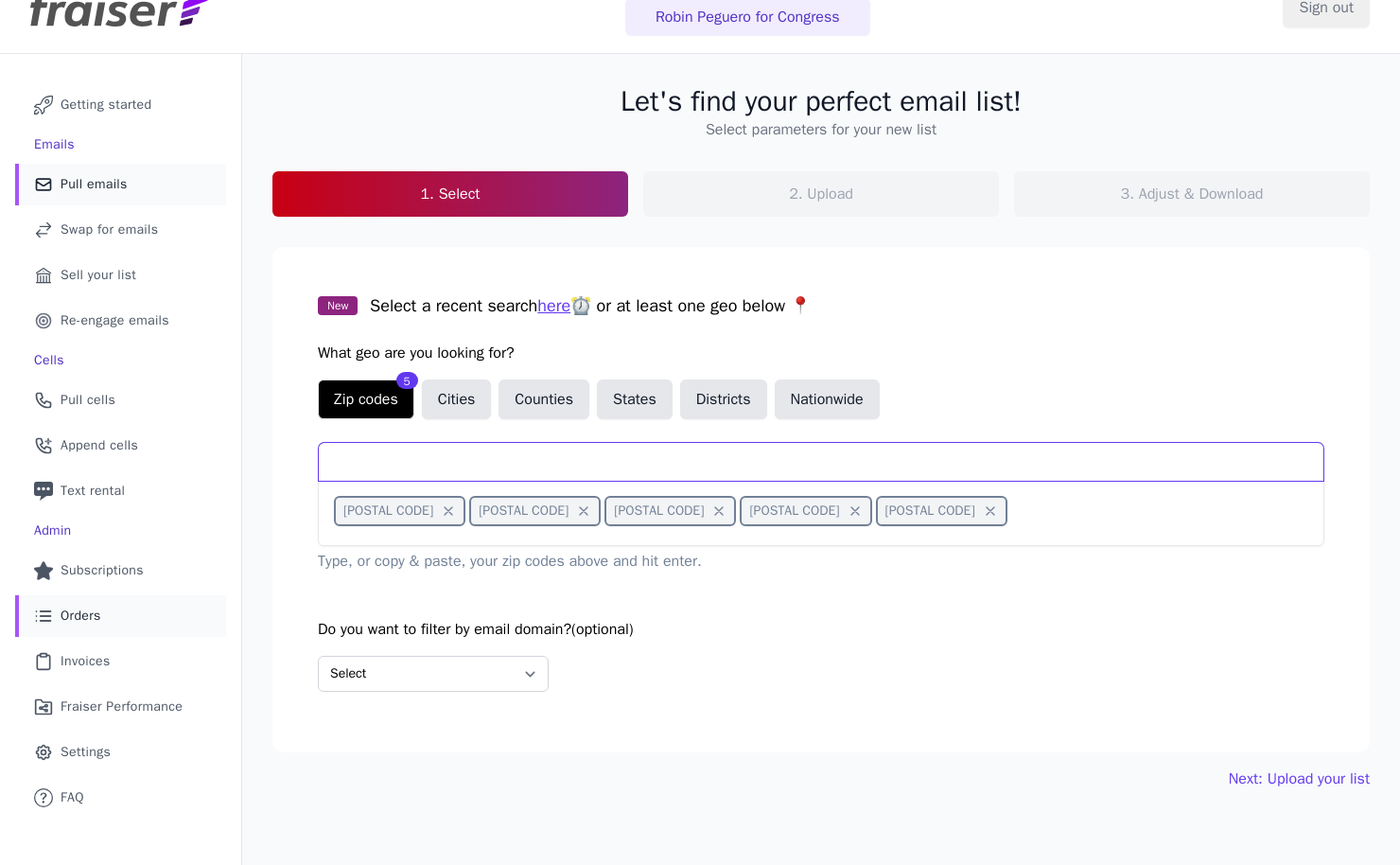 paste on "(22101)" 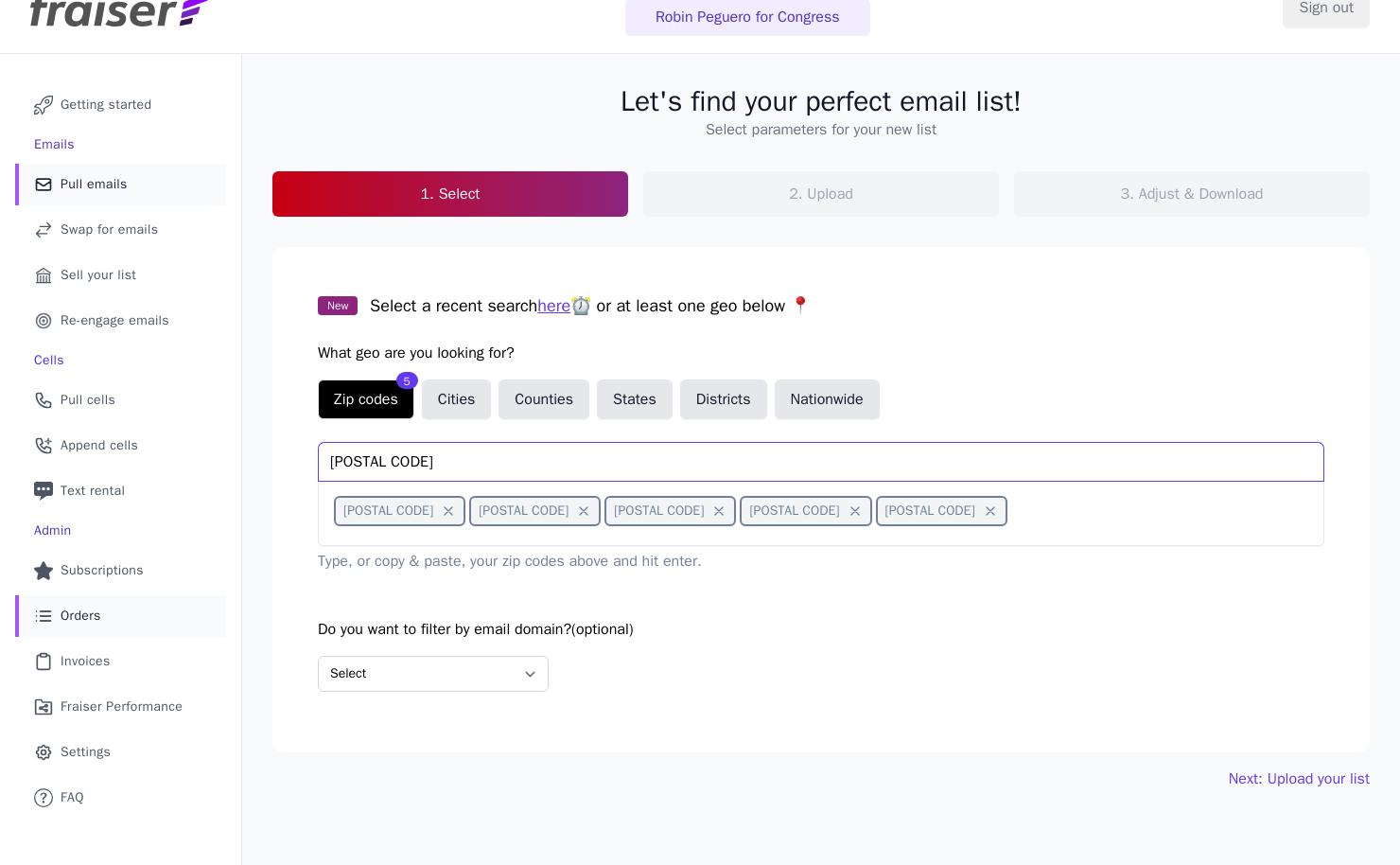 type on "22101" 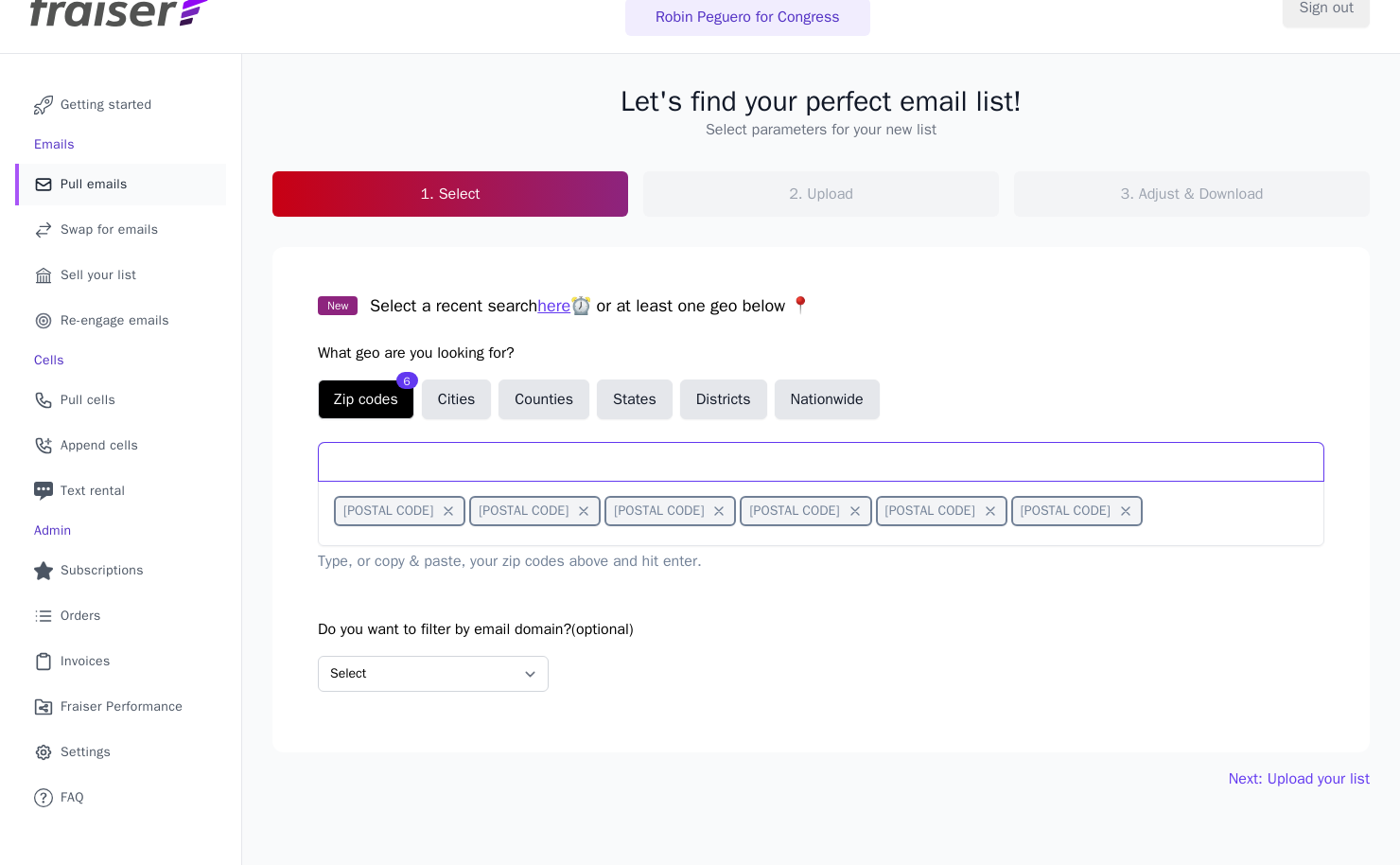 paste on "20816" 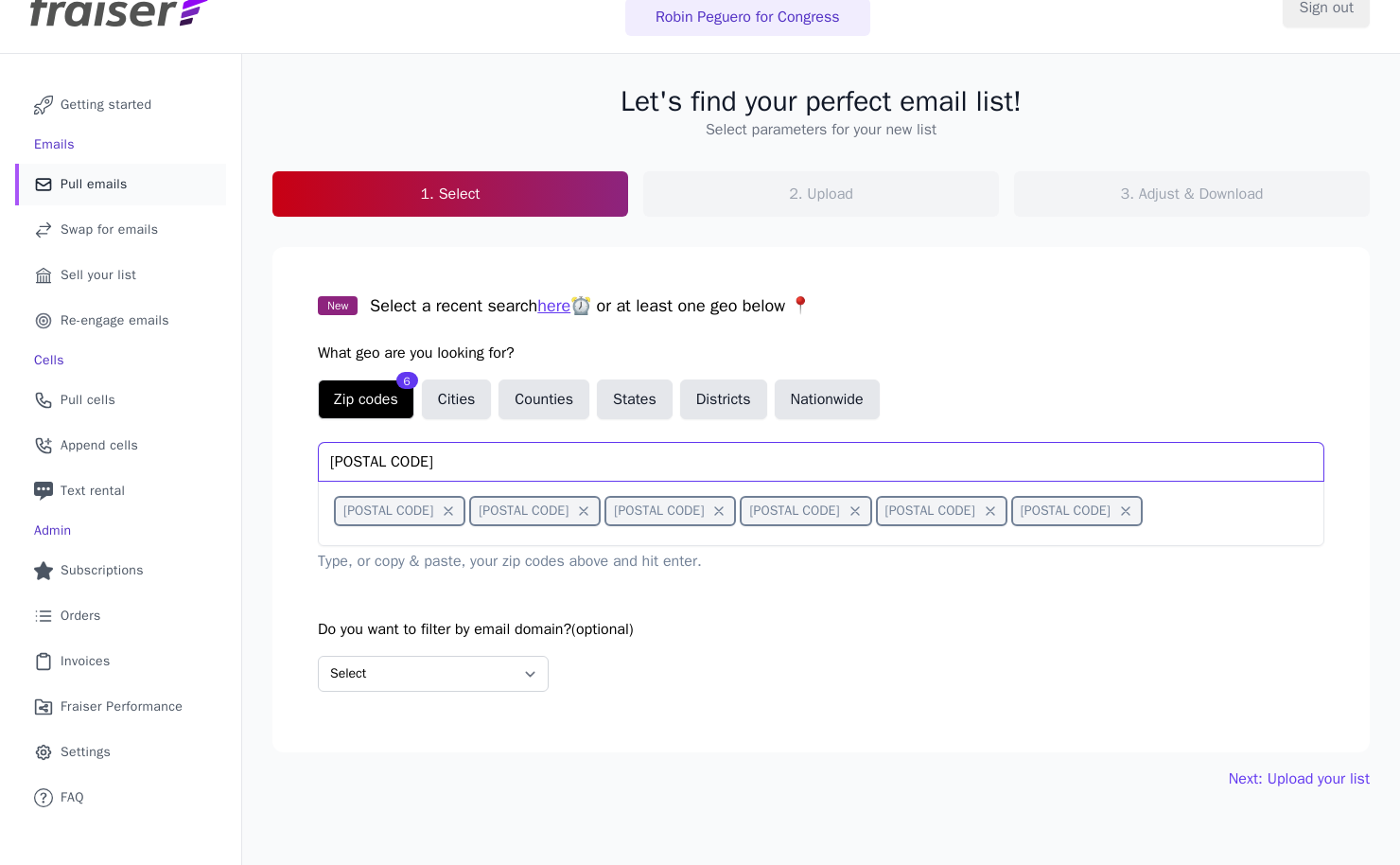 type on "20816" 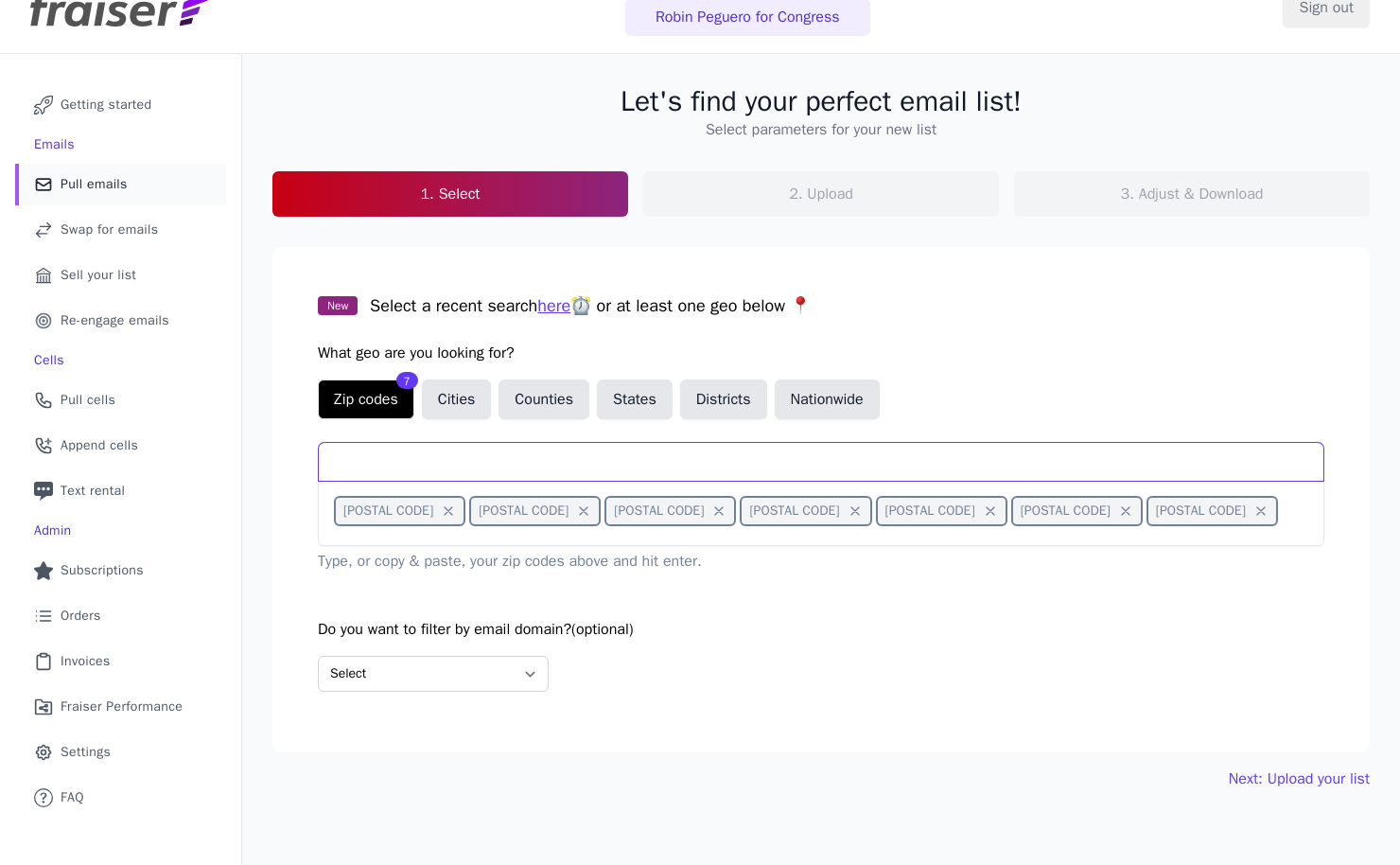 paste on "20015" 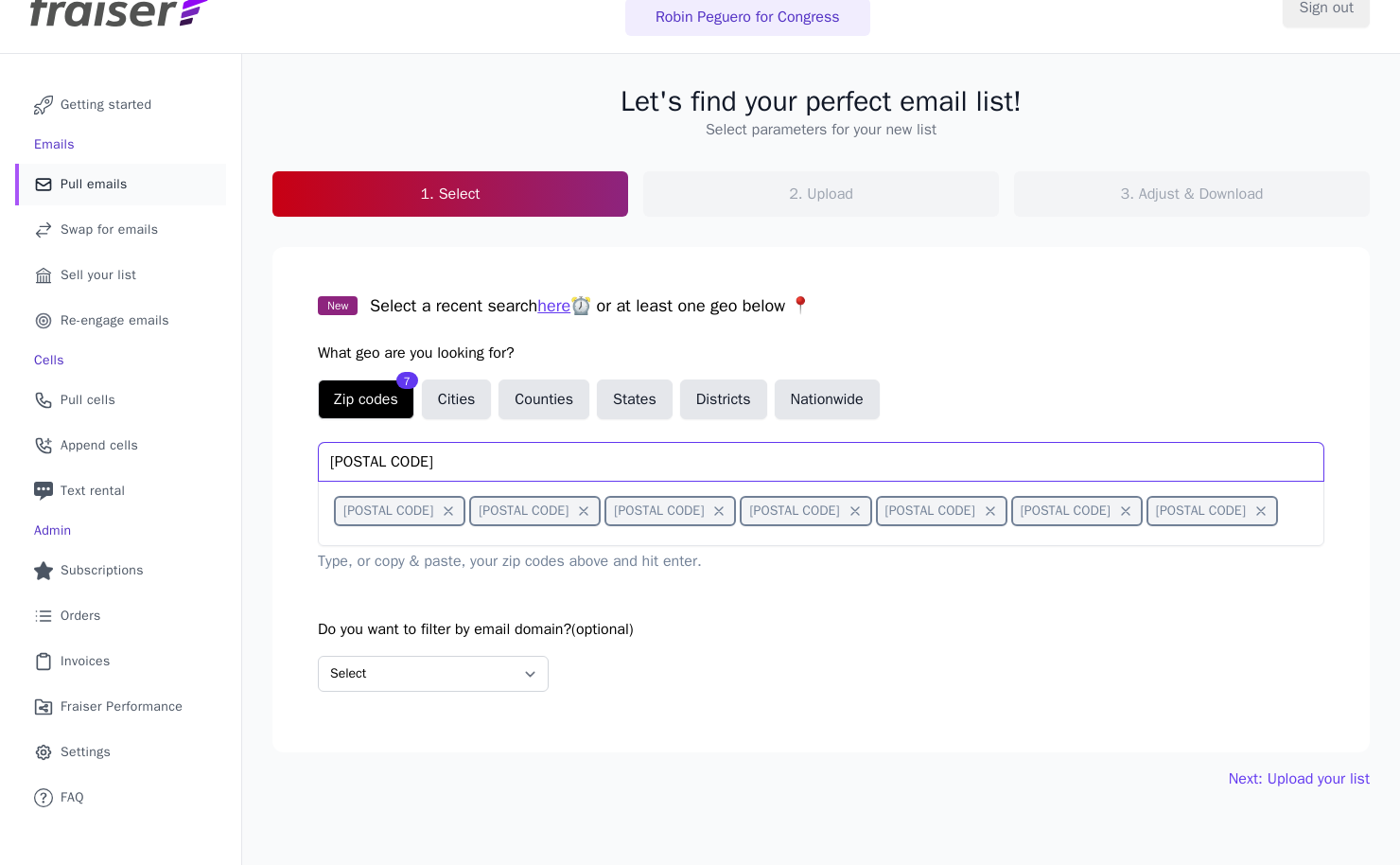 type on "20015" 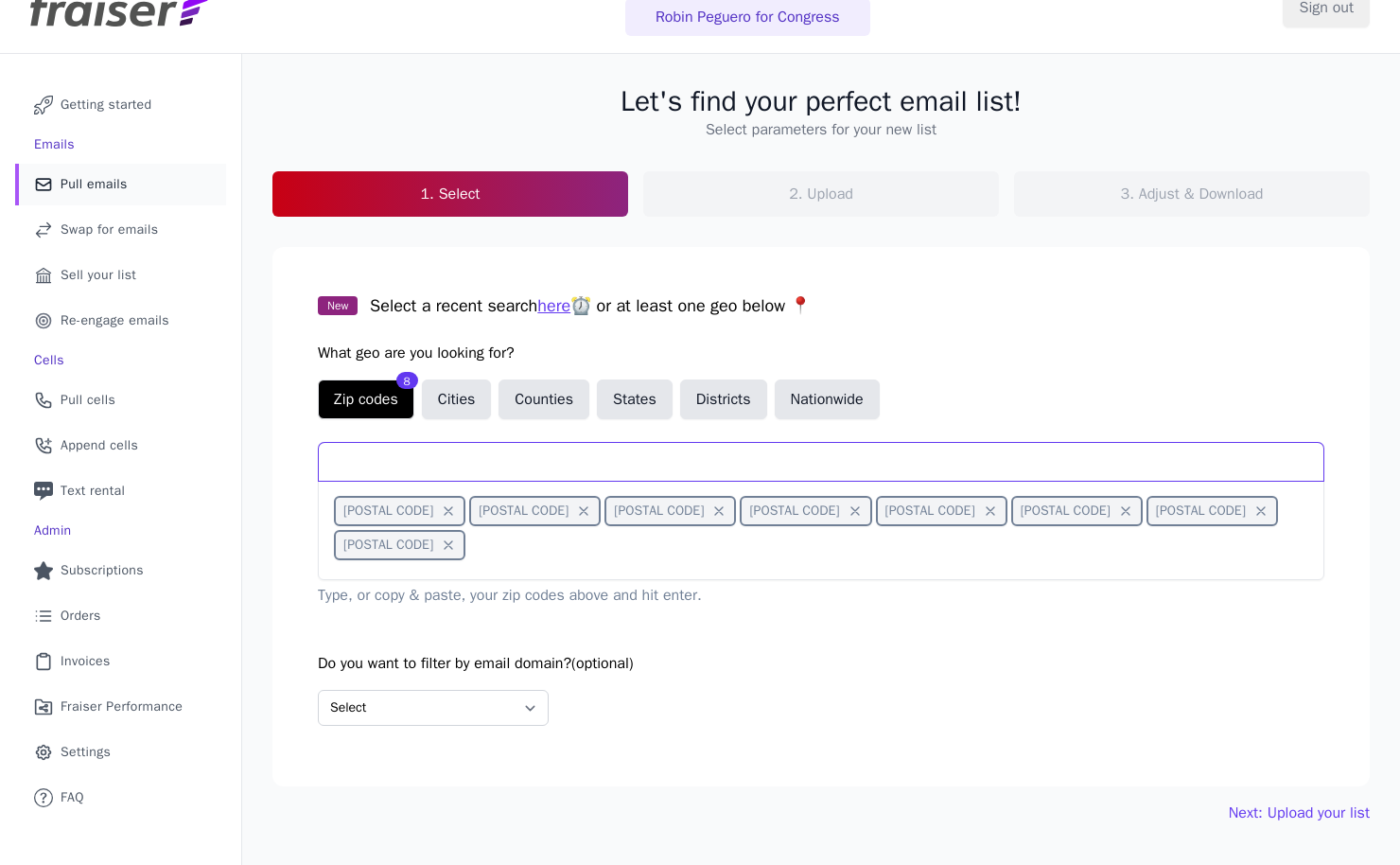 paste on "10007" 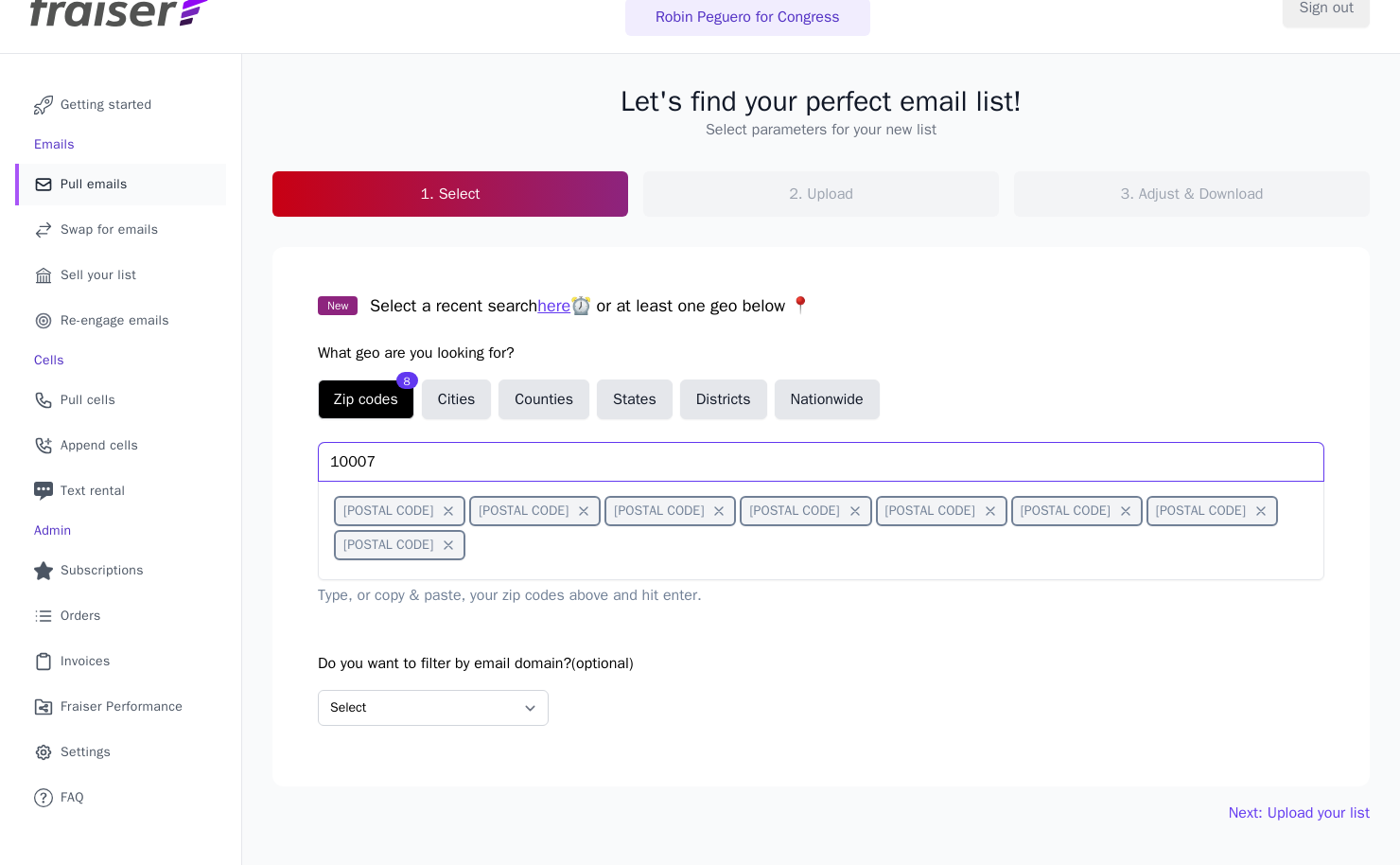 type on "10007" 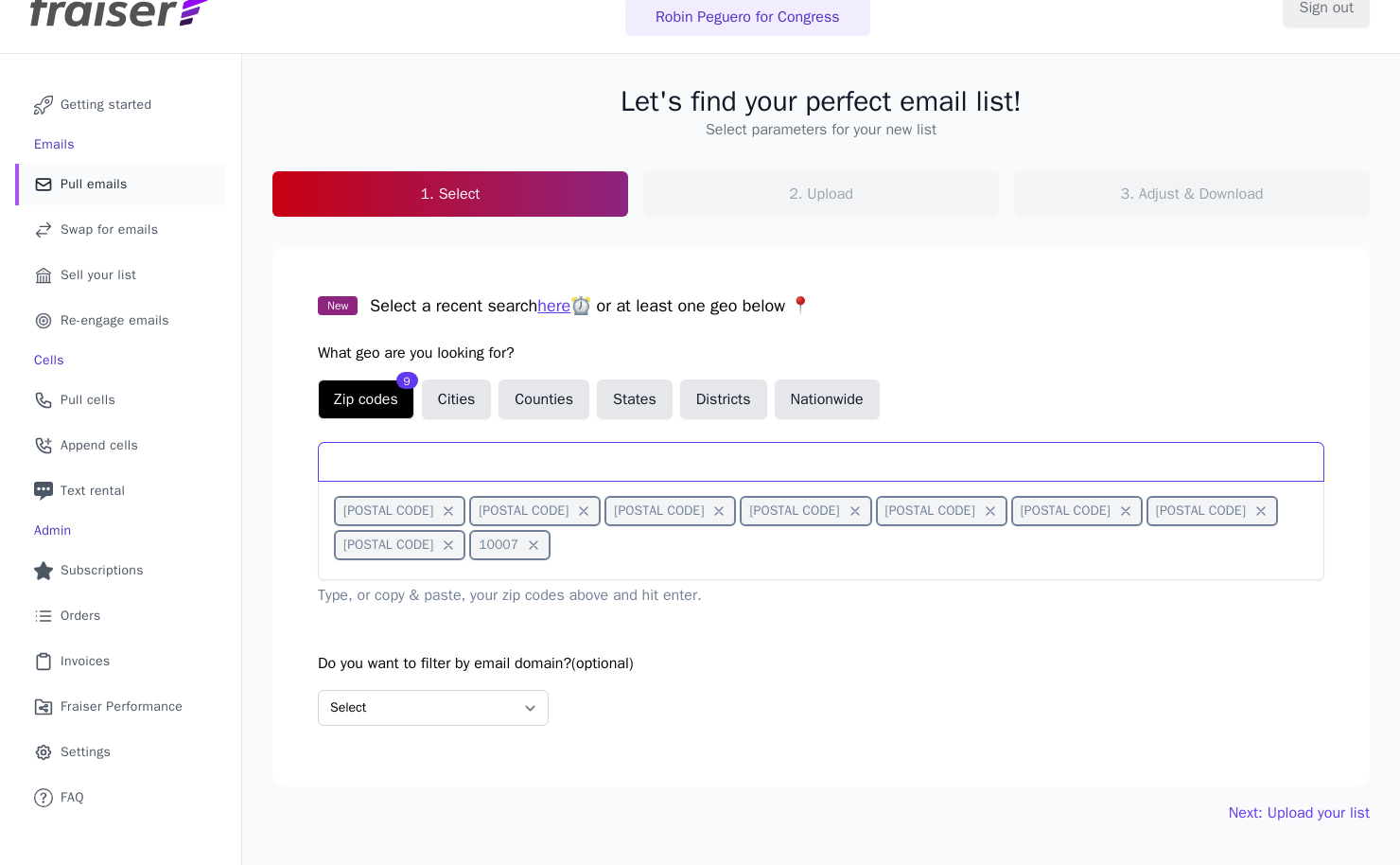 paste on "11962" 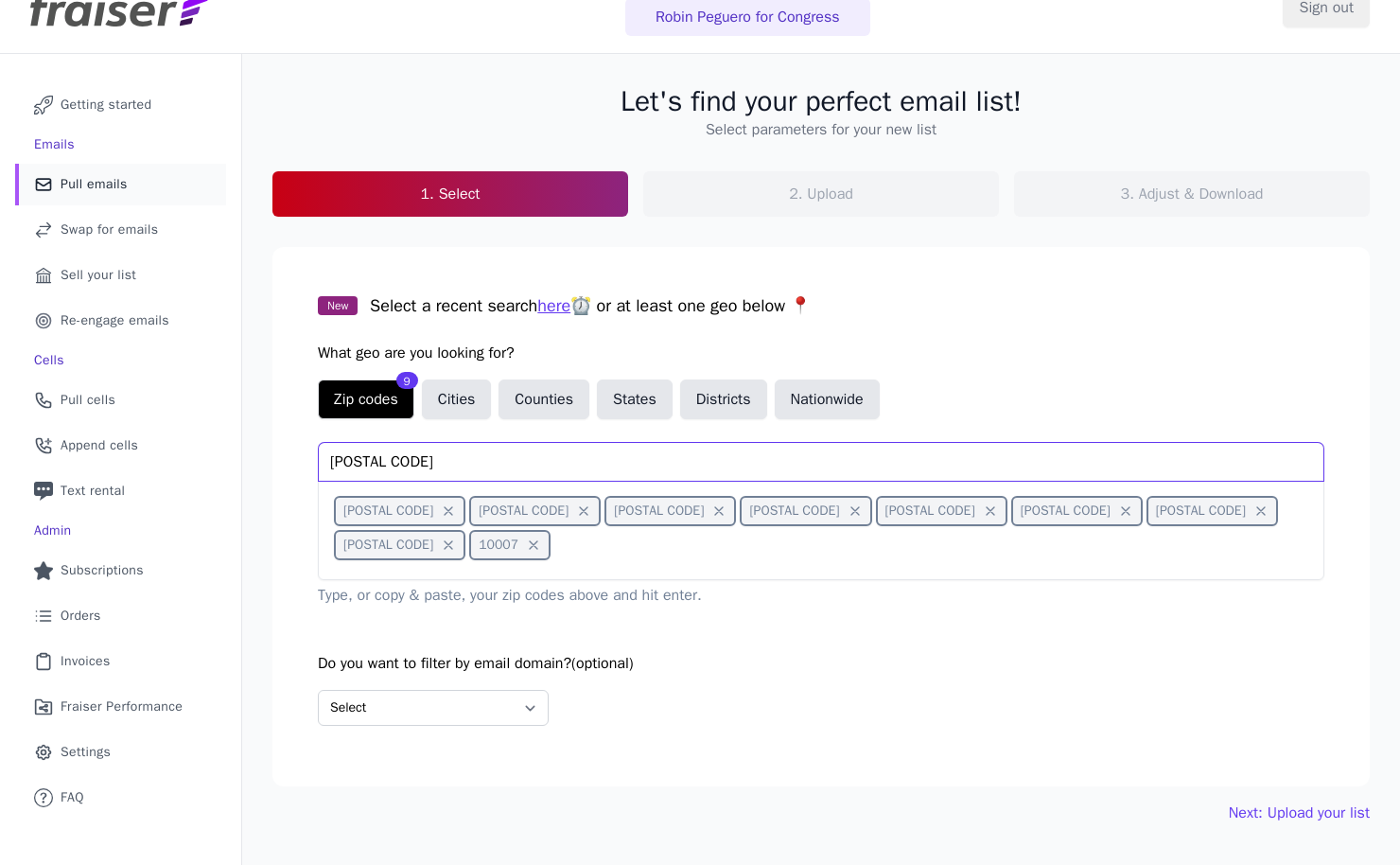 type on "11962" 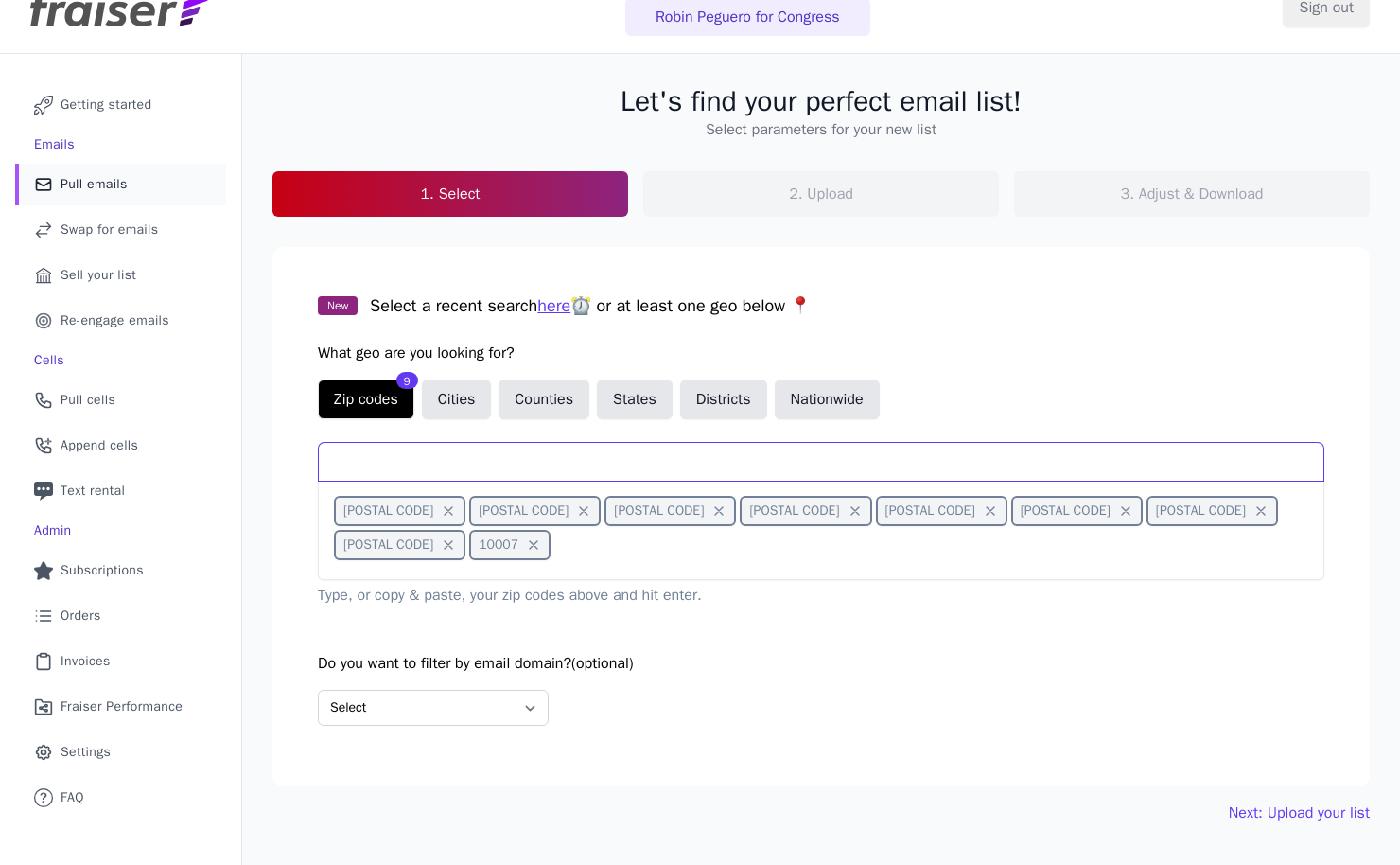 paste on "02199" 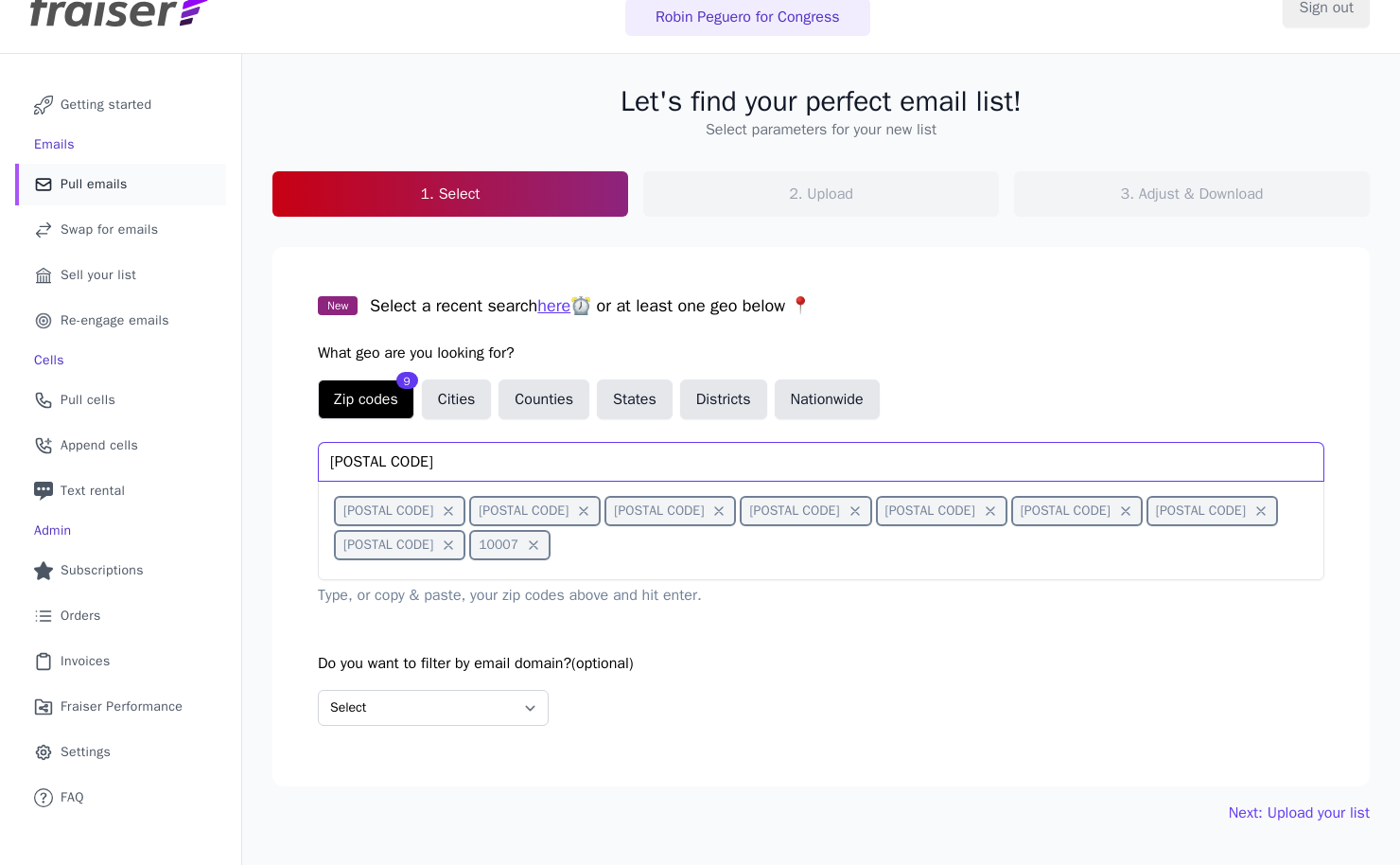 type on "02199" 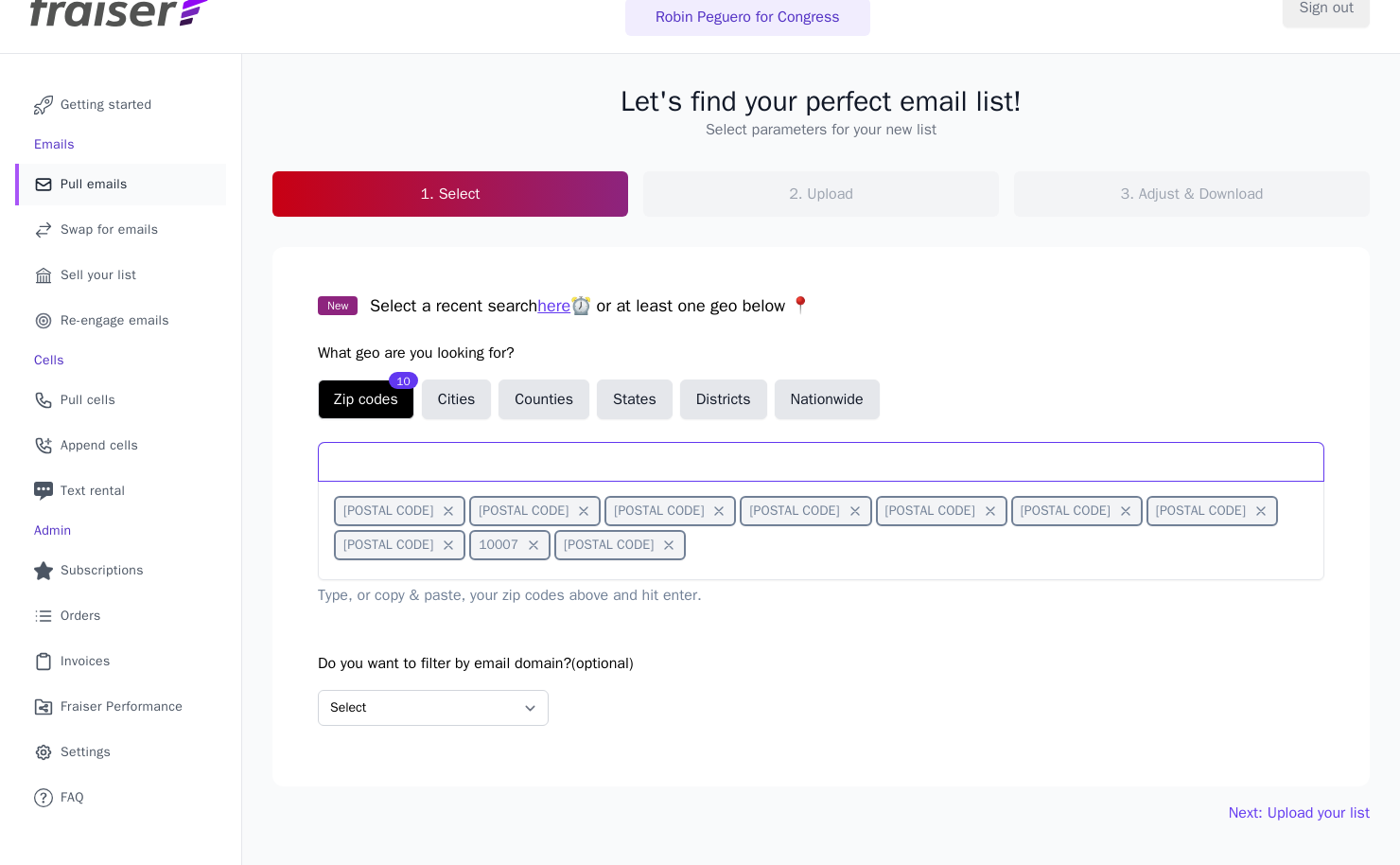 paste on "02481" 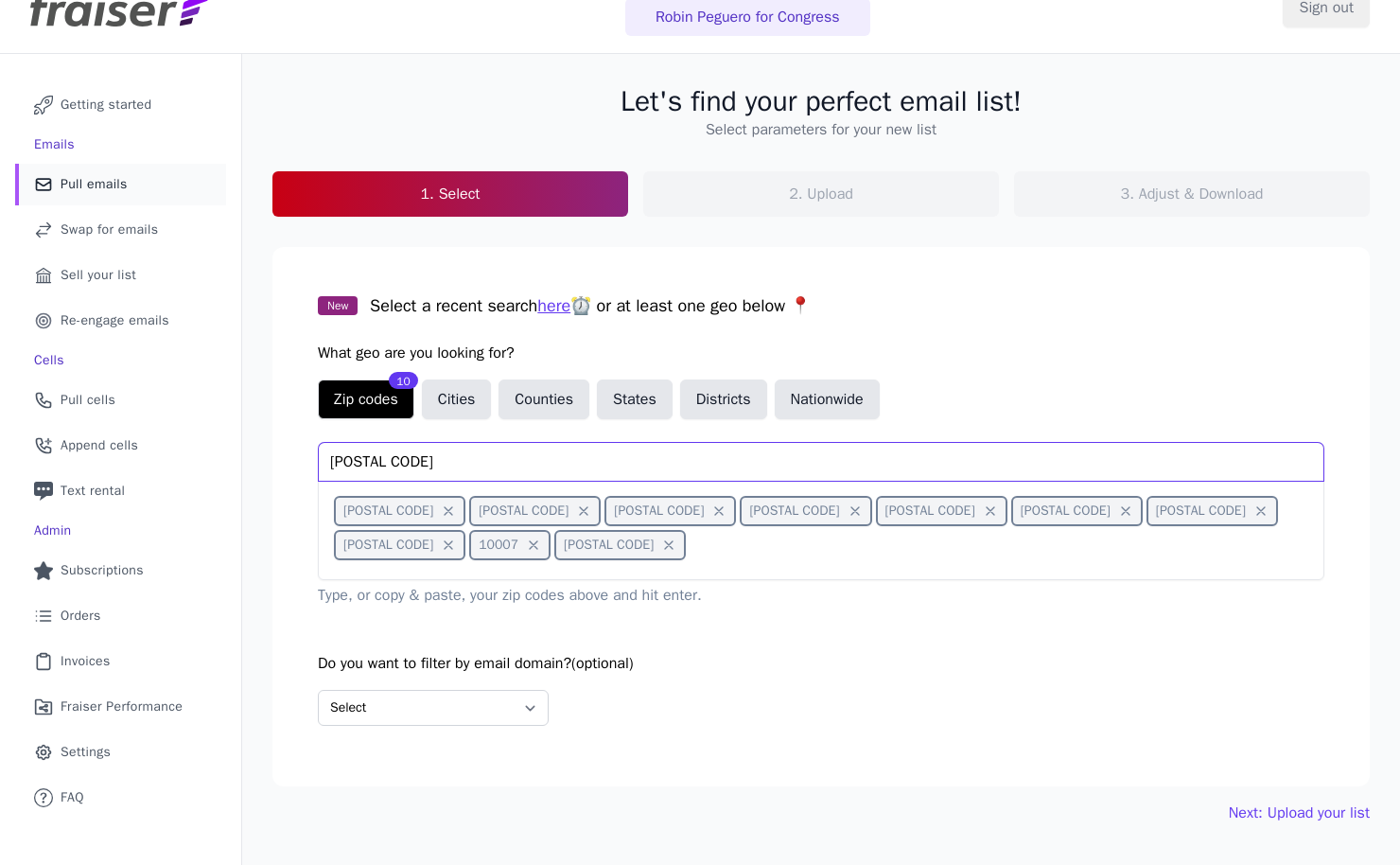 type on "02481" 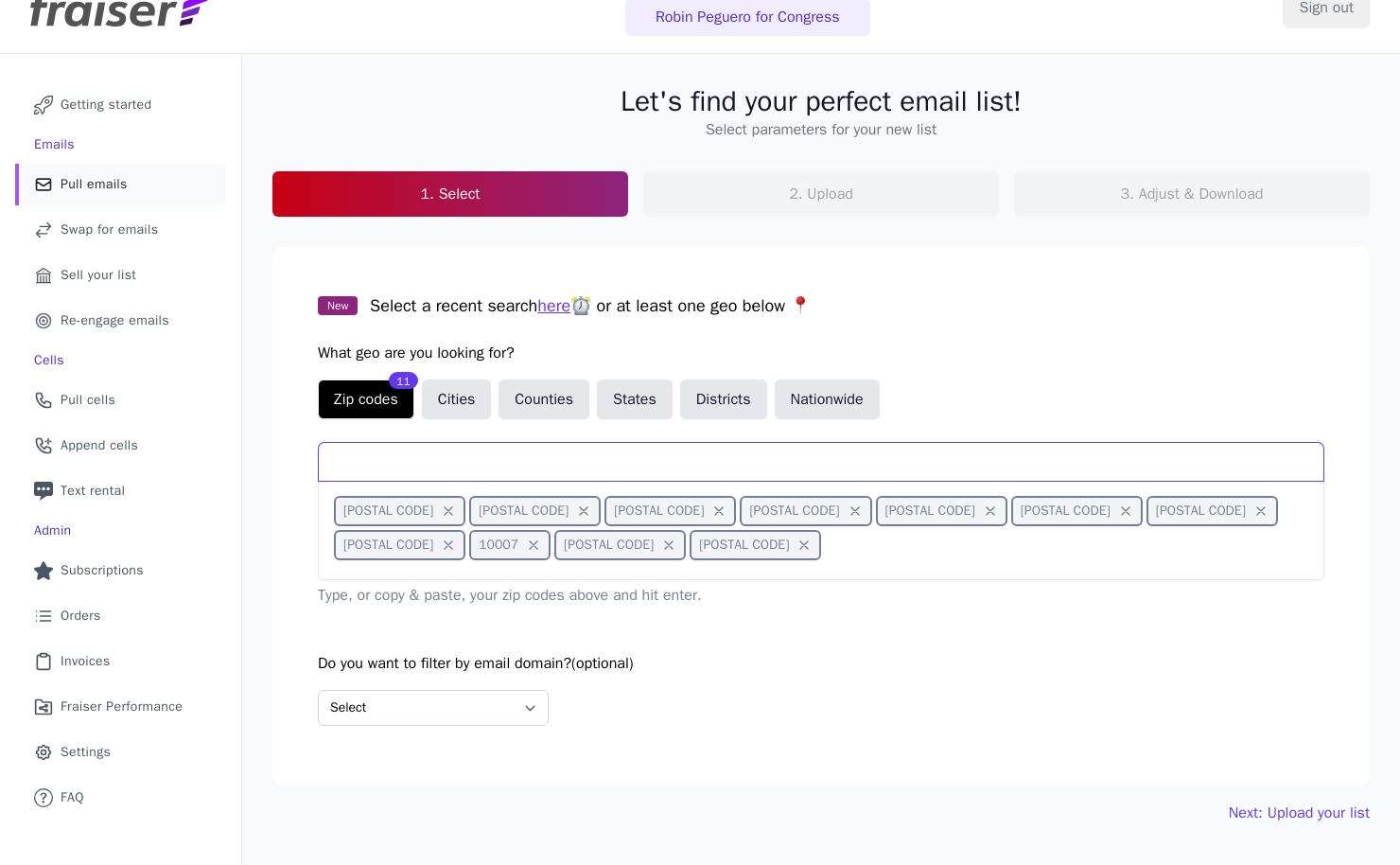 paste on "02468" 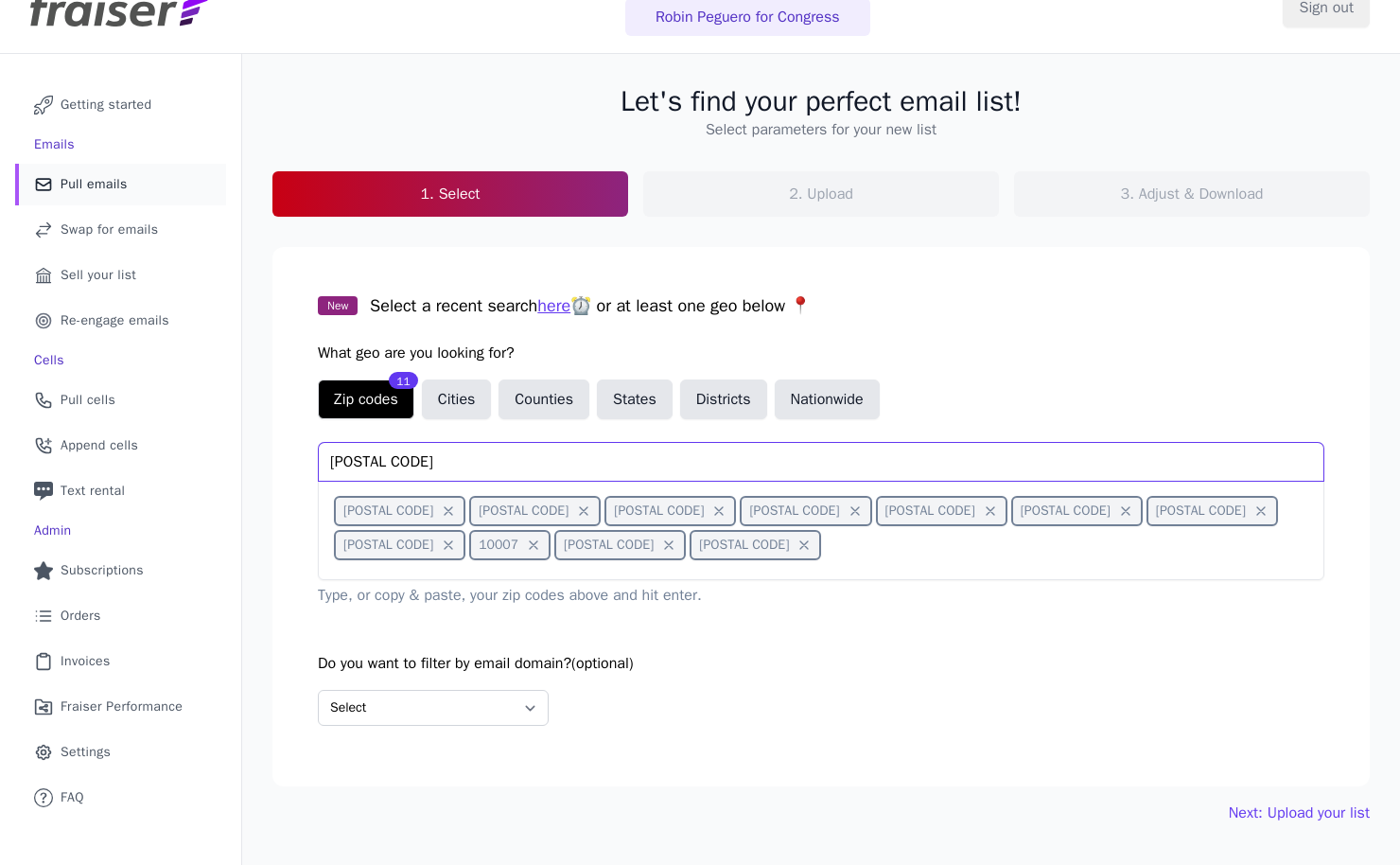 type on "02468" 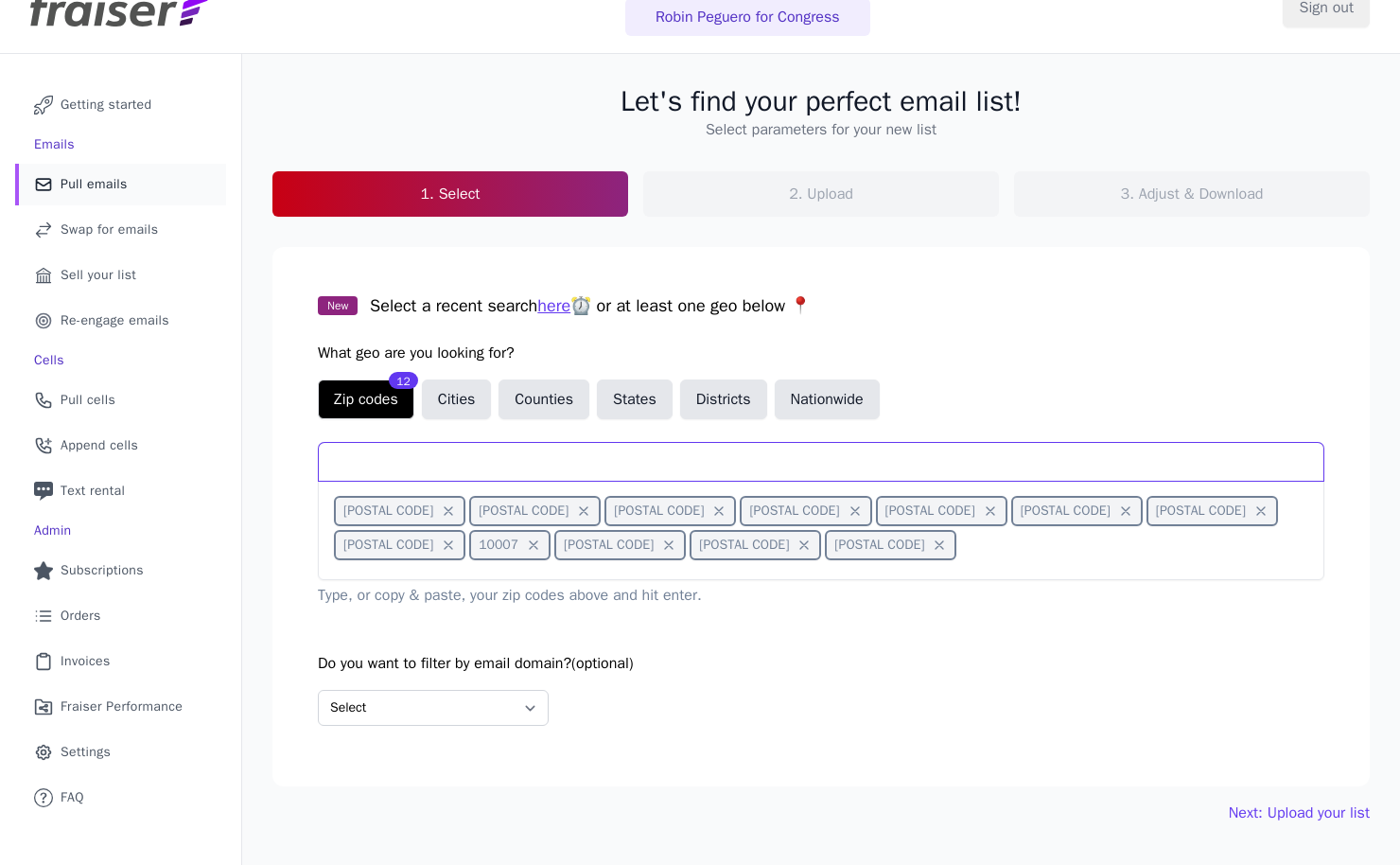 paste on "02108" 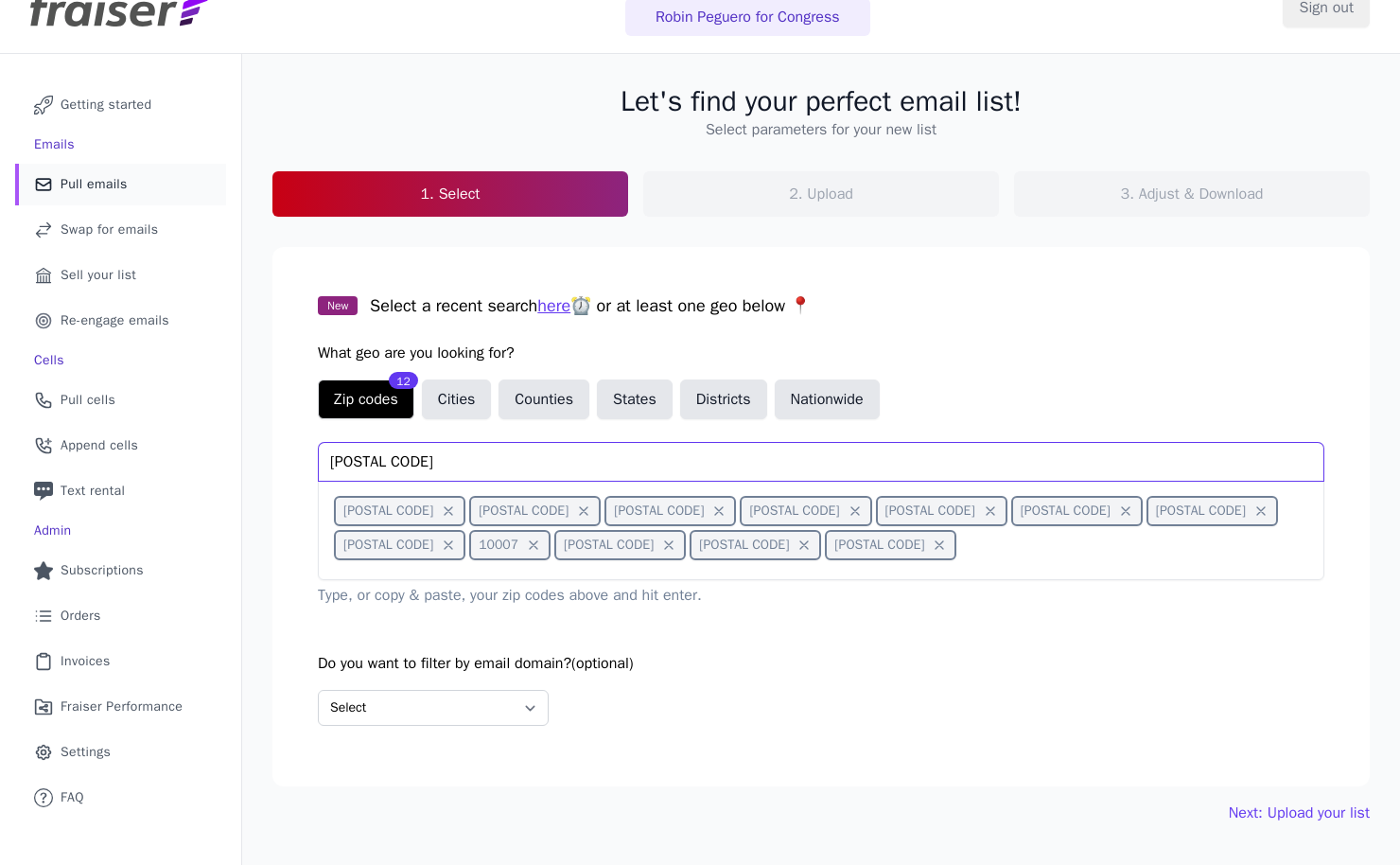 type on "02108" 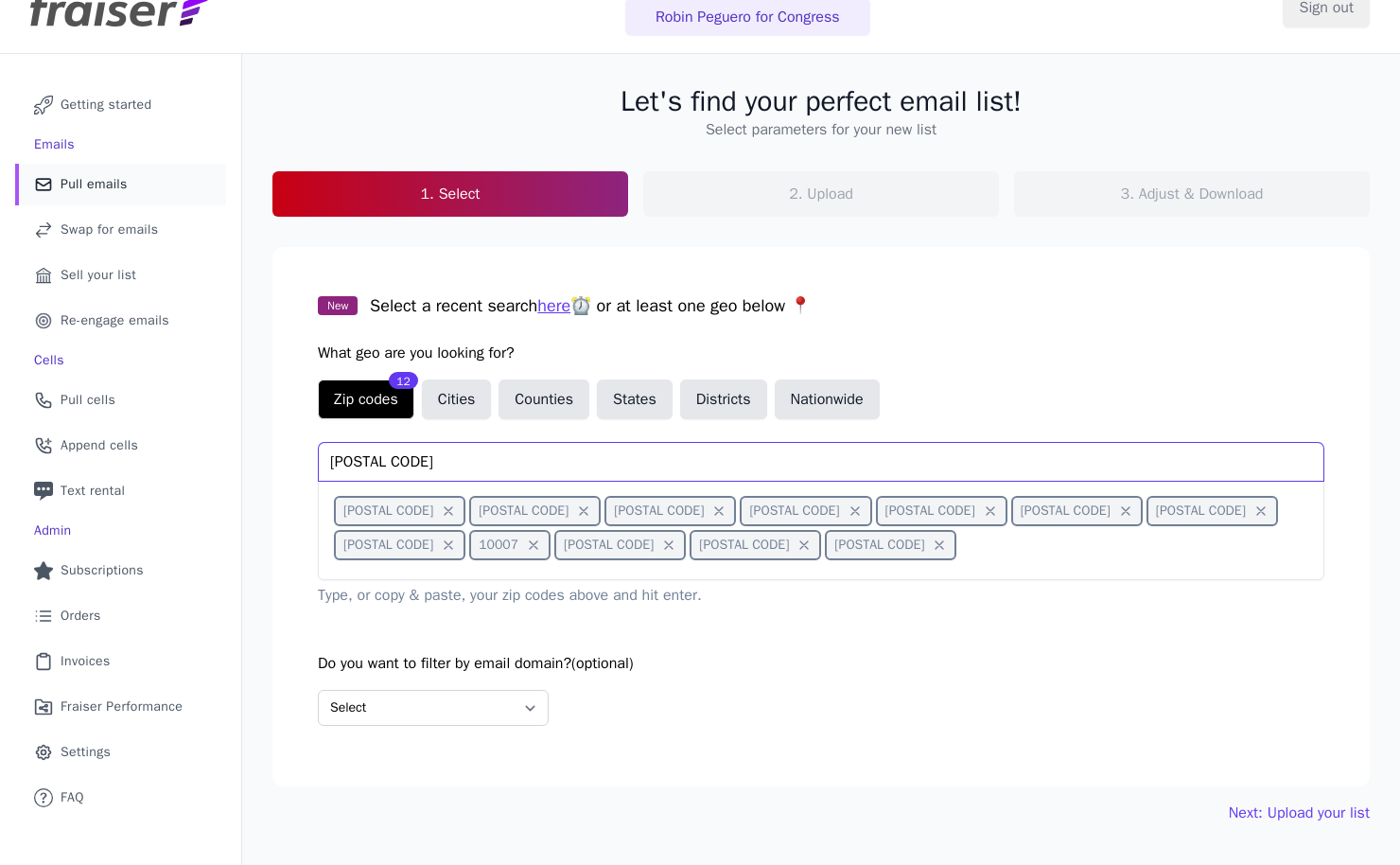 type 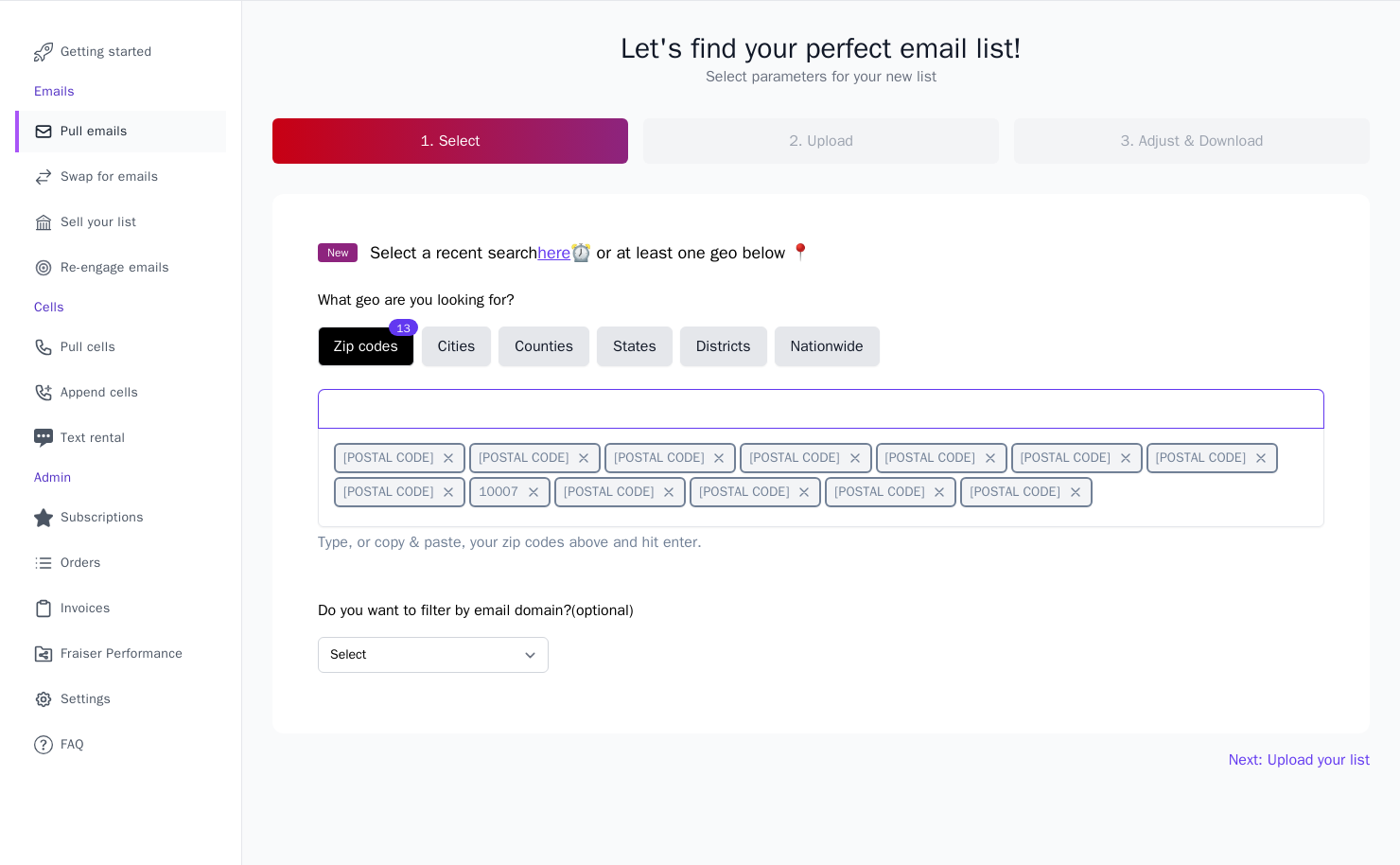 scroll, scrollTop: 91, scrollLeft: 0, axis: vertical 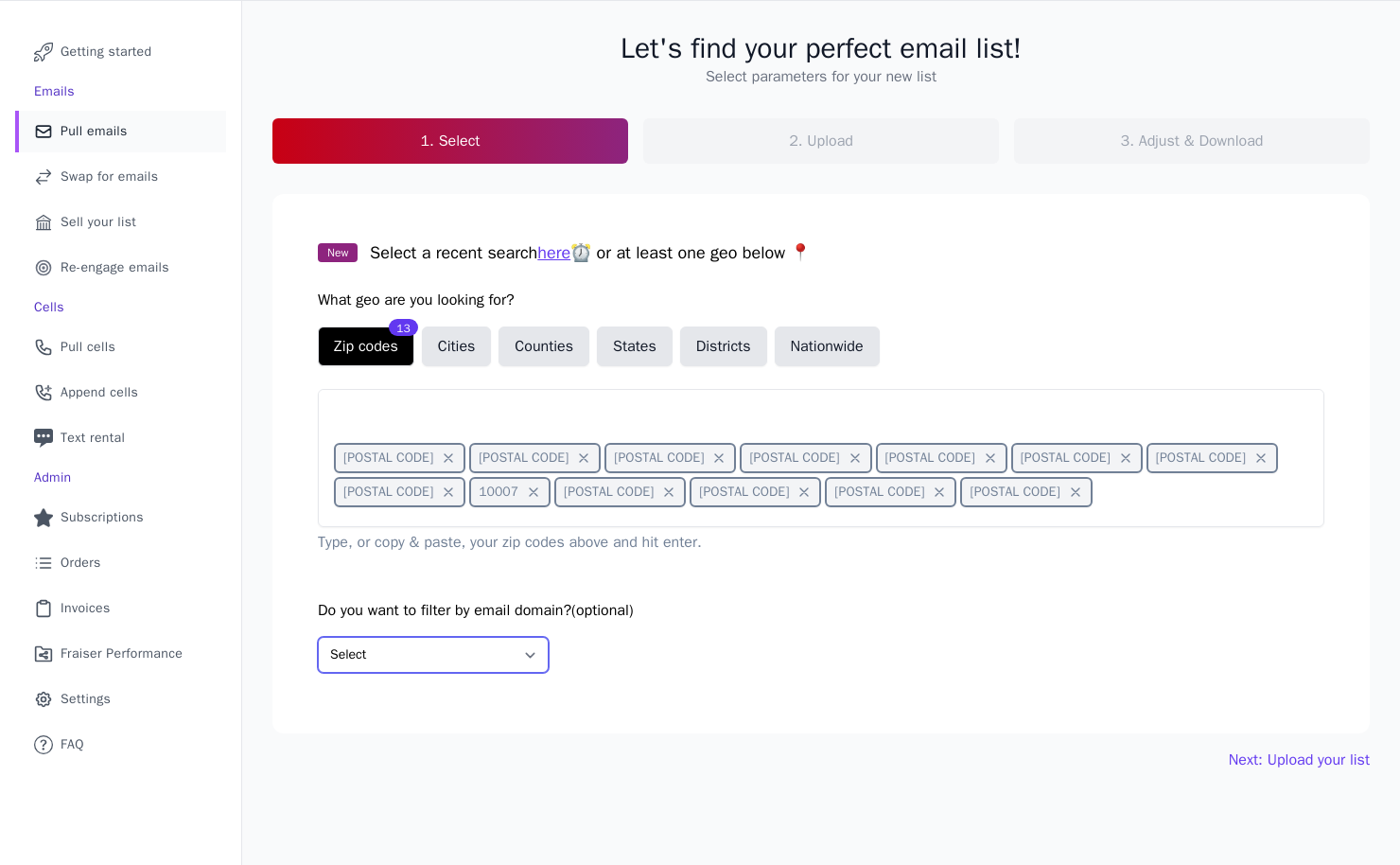 click on "Select Include only these domains Include none of these domains" at bounding box center (433, 655) 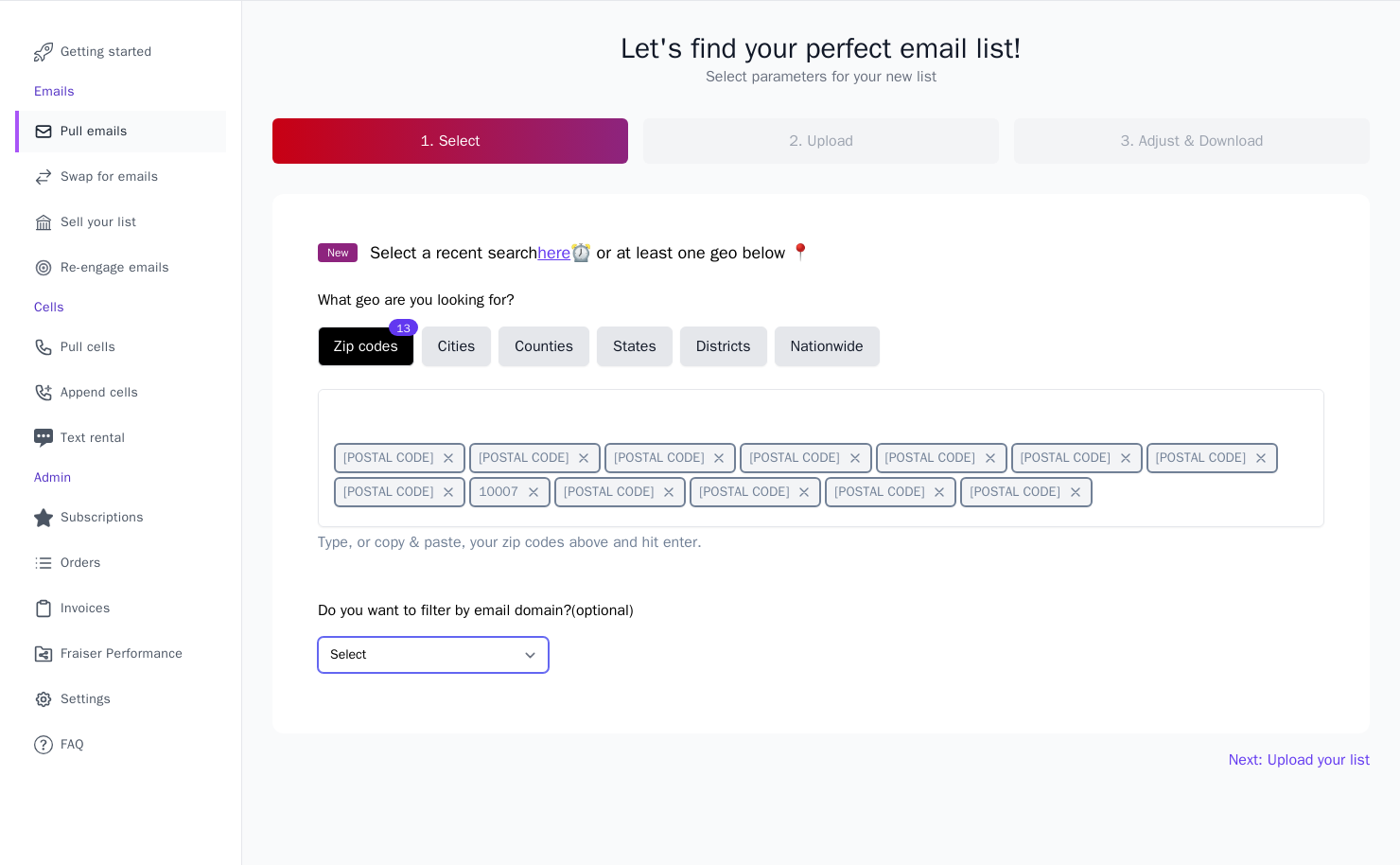 select on "Include" 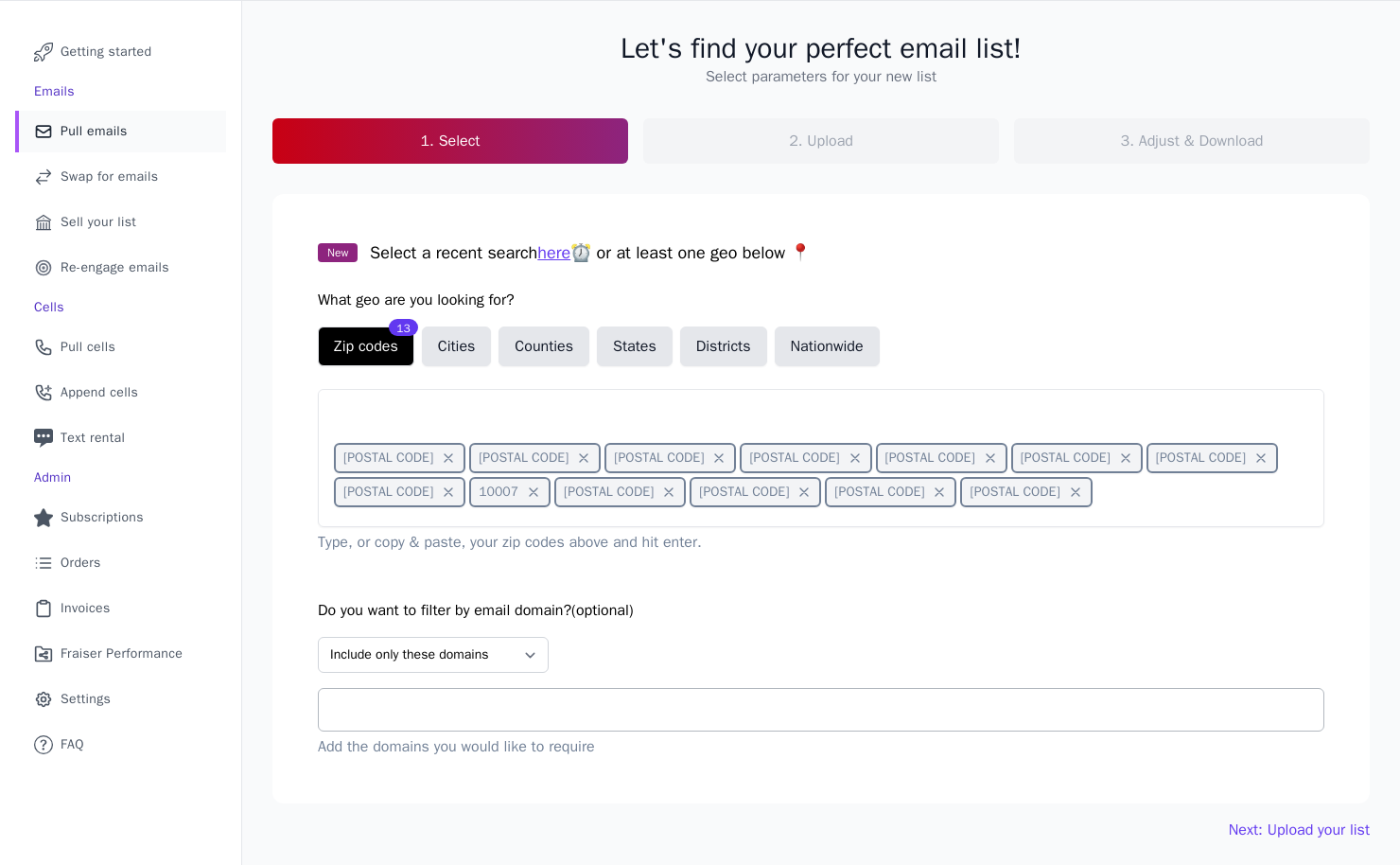 click at bounding box center (829, 710) 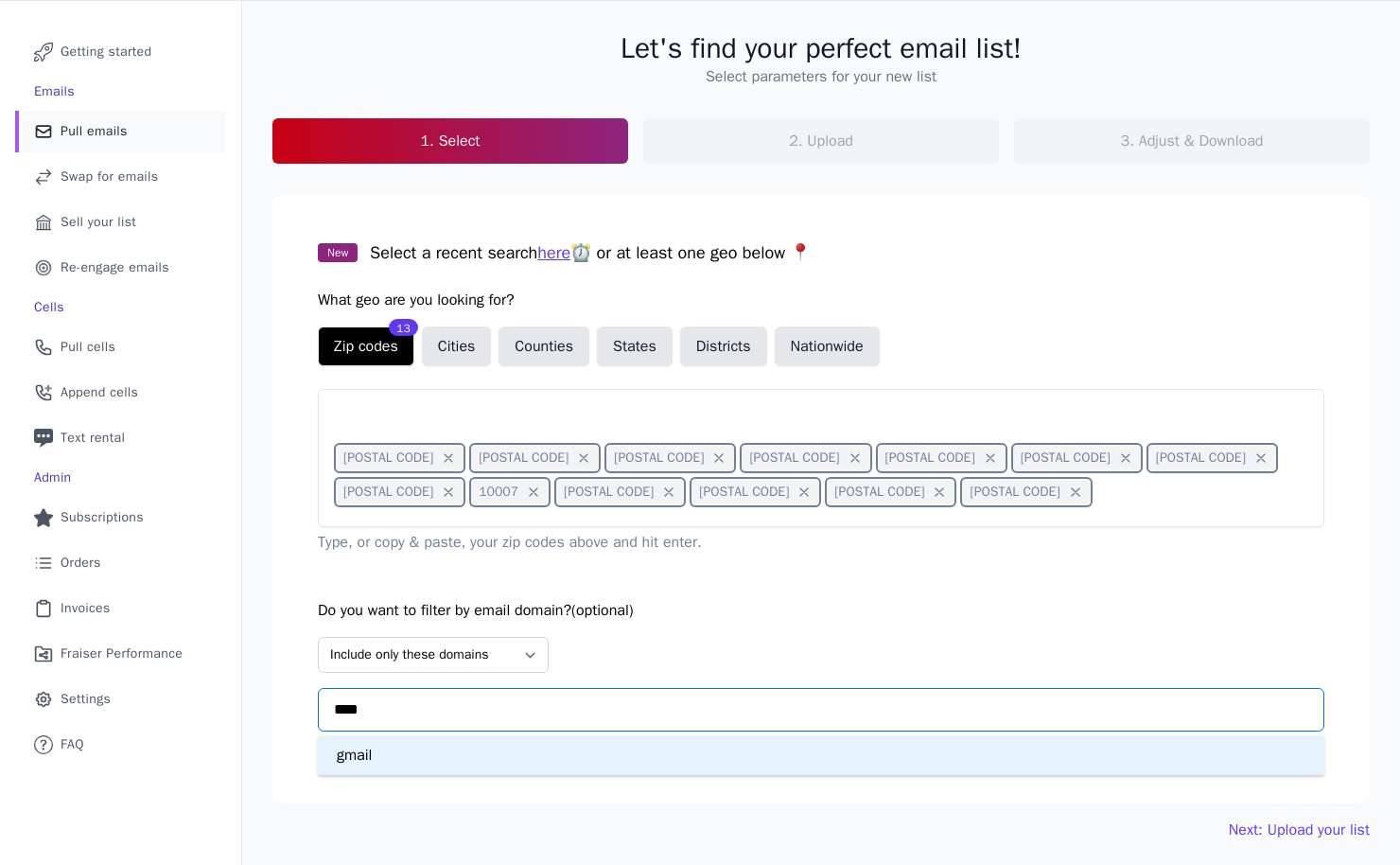 type on "*****" 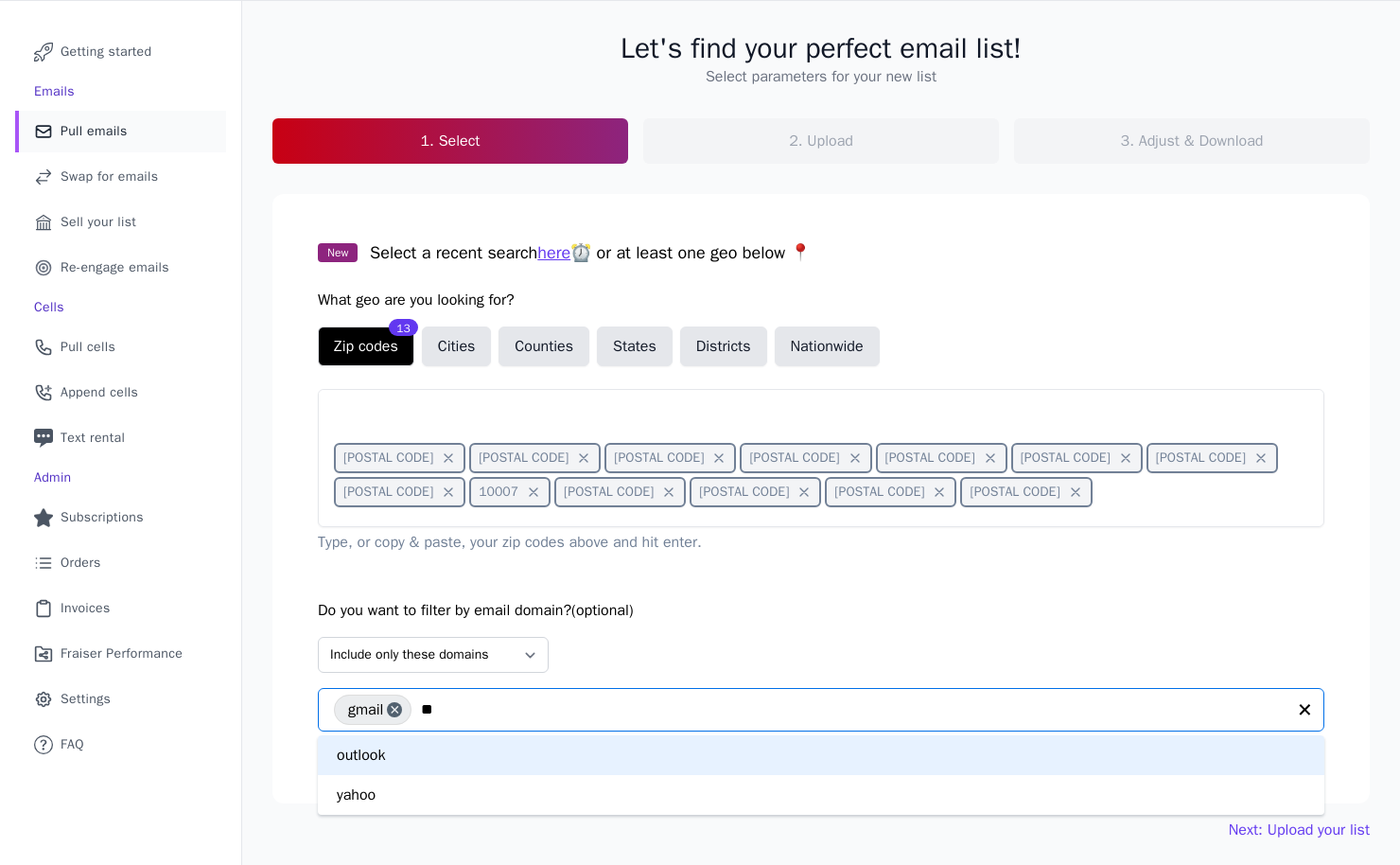 type on "*" 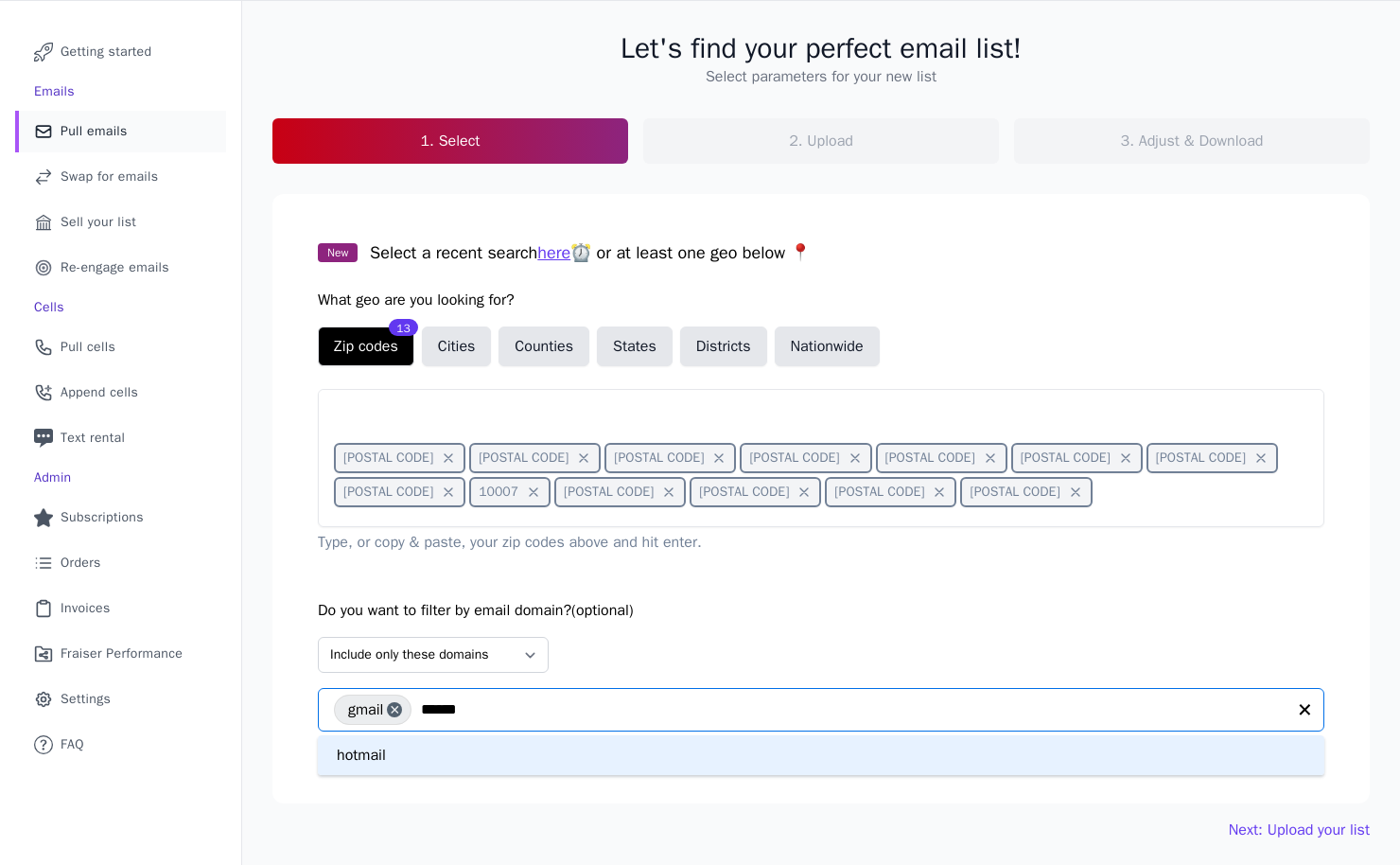 type on "*******" 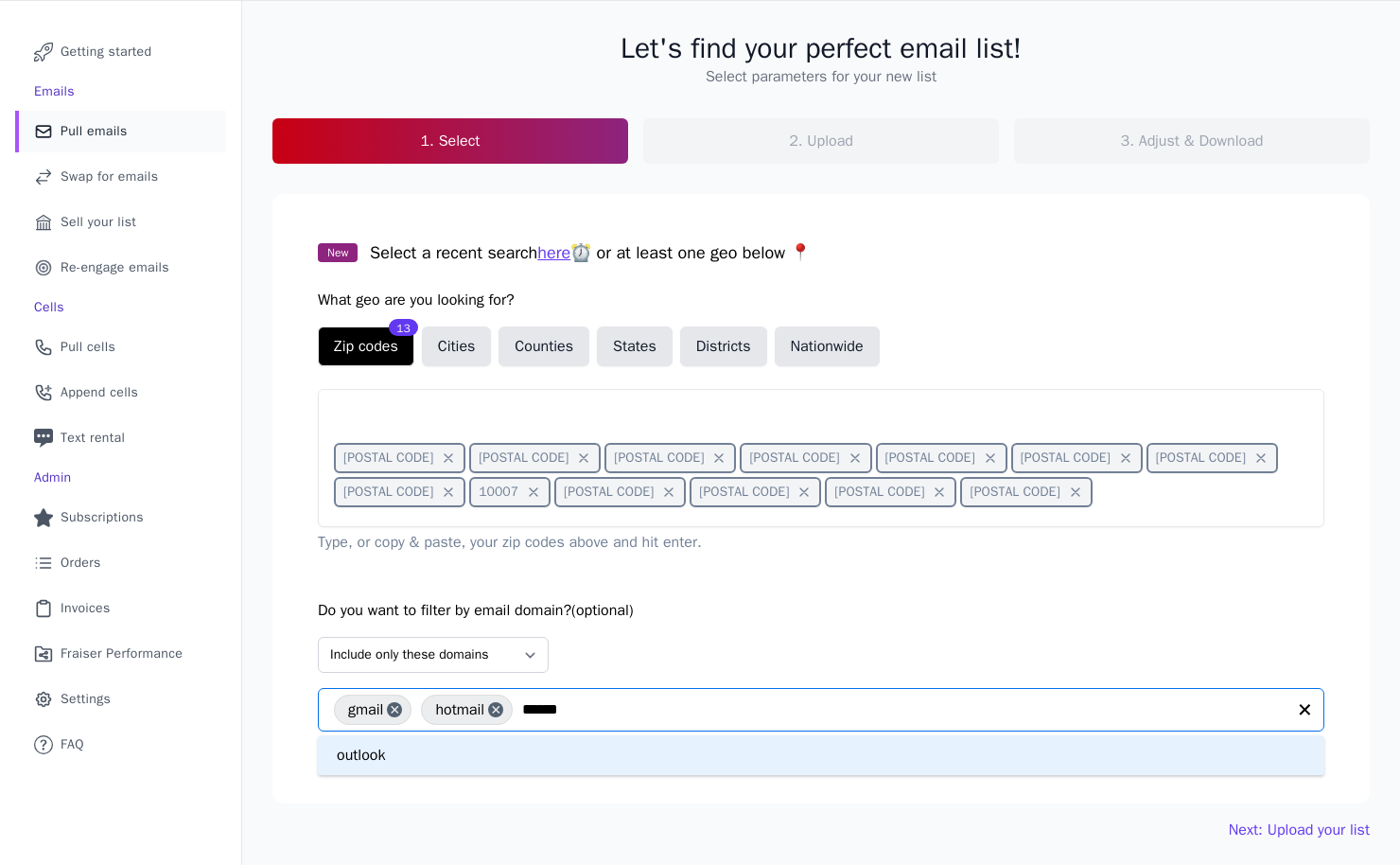 type on "*******" 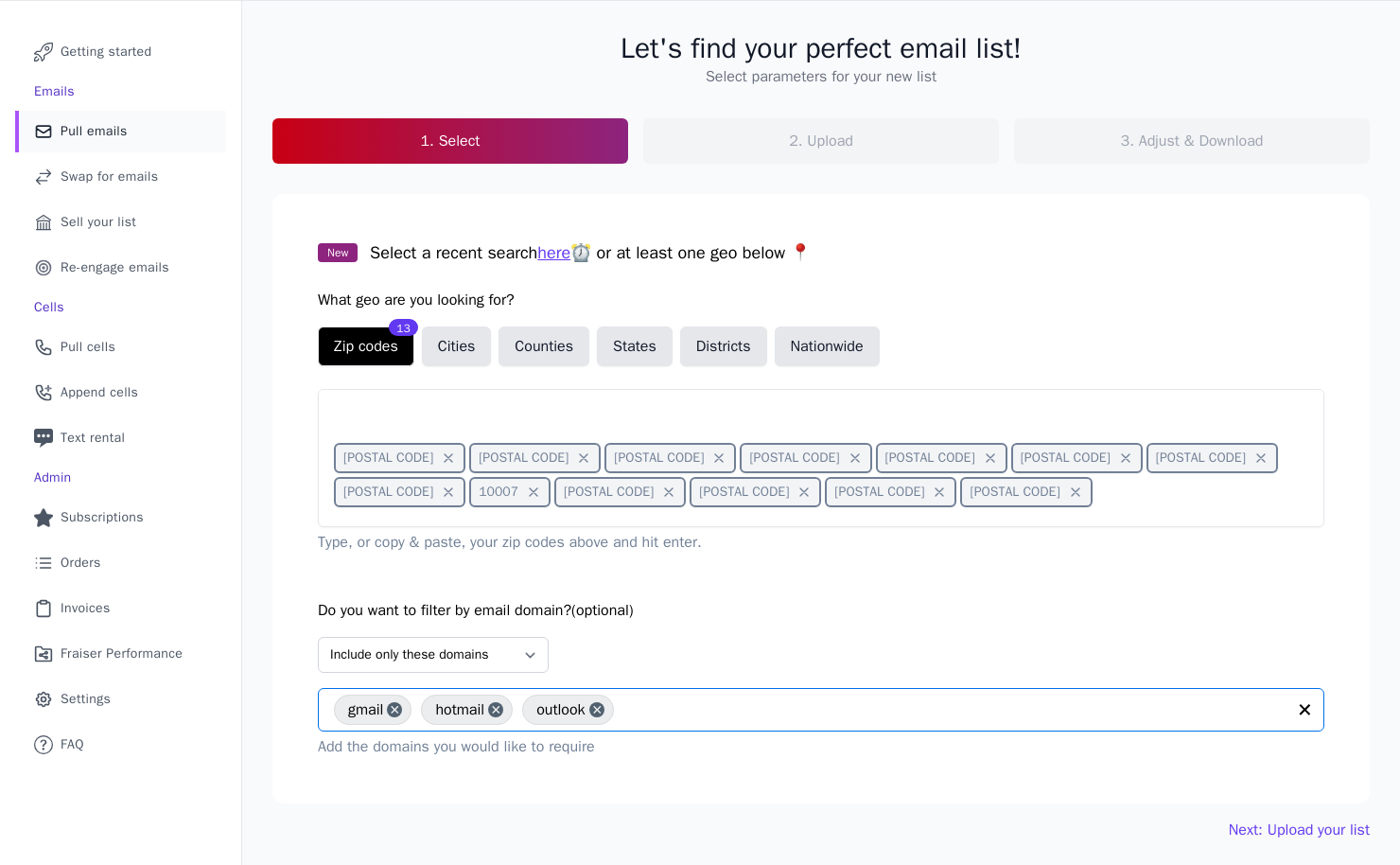 scroll, scrollTop: 94, scrollLeft: 0, axis: vertical 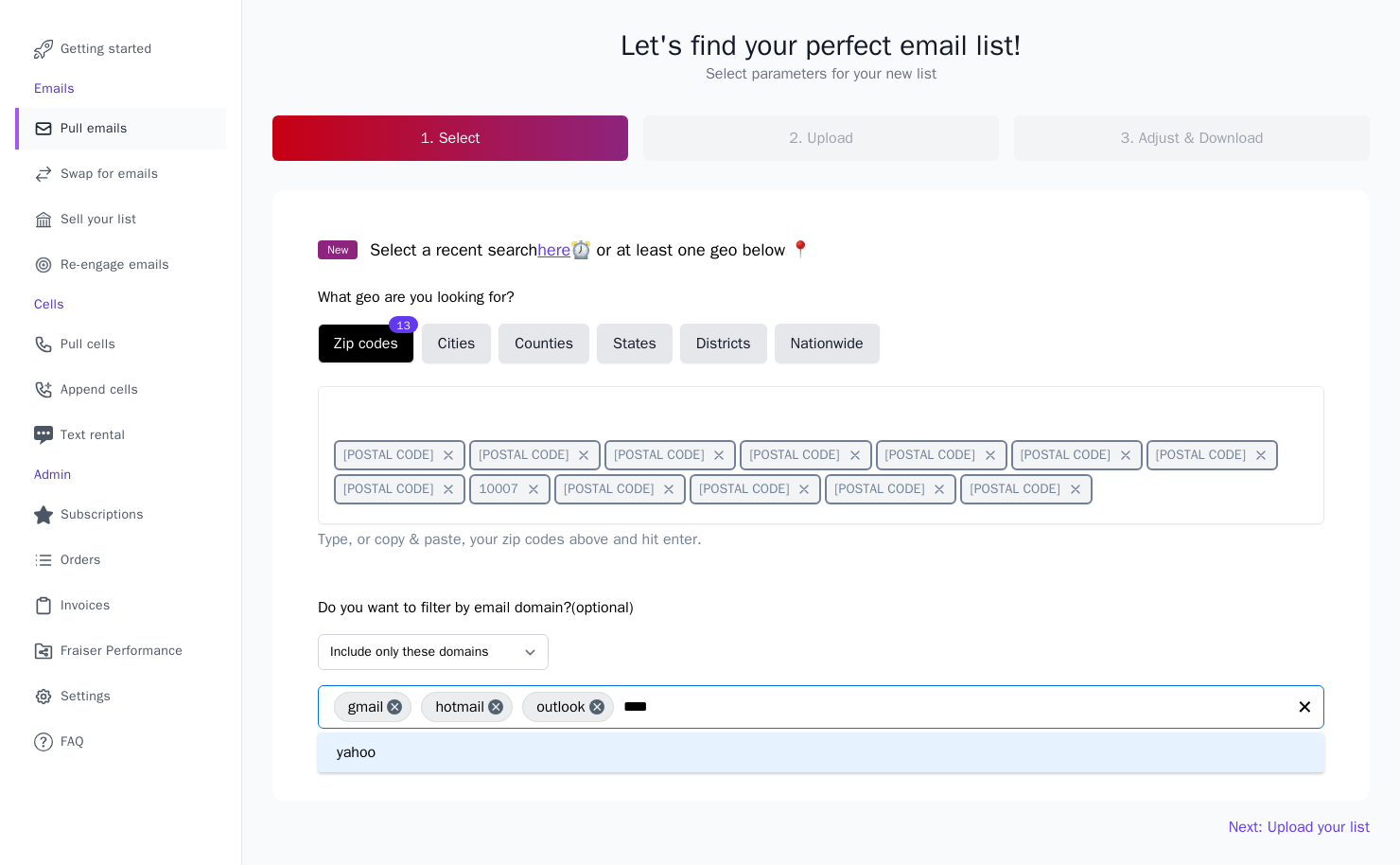 type on "*****" 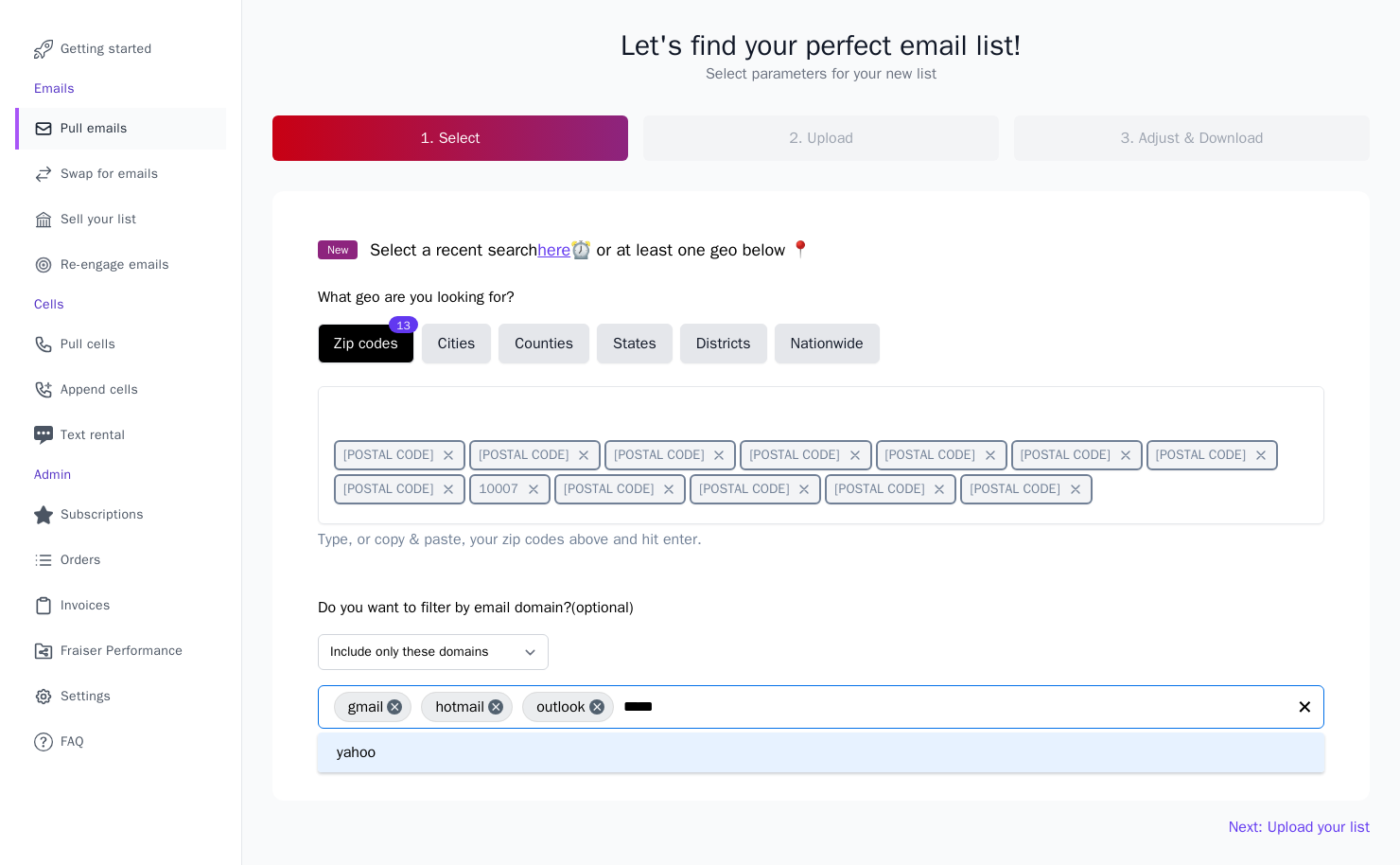 type 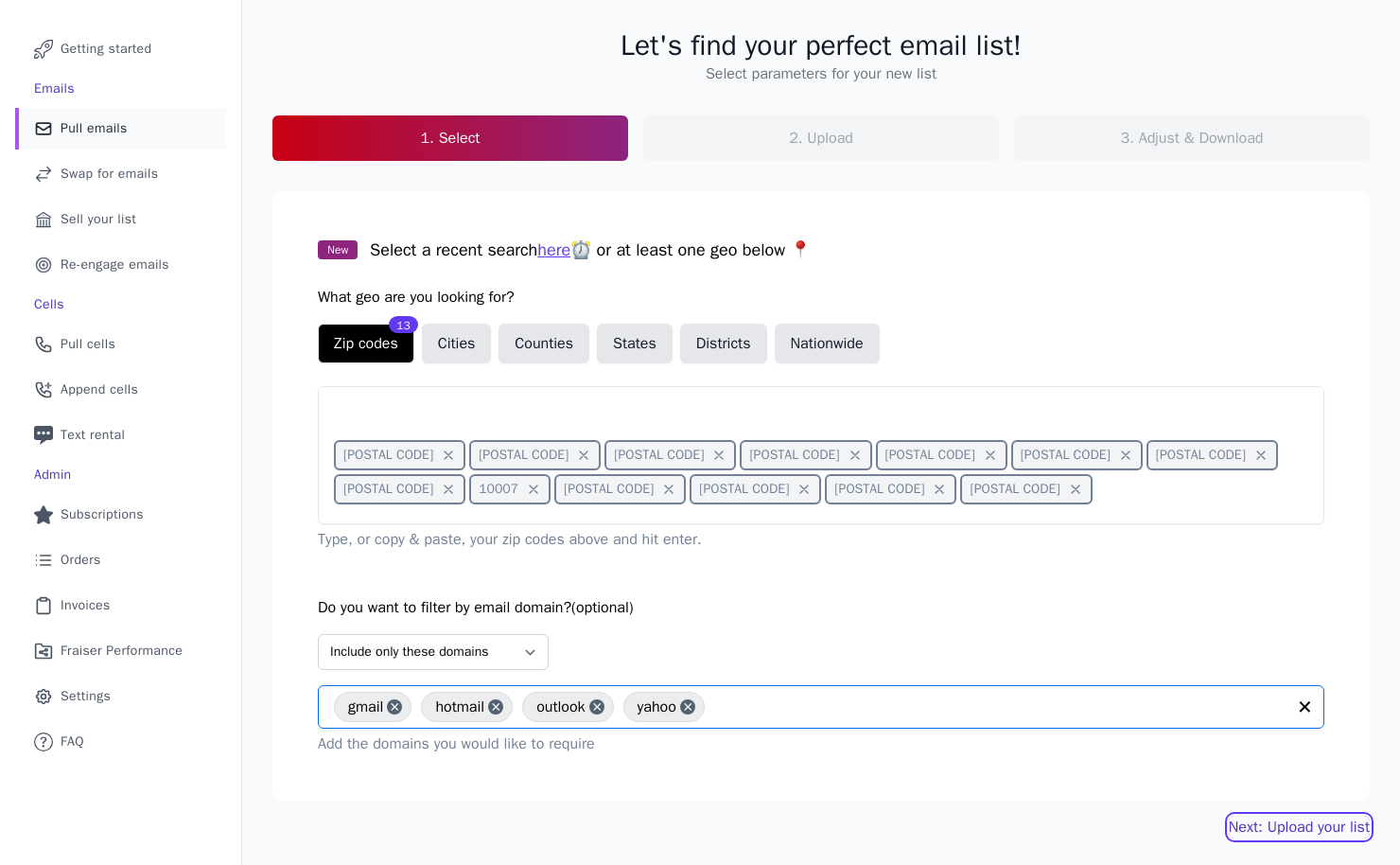 click on "Next: Upload your list" at bounding box center (1299, 827) 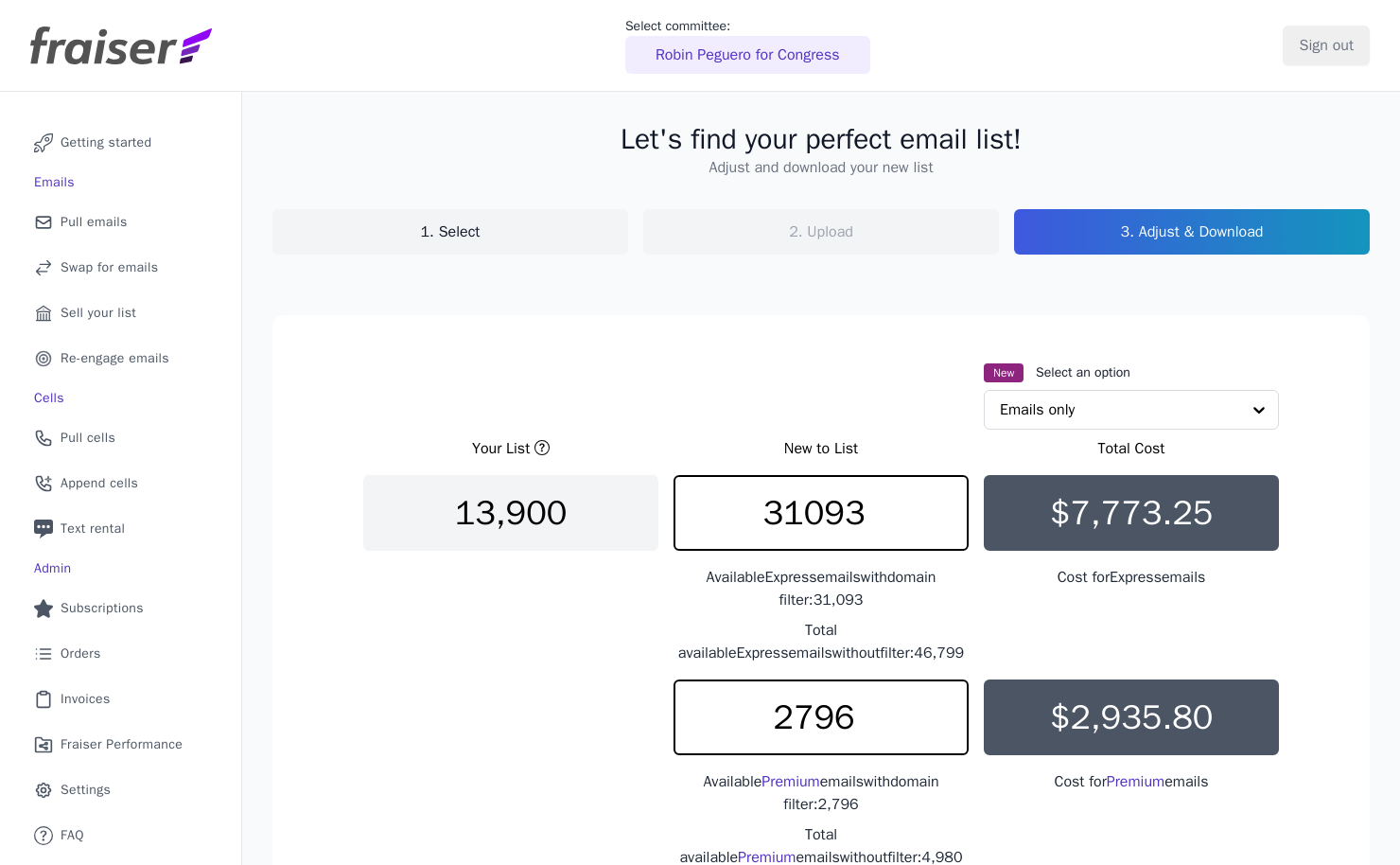 scroll, scrollTop: 0, scrollLeft: 0, axis: both 